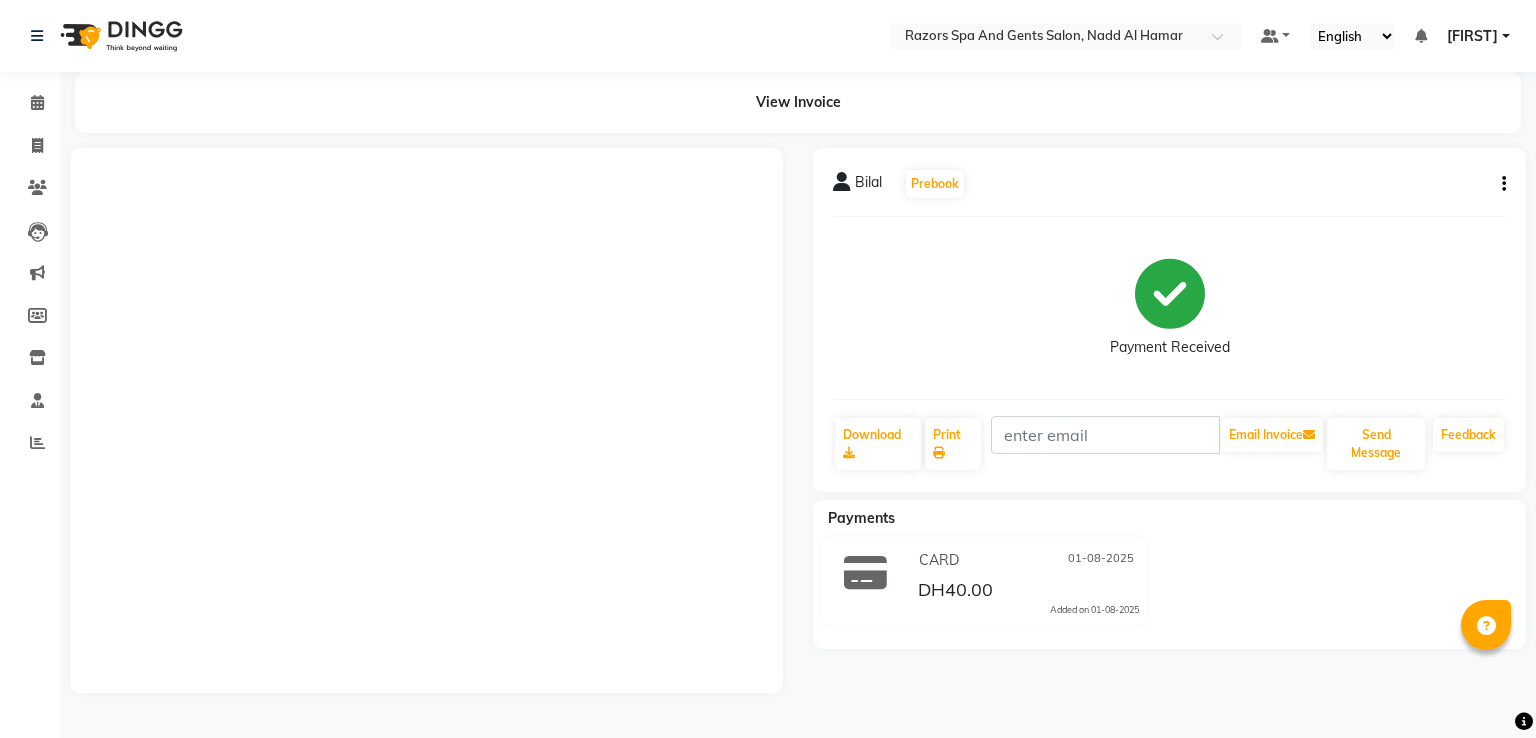 scroll, scrollTop: 0, scrollLeft: 0, axis: both 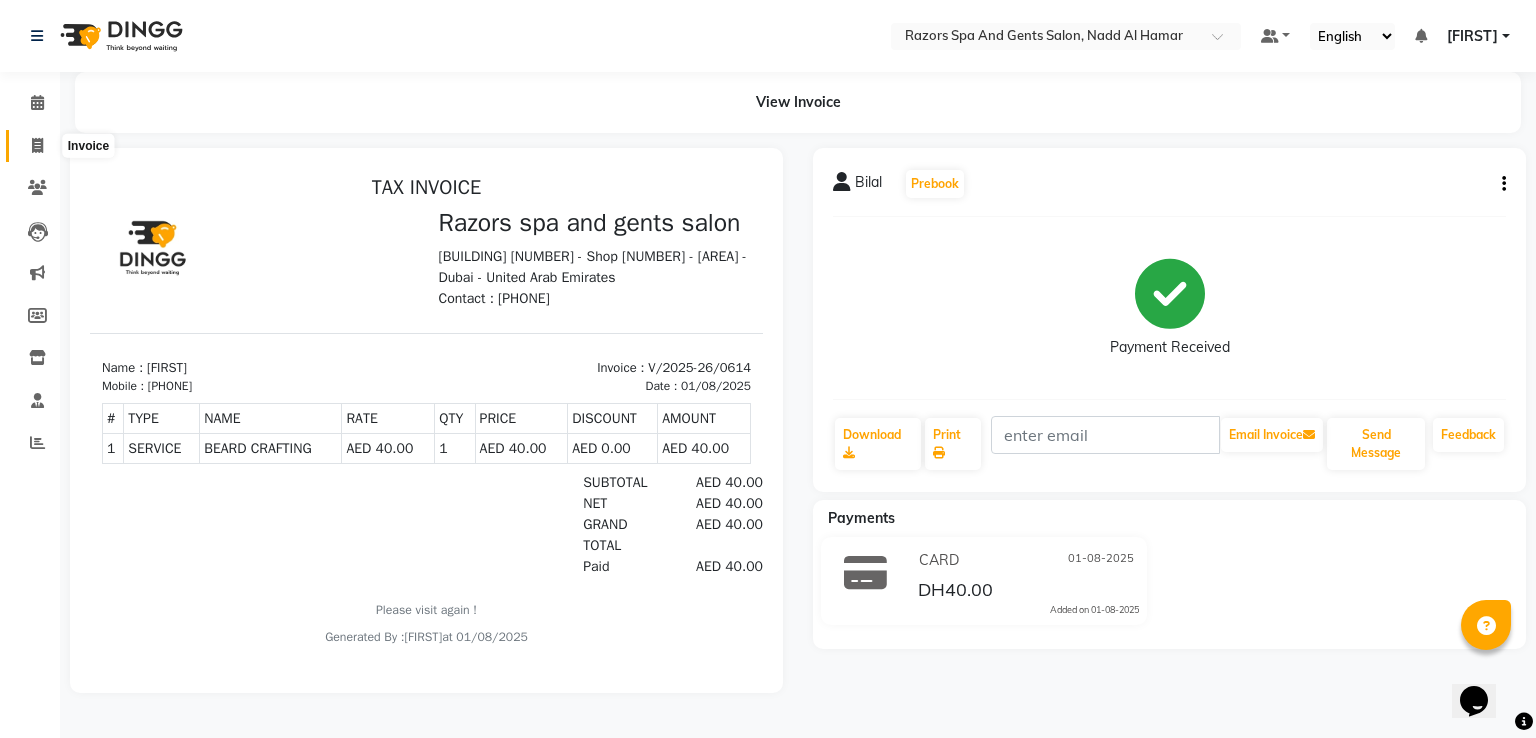 click 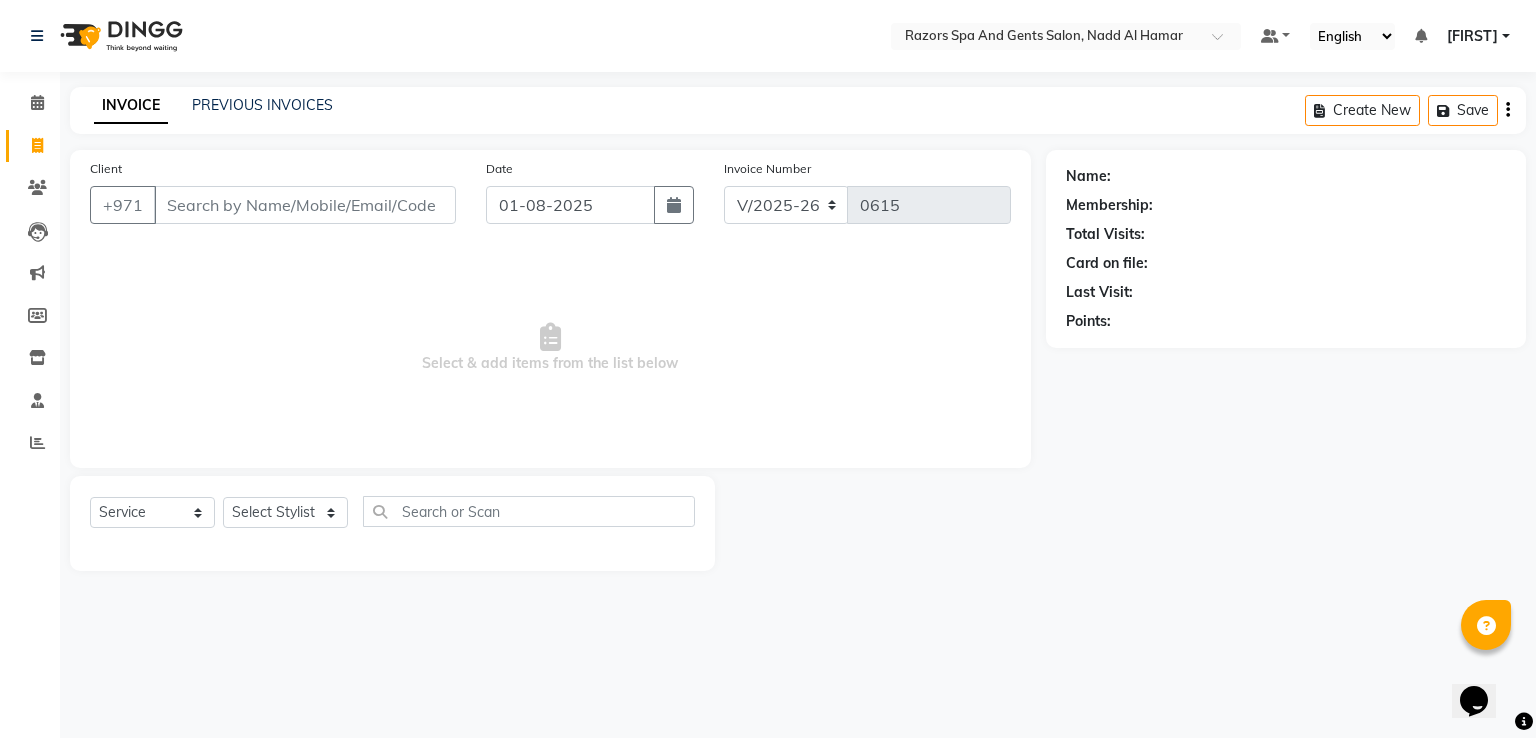 click on "Client" at bounding box center (305, 205) 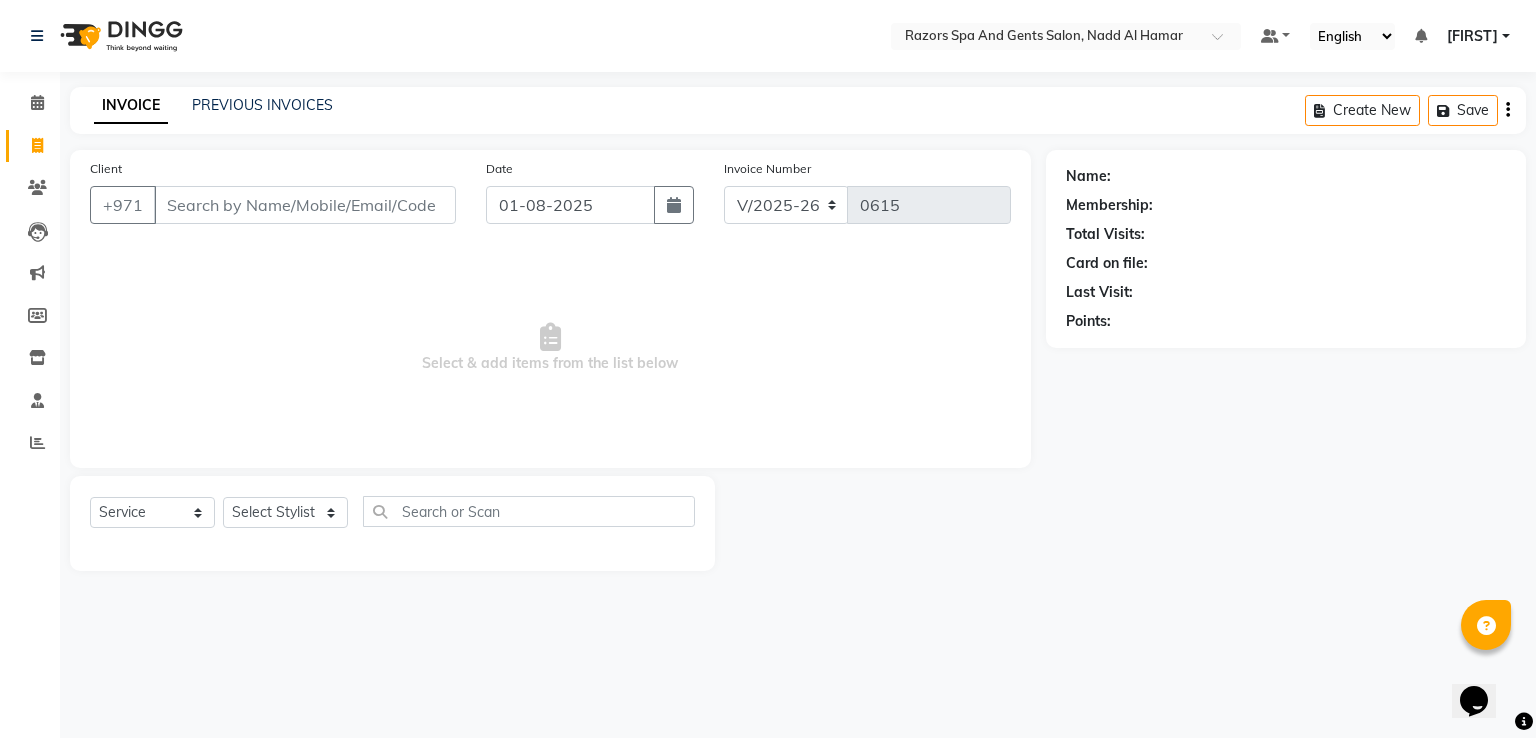 click on "Client" at bounding box center (305, 205) 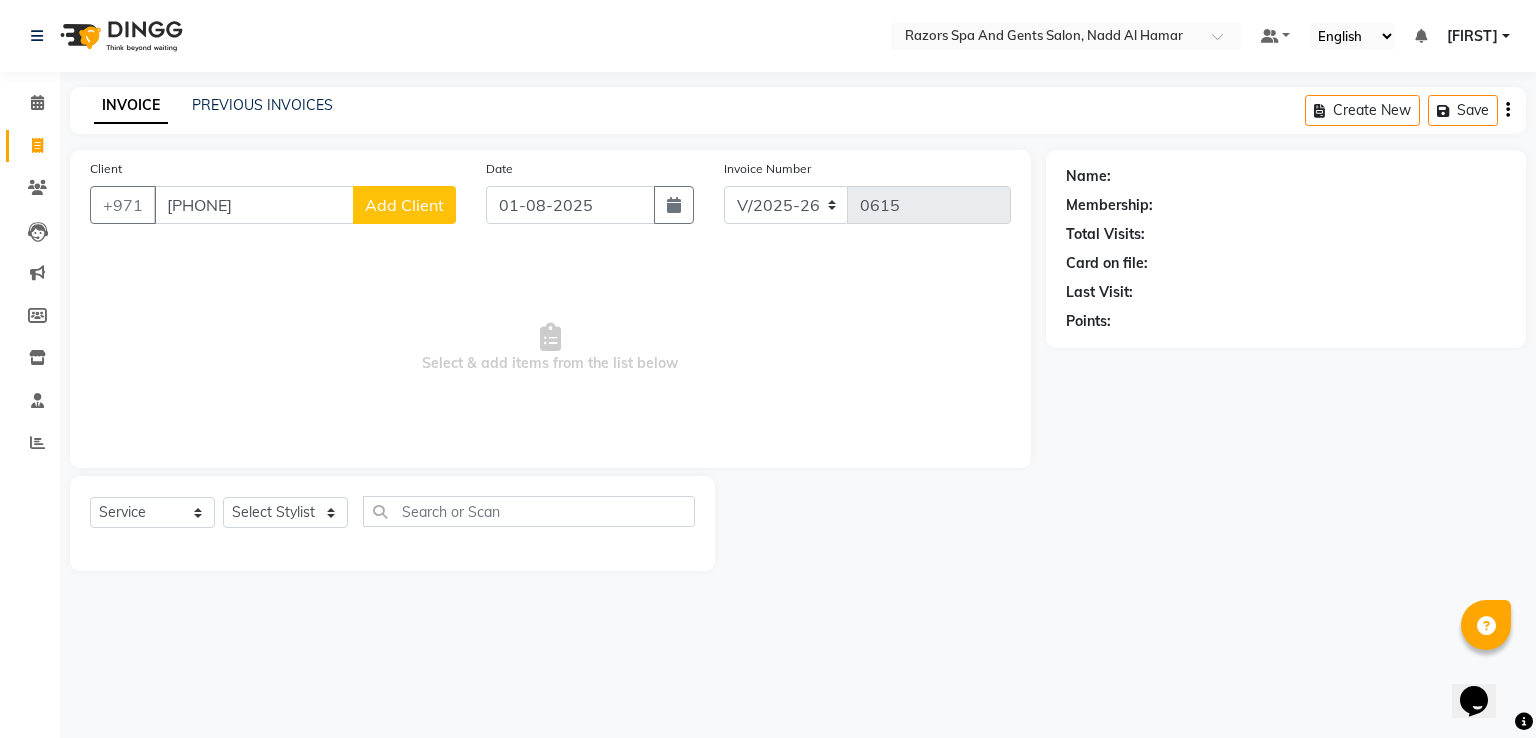 type on "[PHONE]" 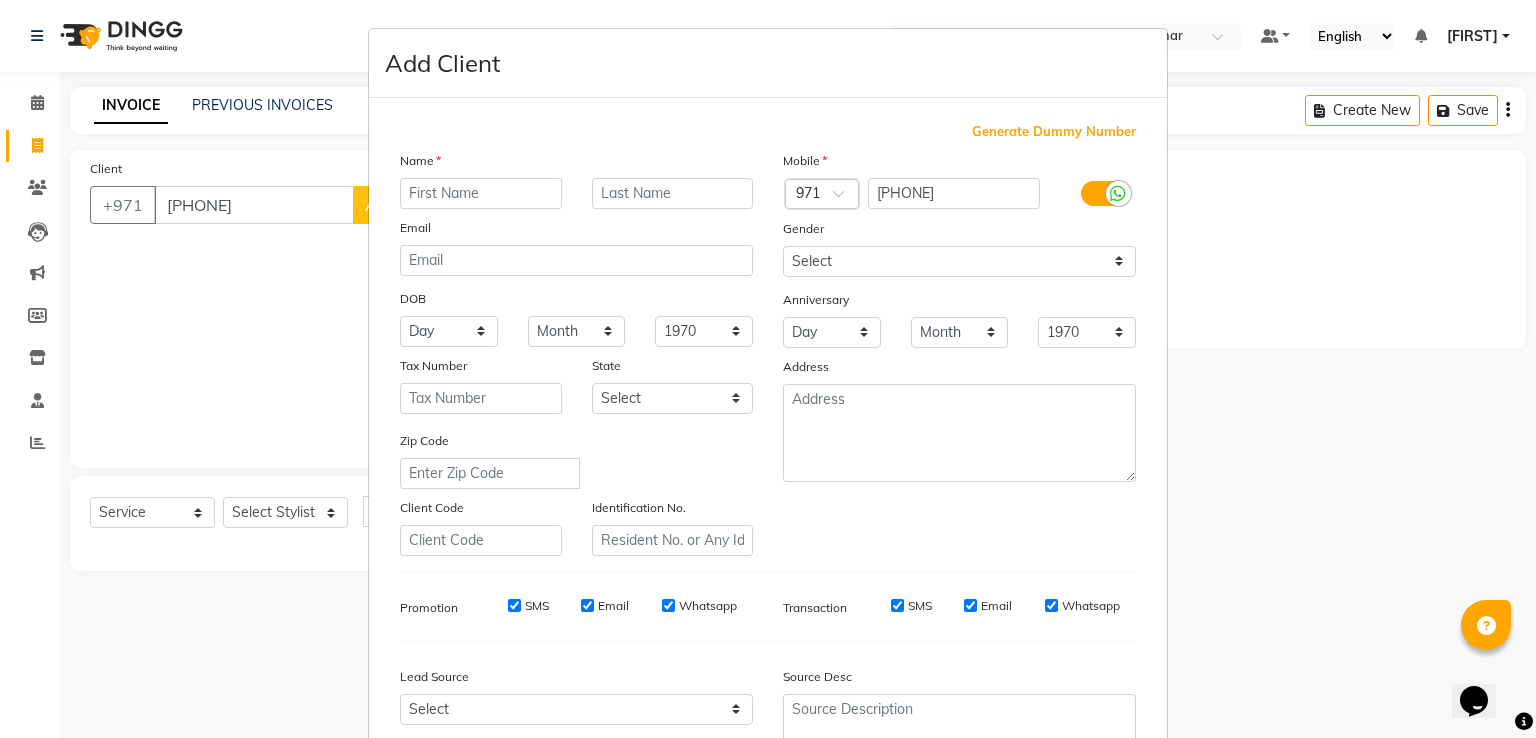 click at bounding box center (481, 193) 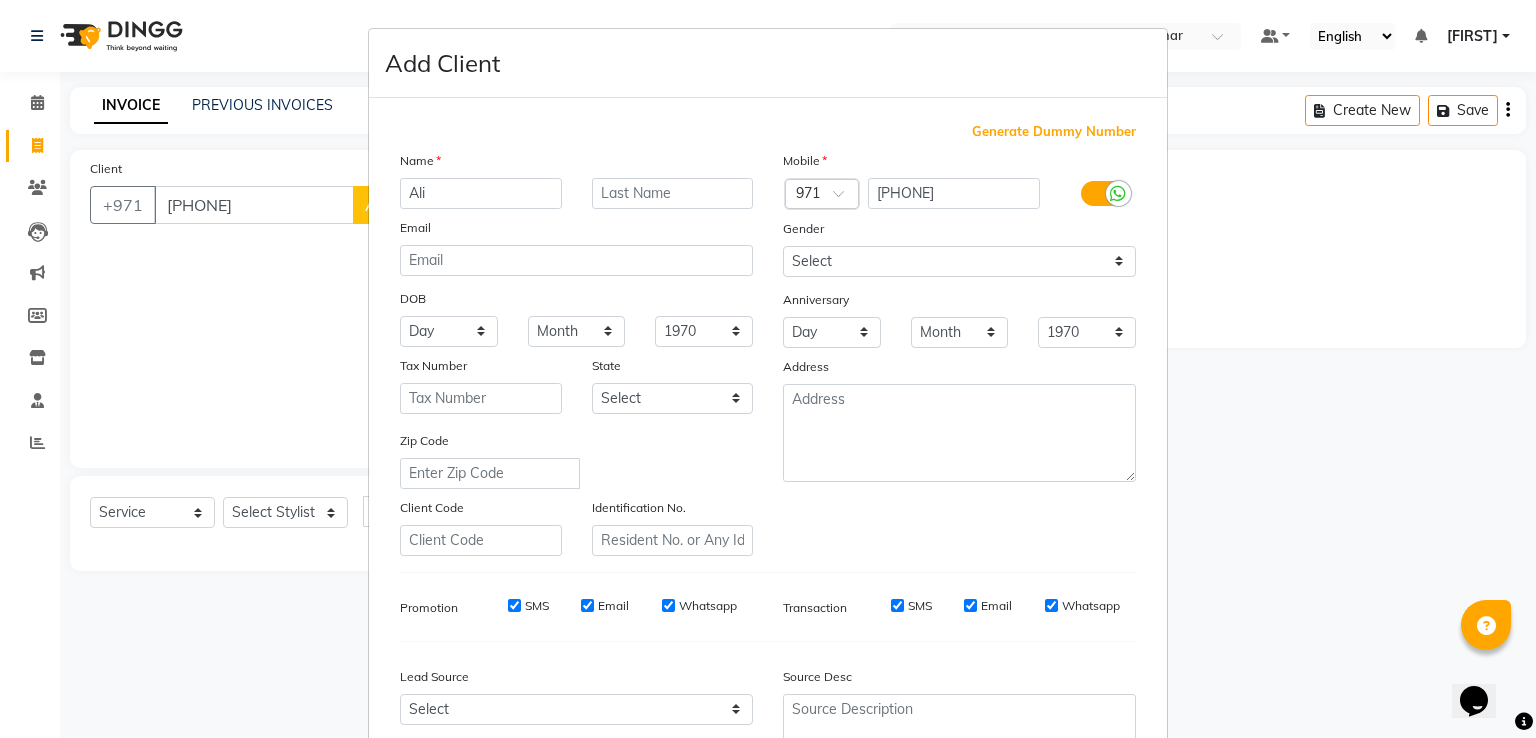 type on "Ali" 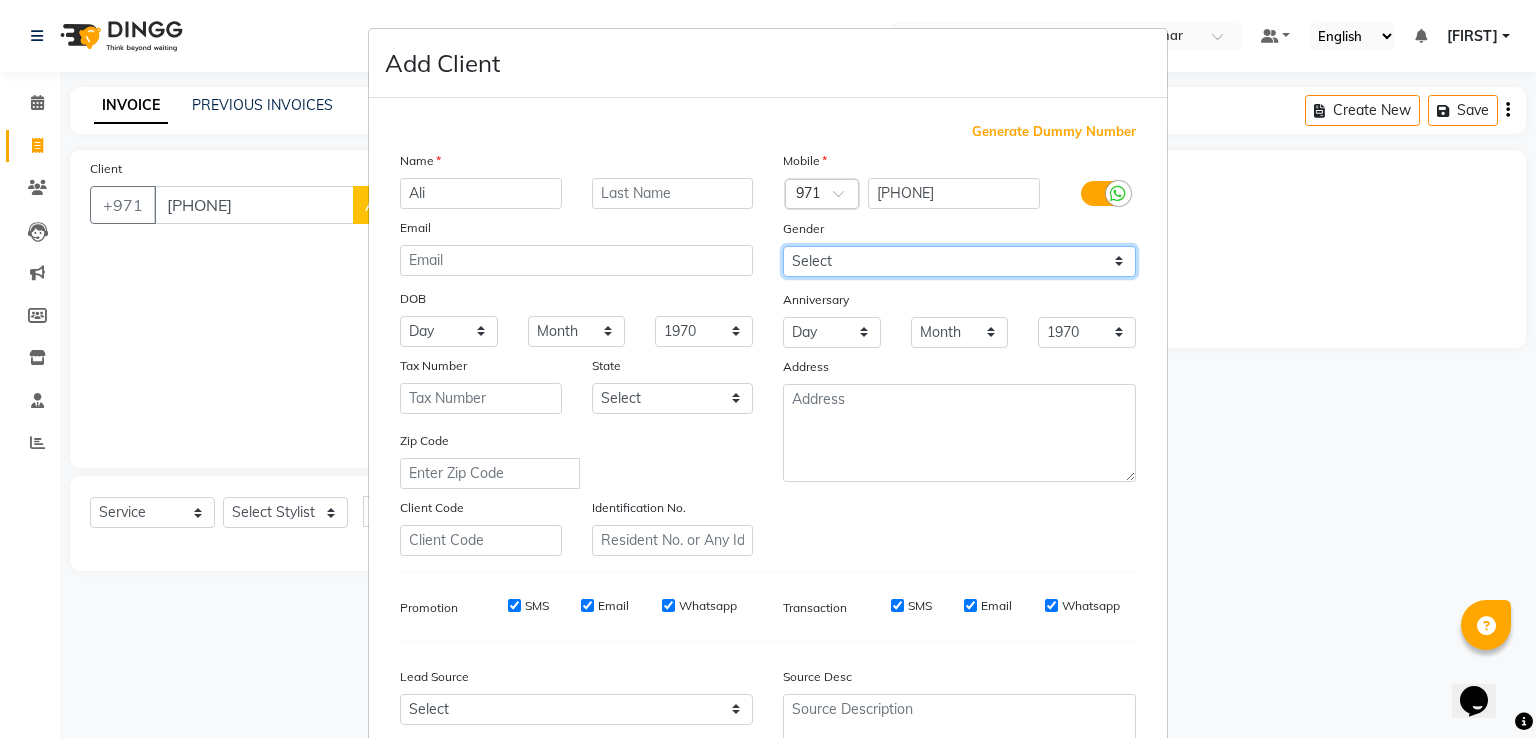 click on "Select Male Female Other Prefer Not To Say" at bounding box center [959, 261] 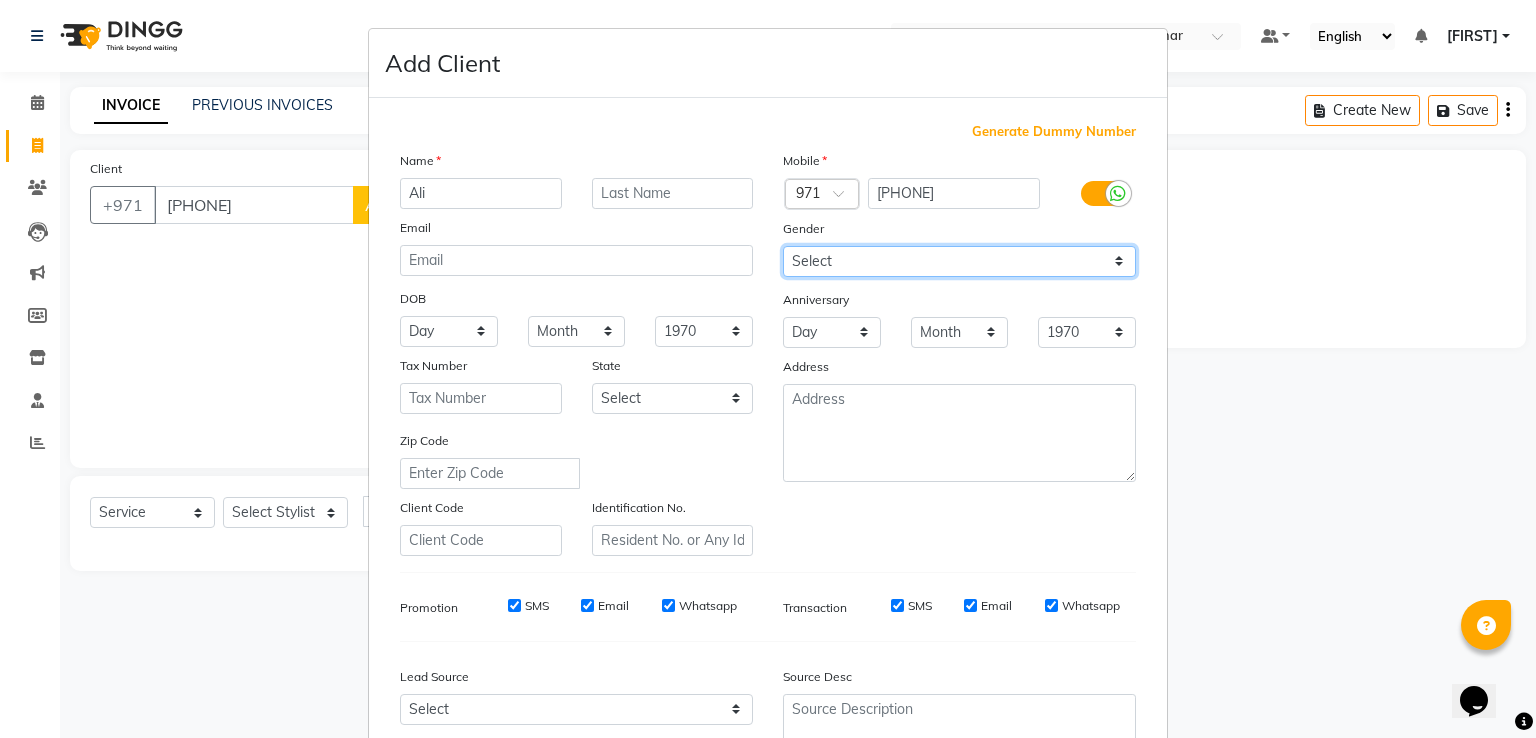 select on "male" 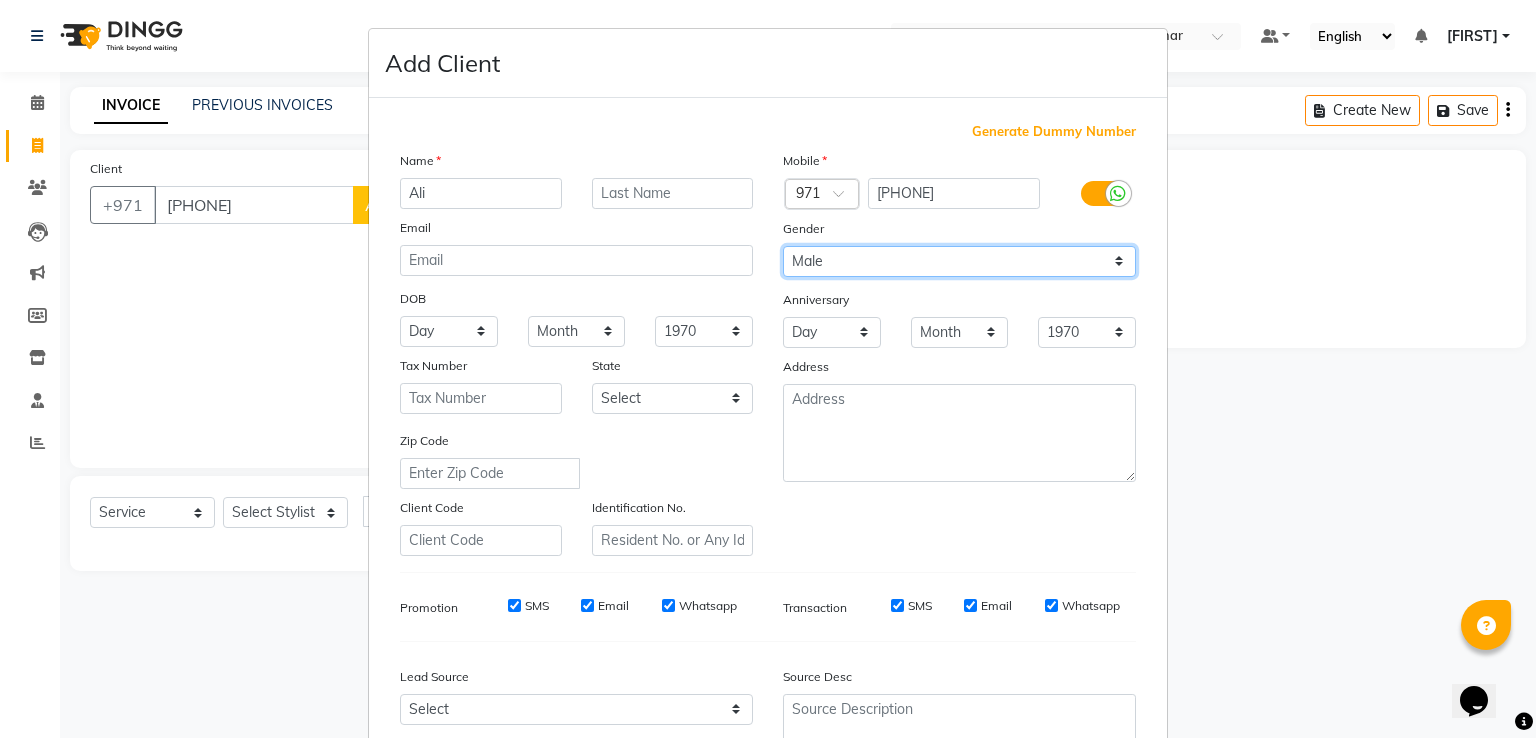 click on "Select Male Female Other Prefer Not To Say" at bounding box center [959, 261] 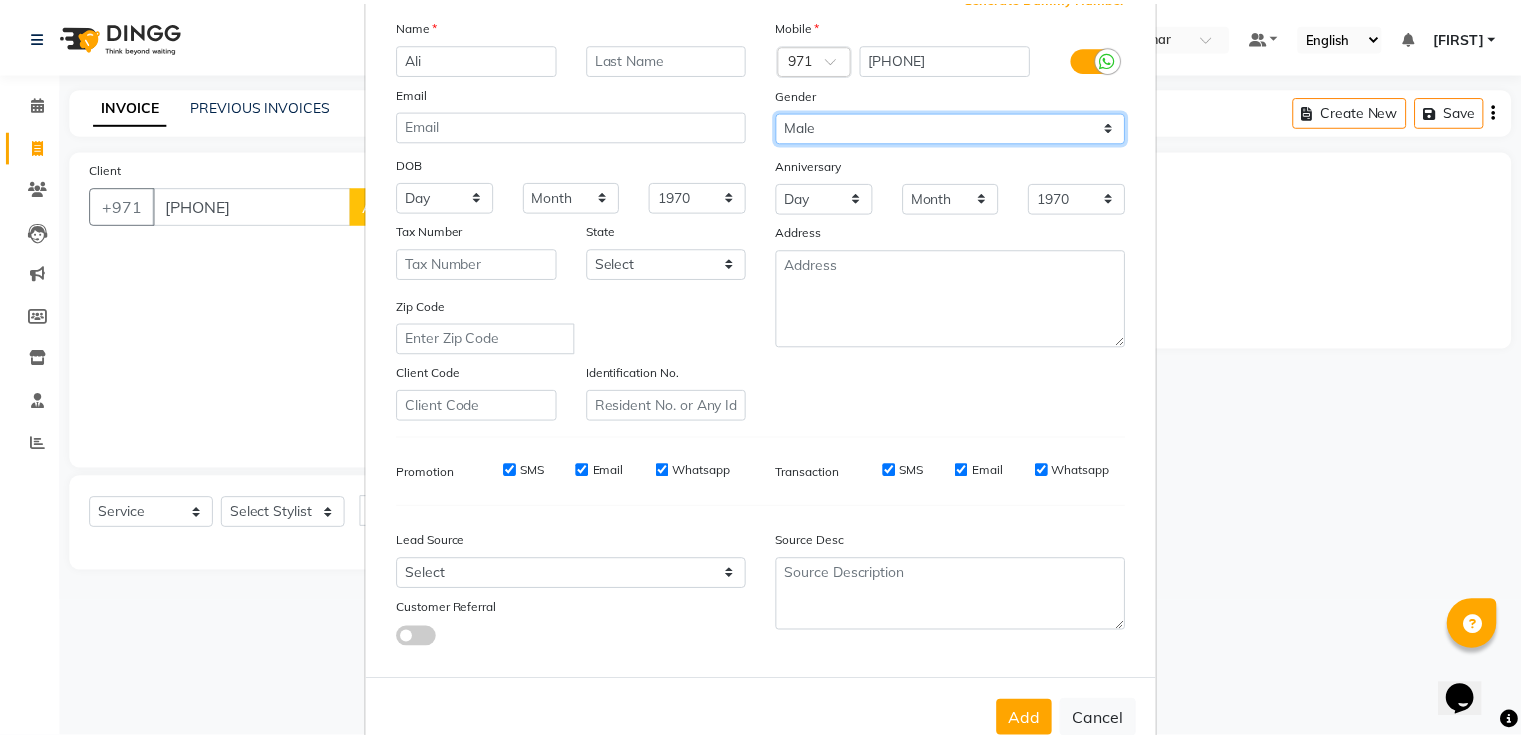 scroll, scrollTop: 195, scrollLeft: 0, axis: vertical 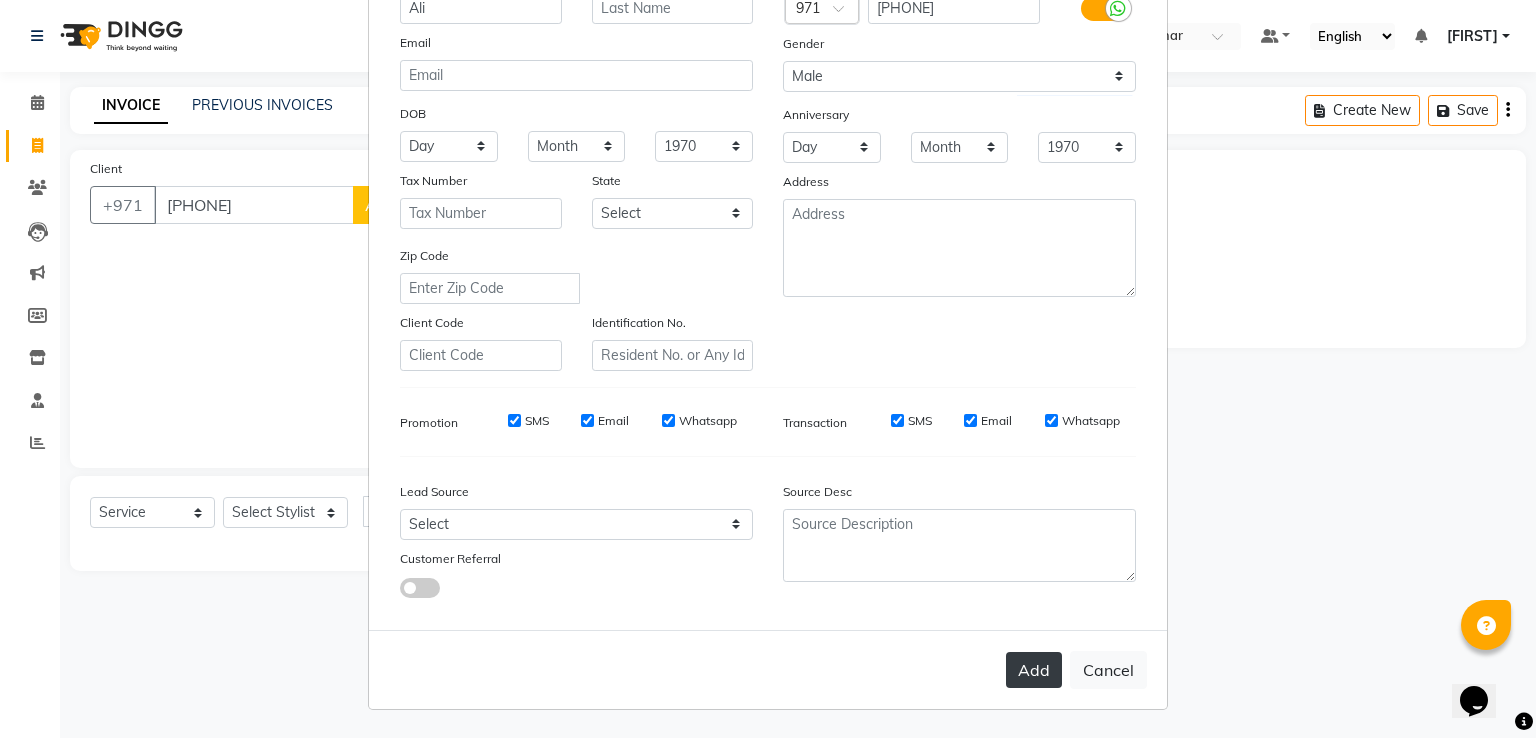 click on "Add" at bounding box center [1034, 670] 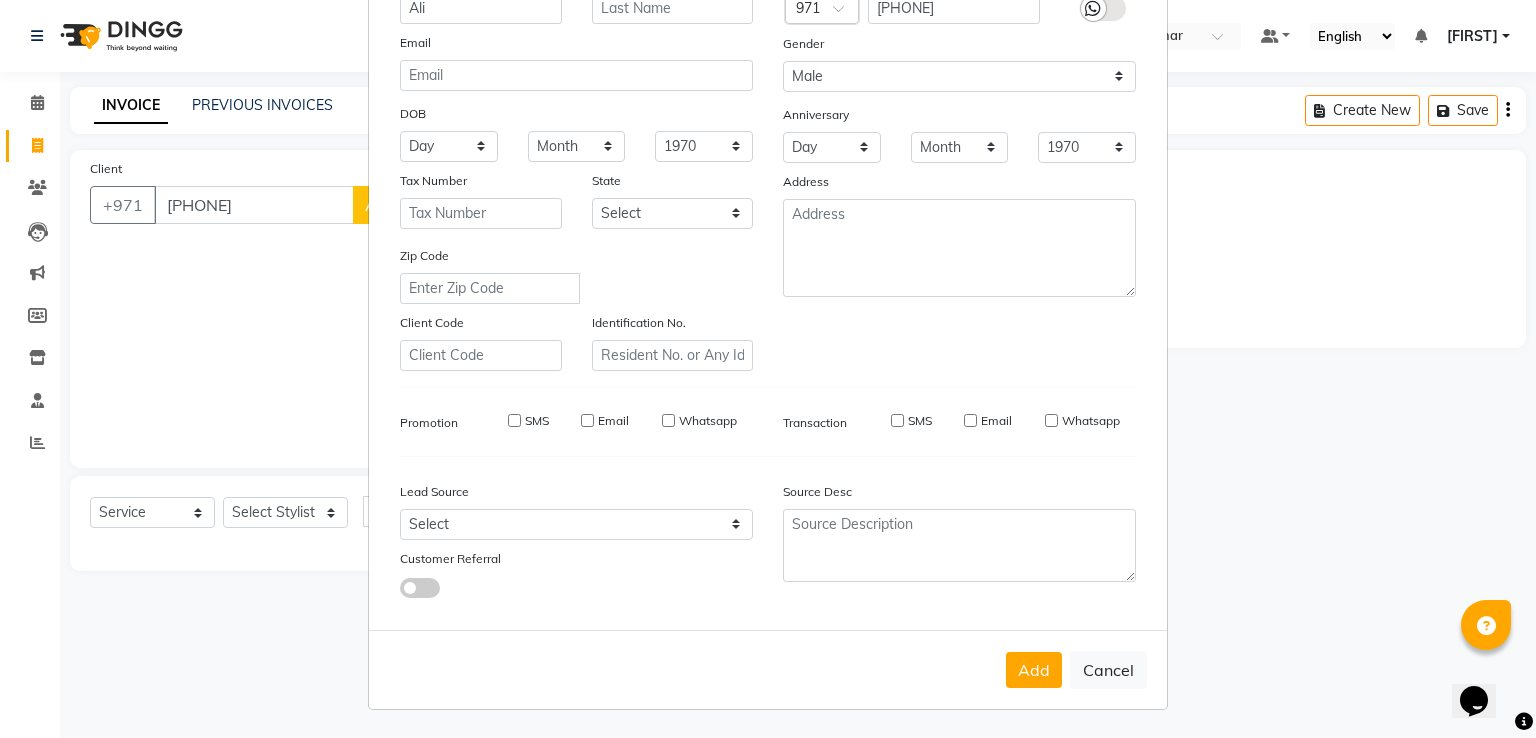 type 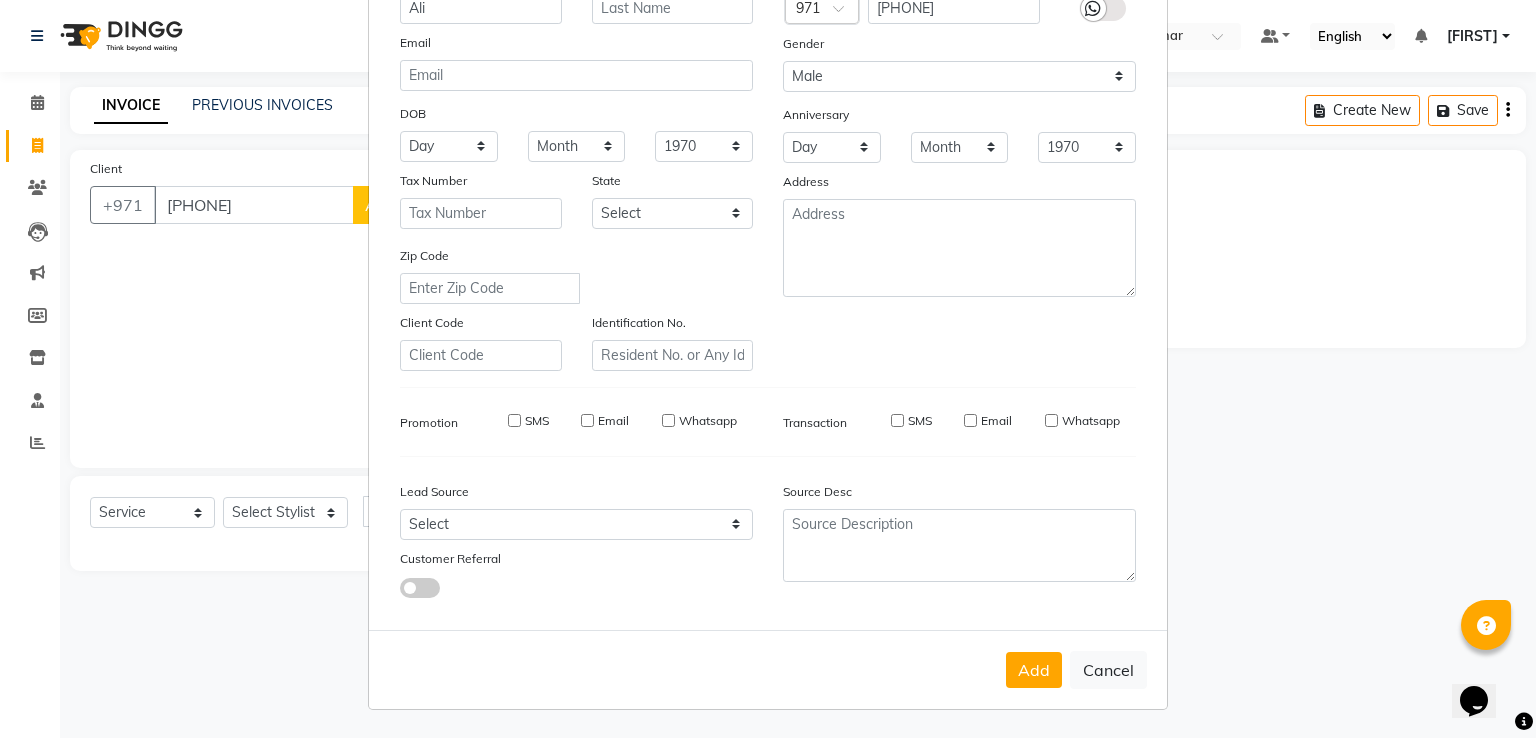 select 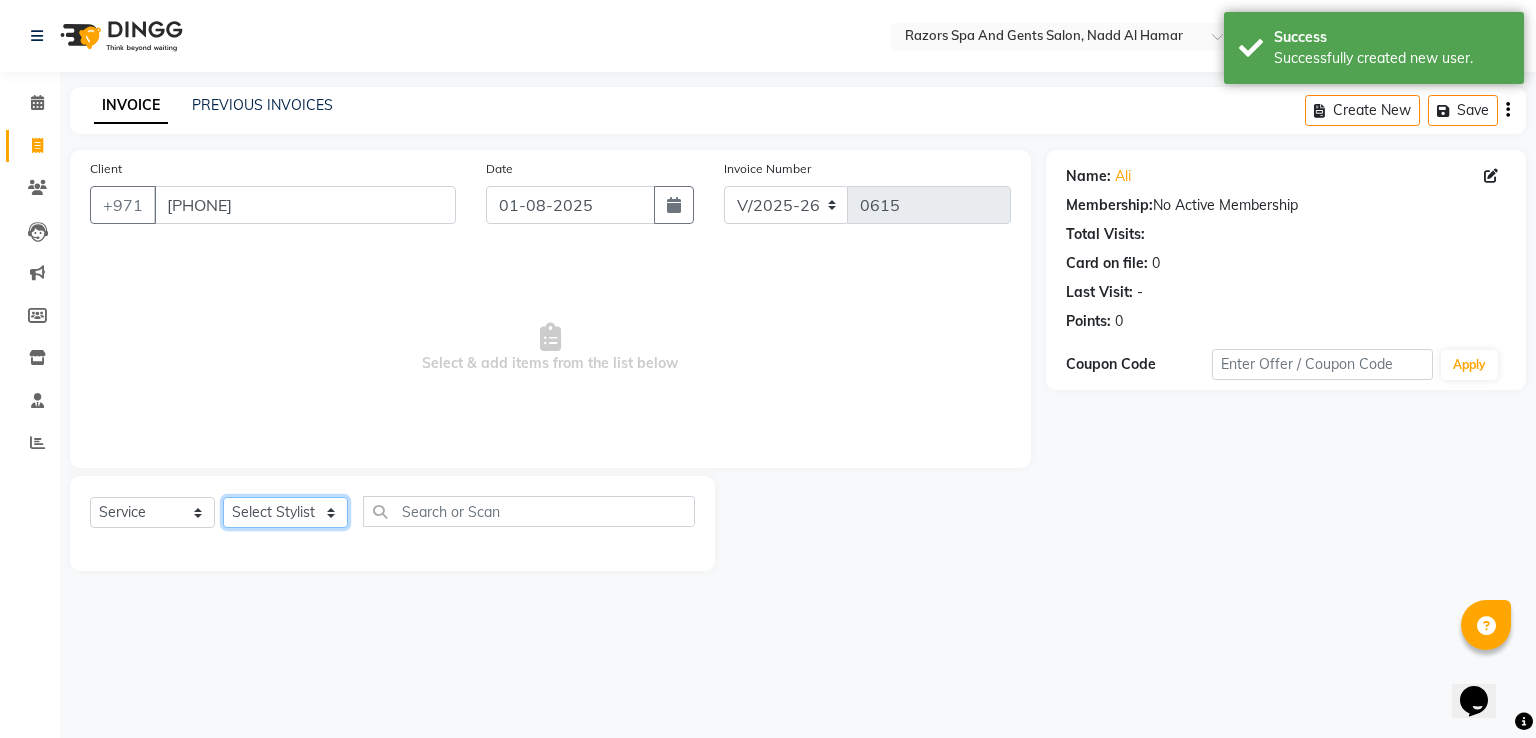 click on "Select Stylist [FIRST] [LAST] [FIRST] [FIRST] [FIRST] [FIRST] [FIRST]" 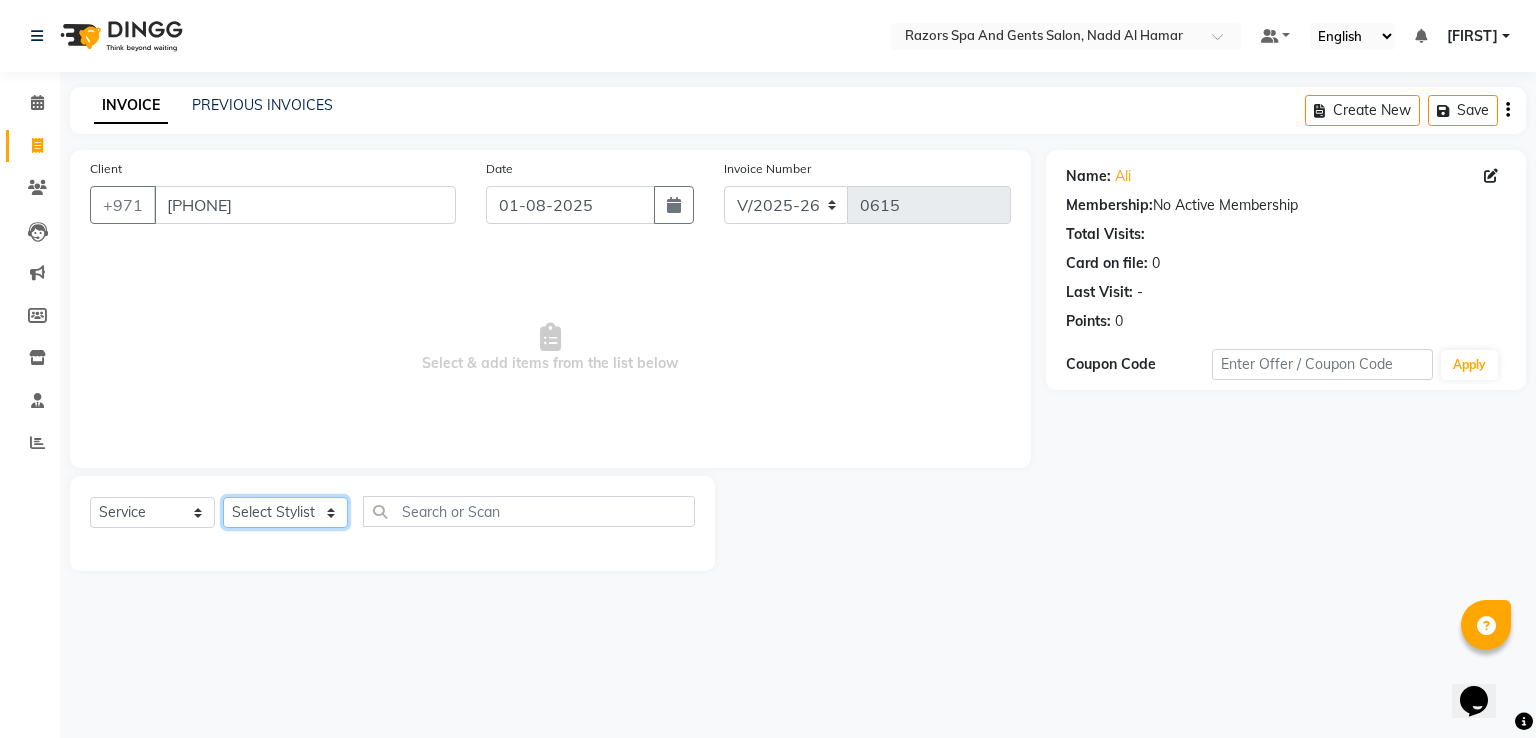 select on "81370" 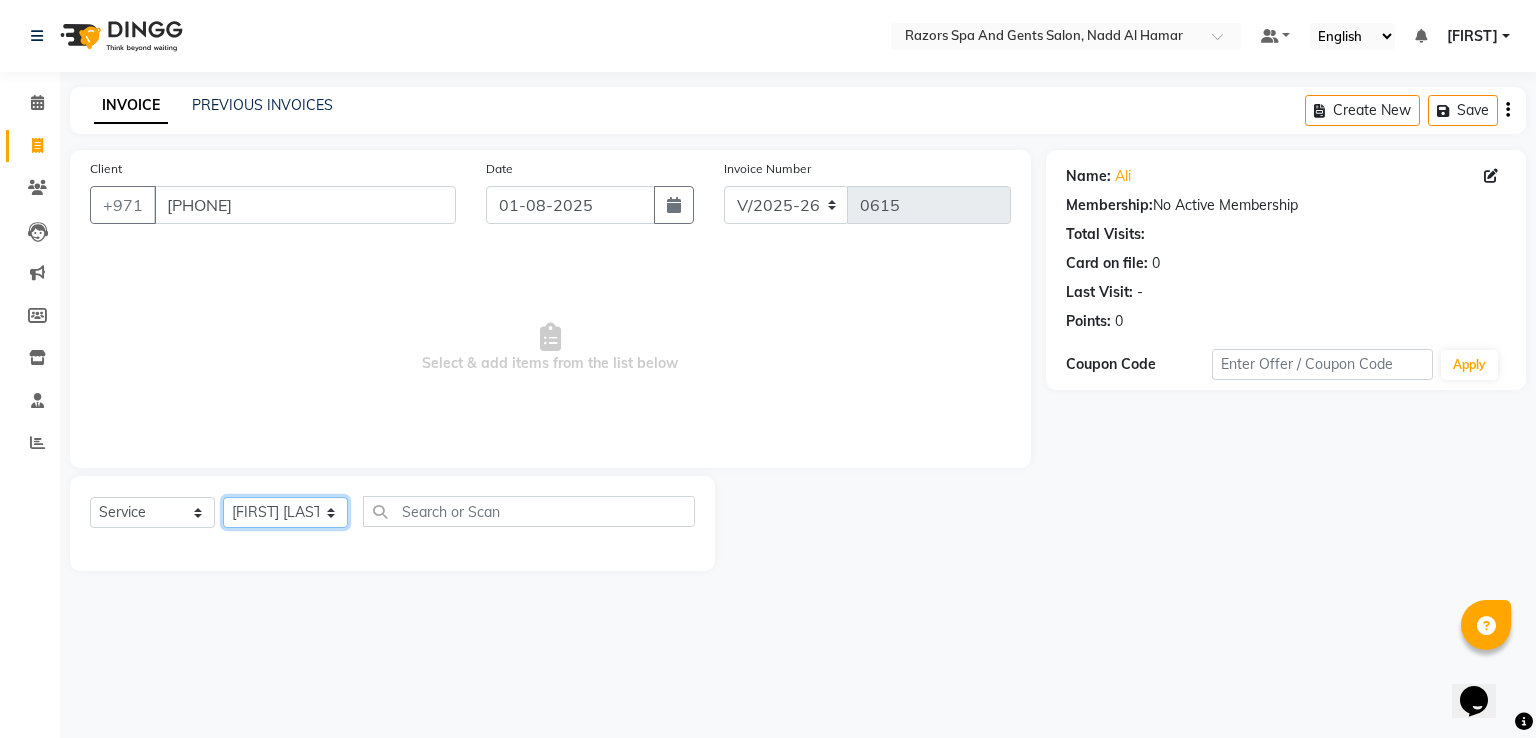 click on "Select Stylist [FIRST] [LAST] [FIRST] [FIRST] [FIRST] [FIRST] [FIRST]" 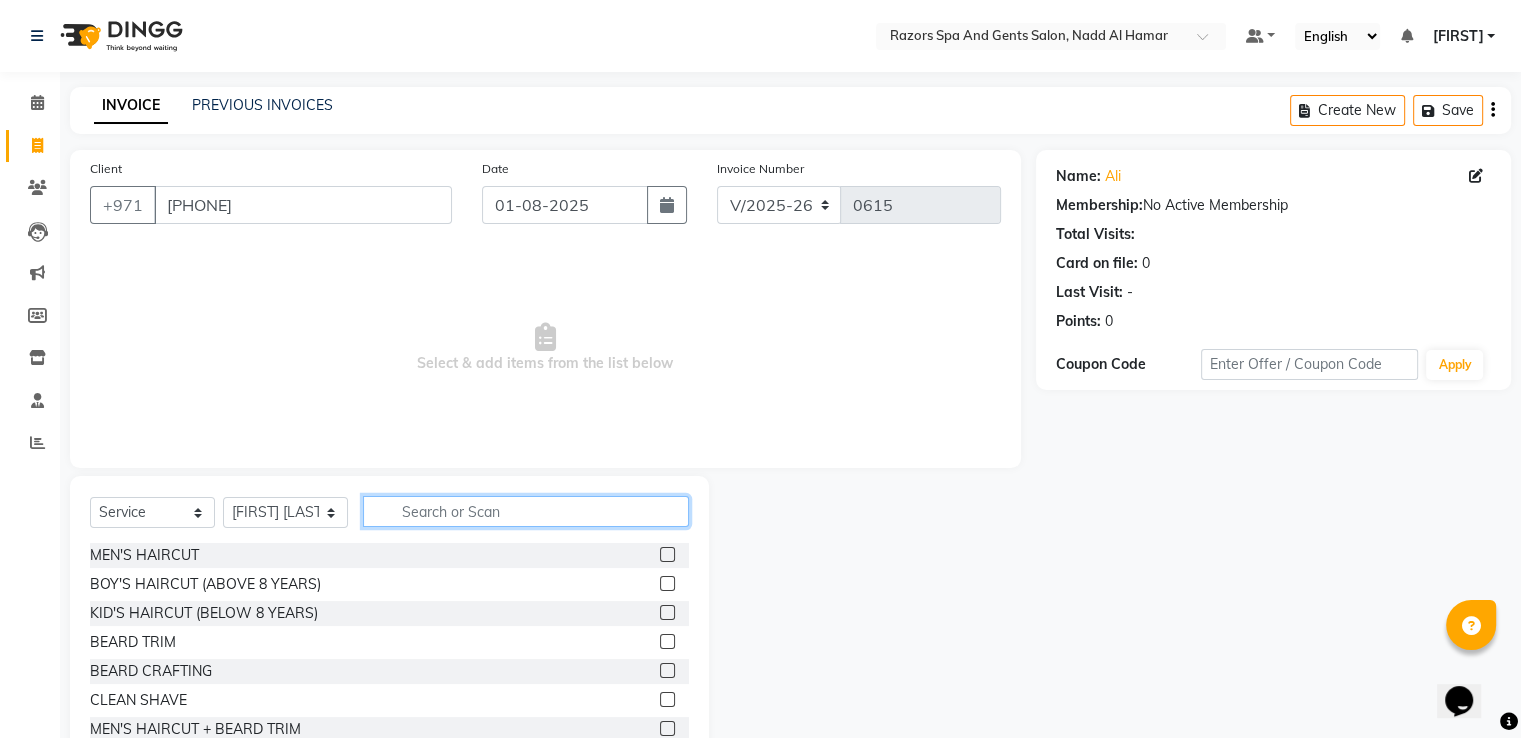 click 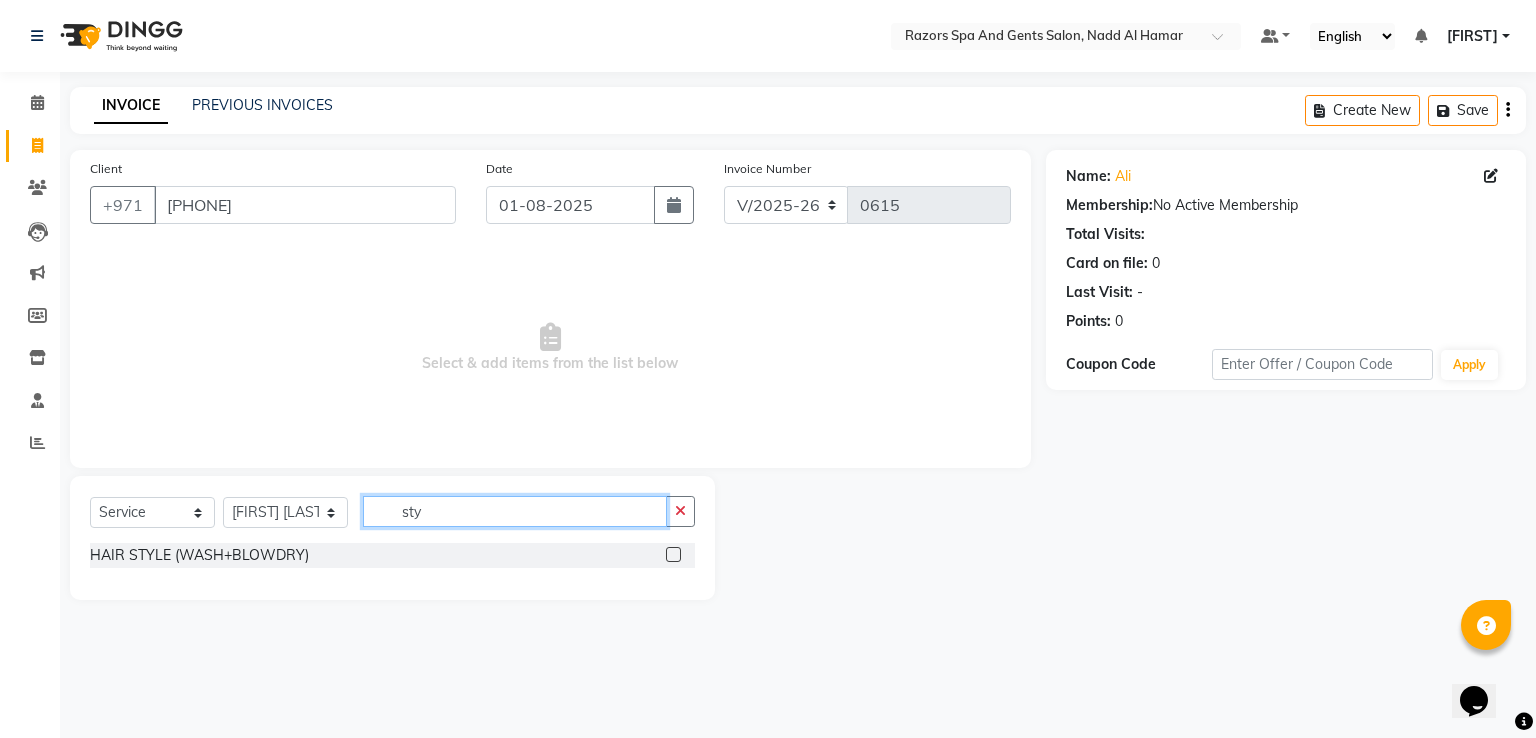 type on "sty" 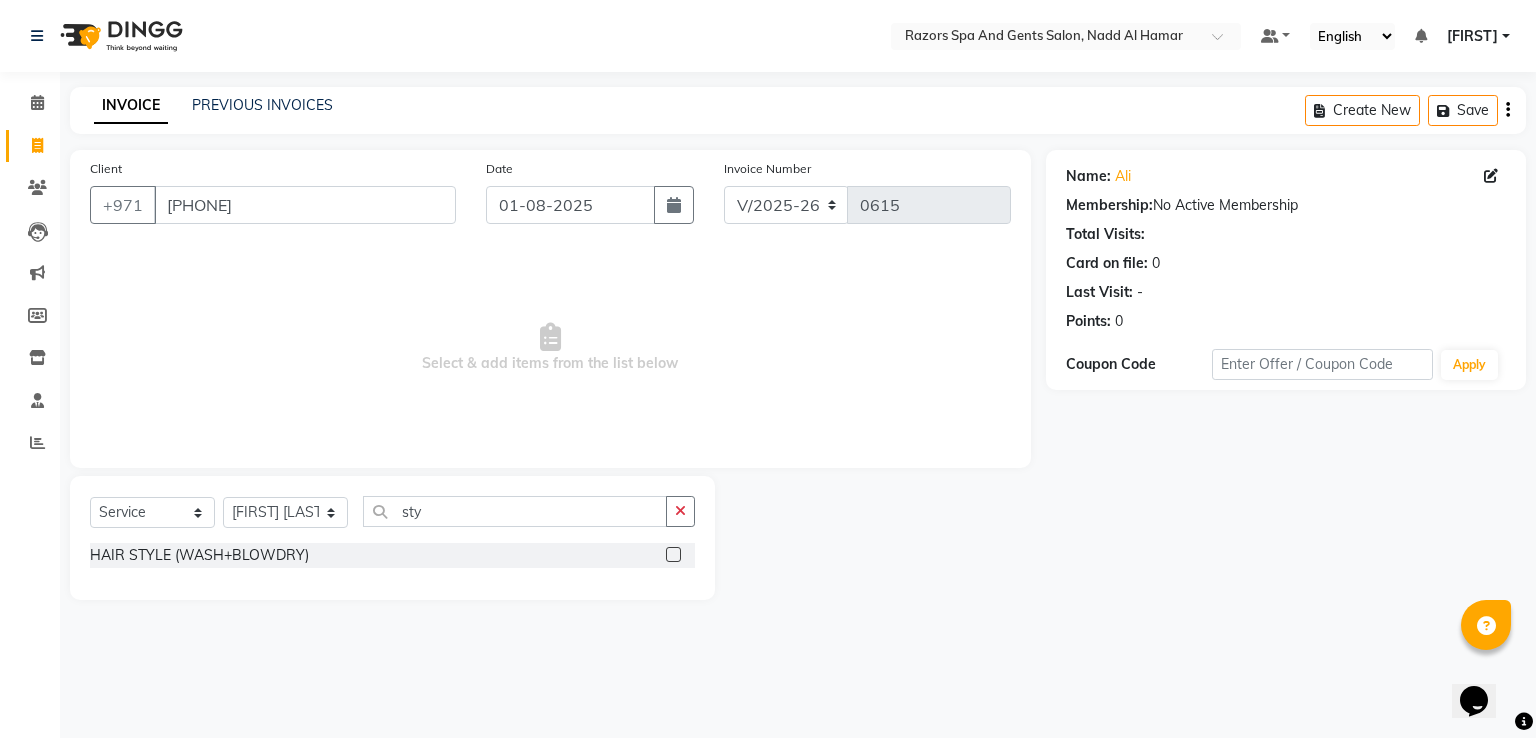 click 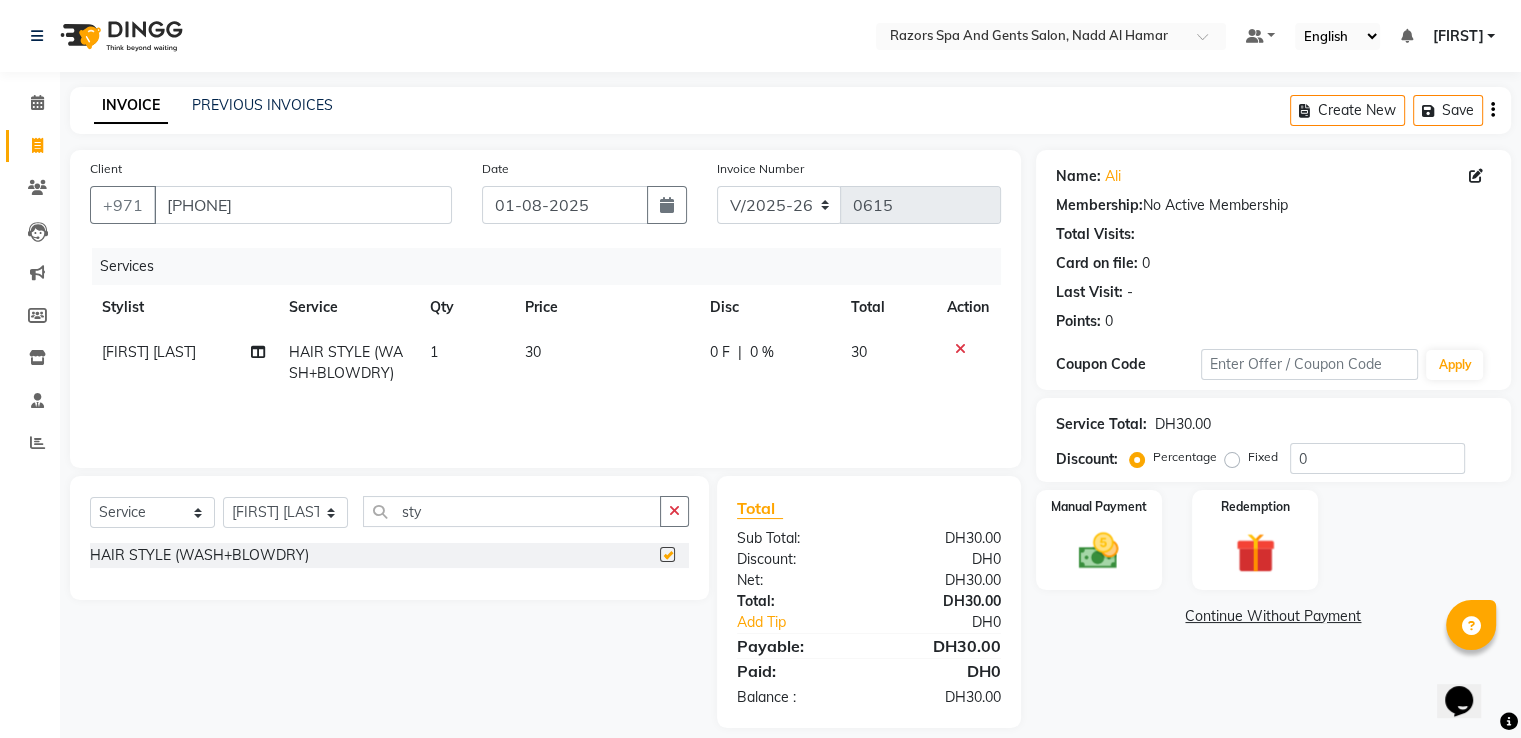 checkbox on "false" 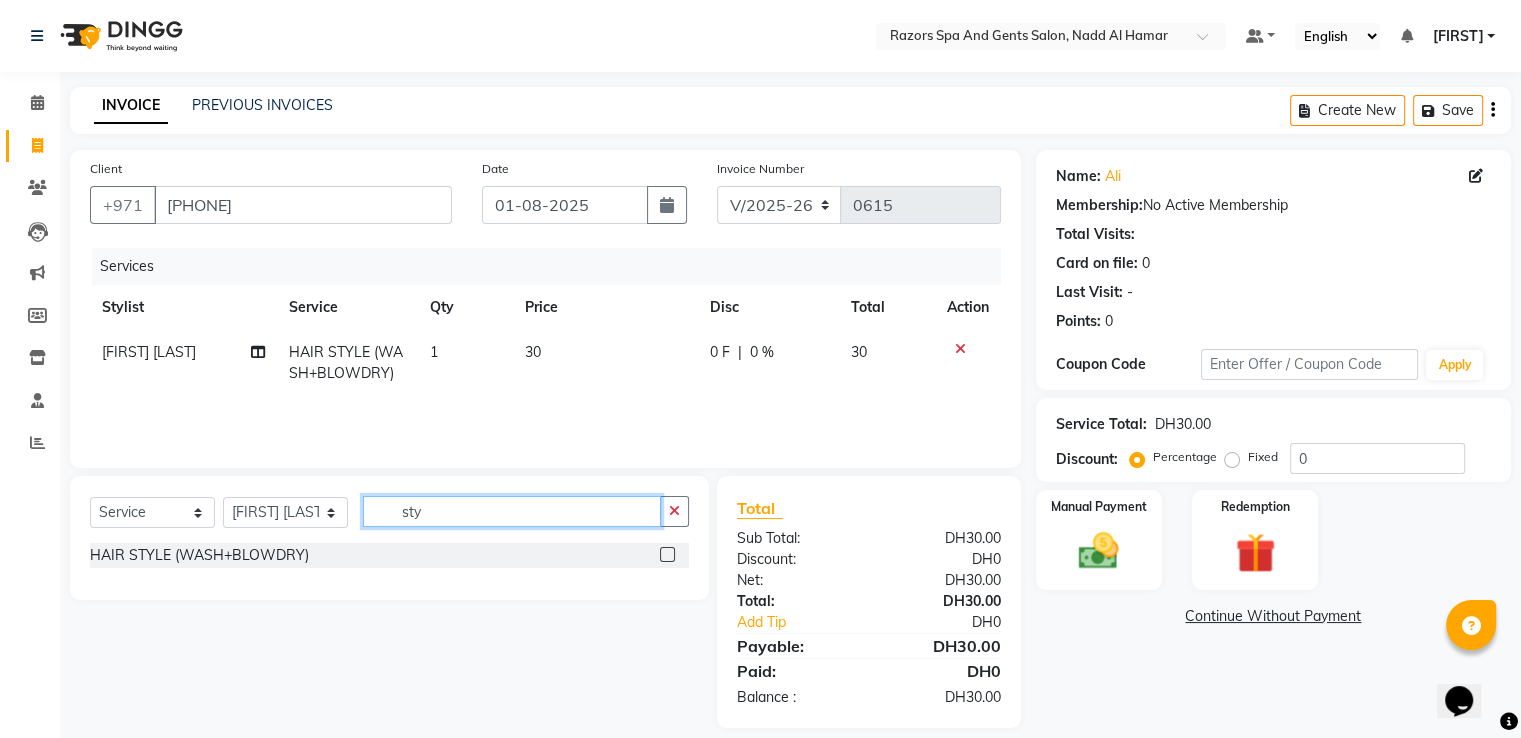 click on "sty" 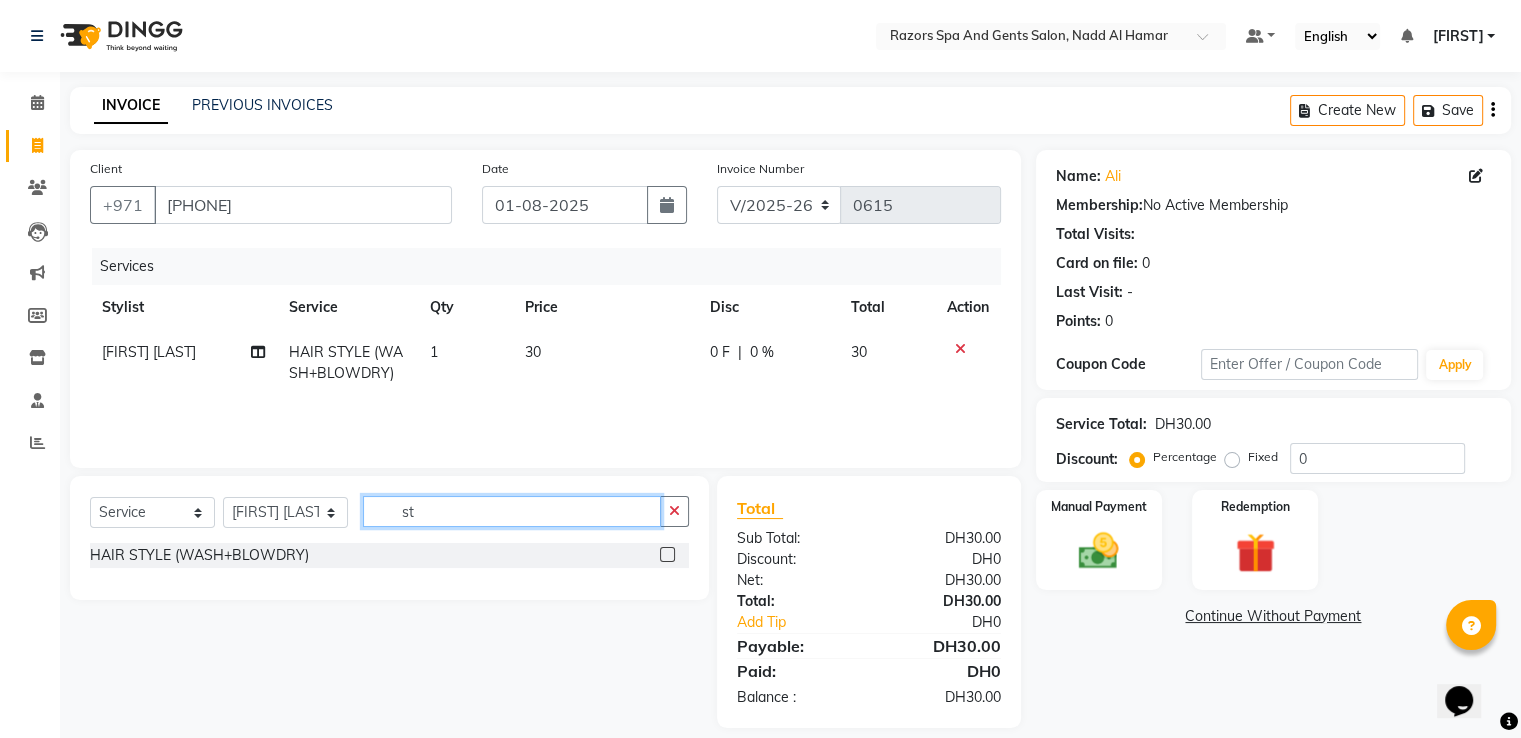 type on "s" 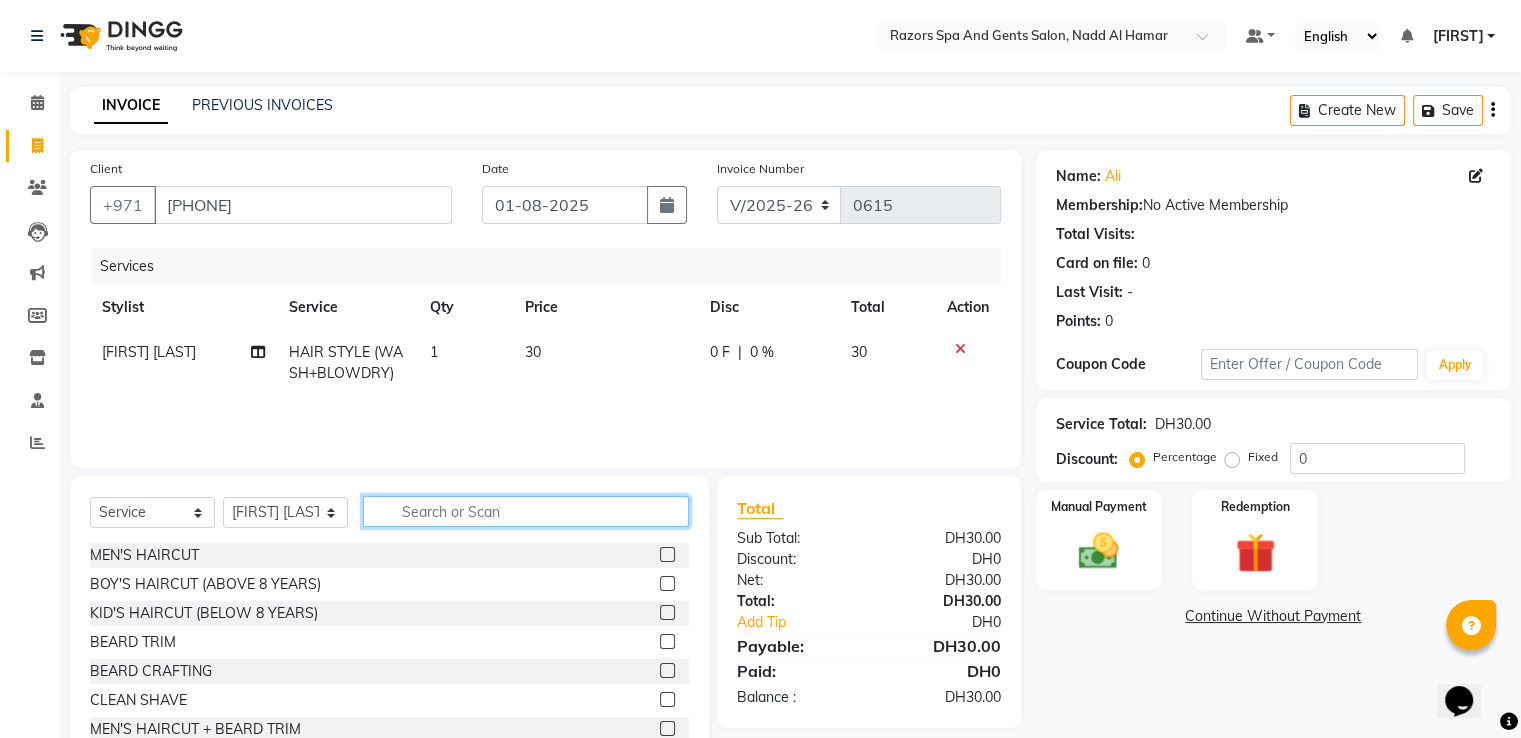 type 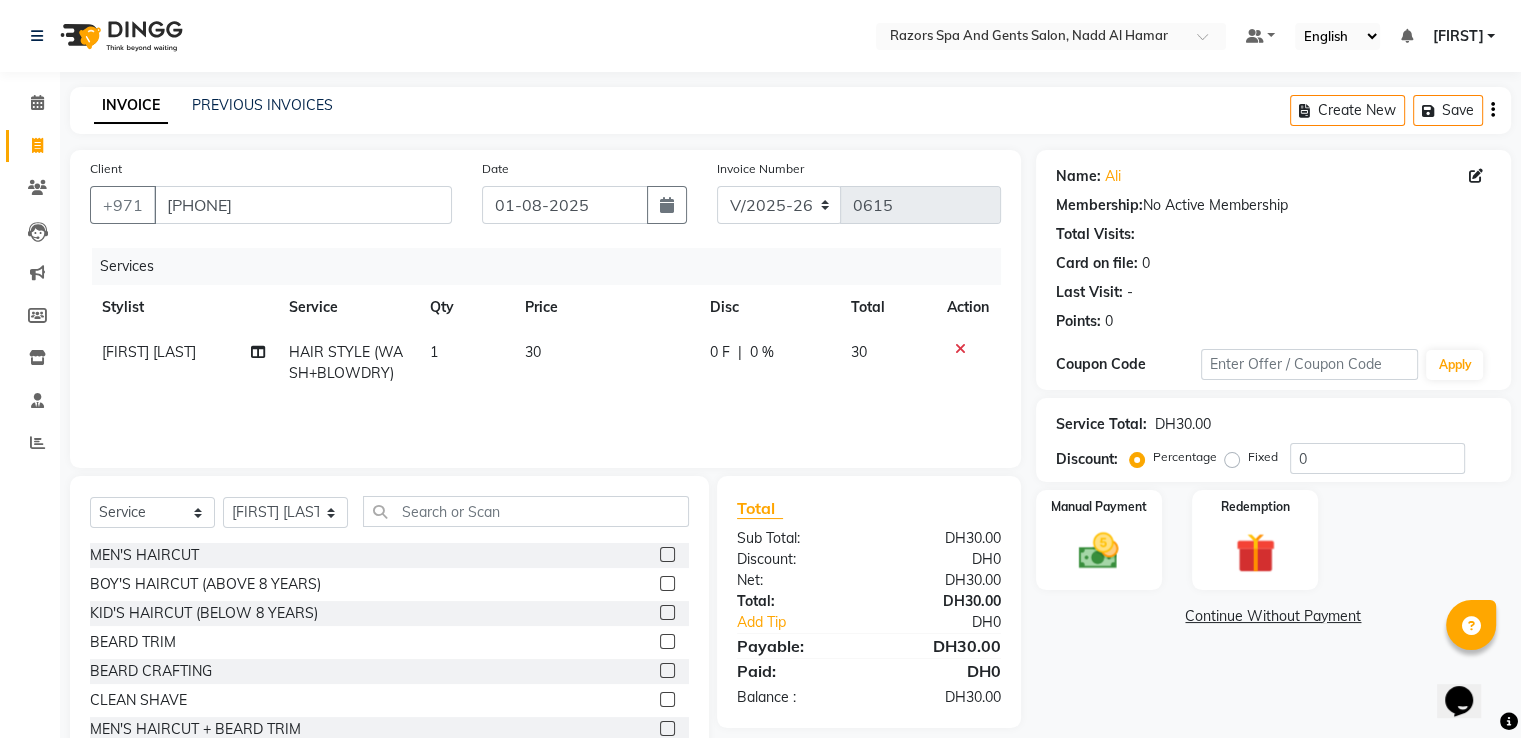 click 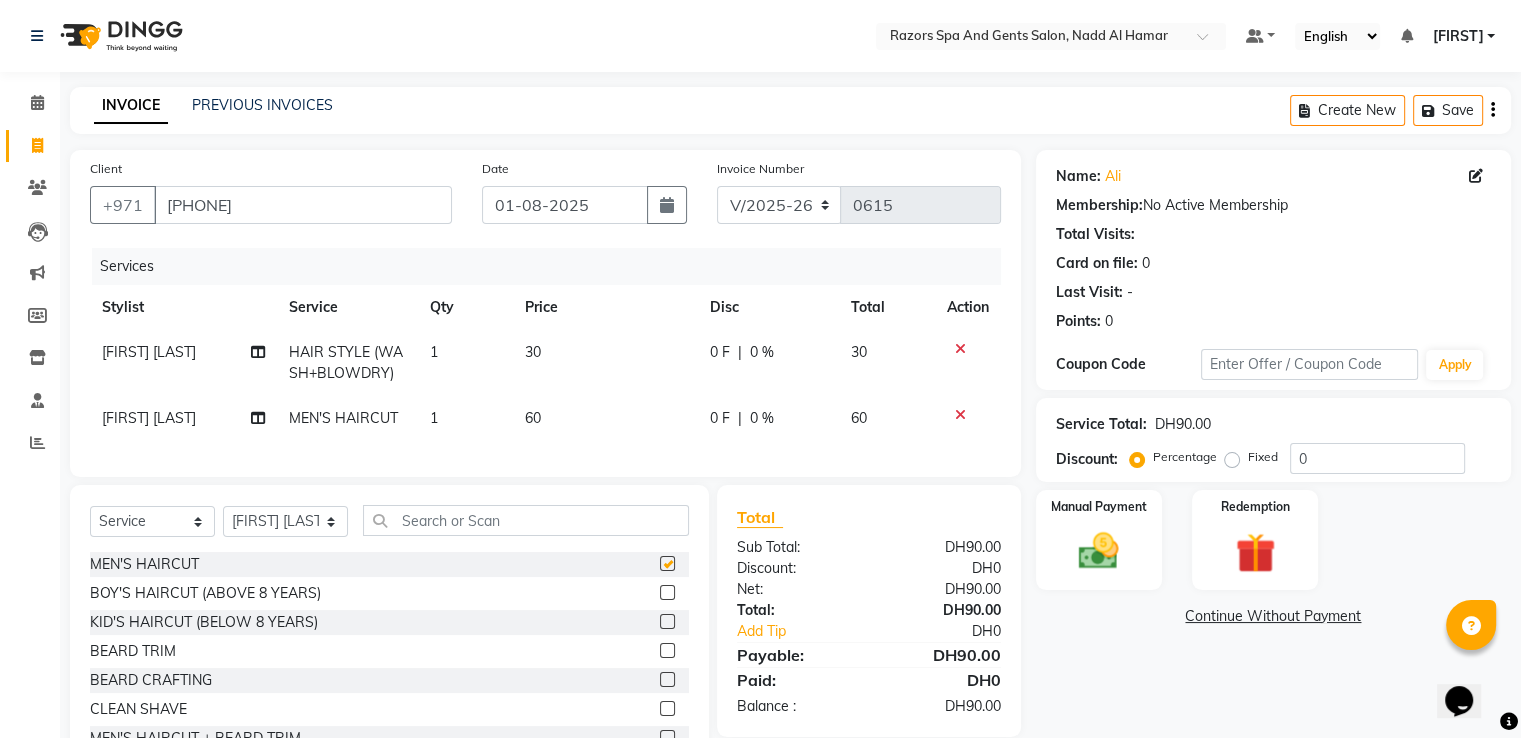 checkbox on "false" 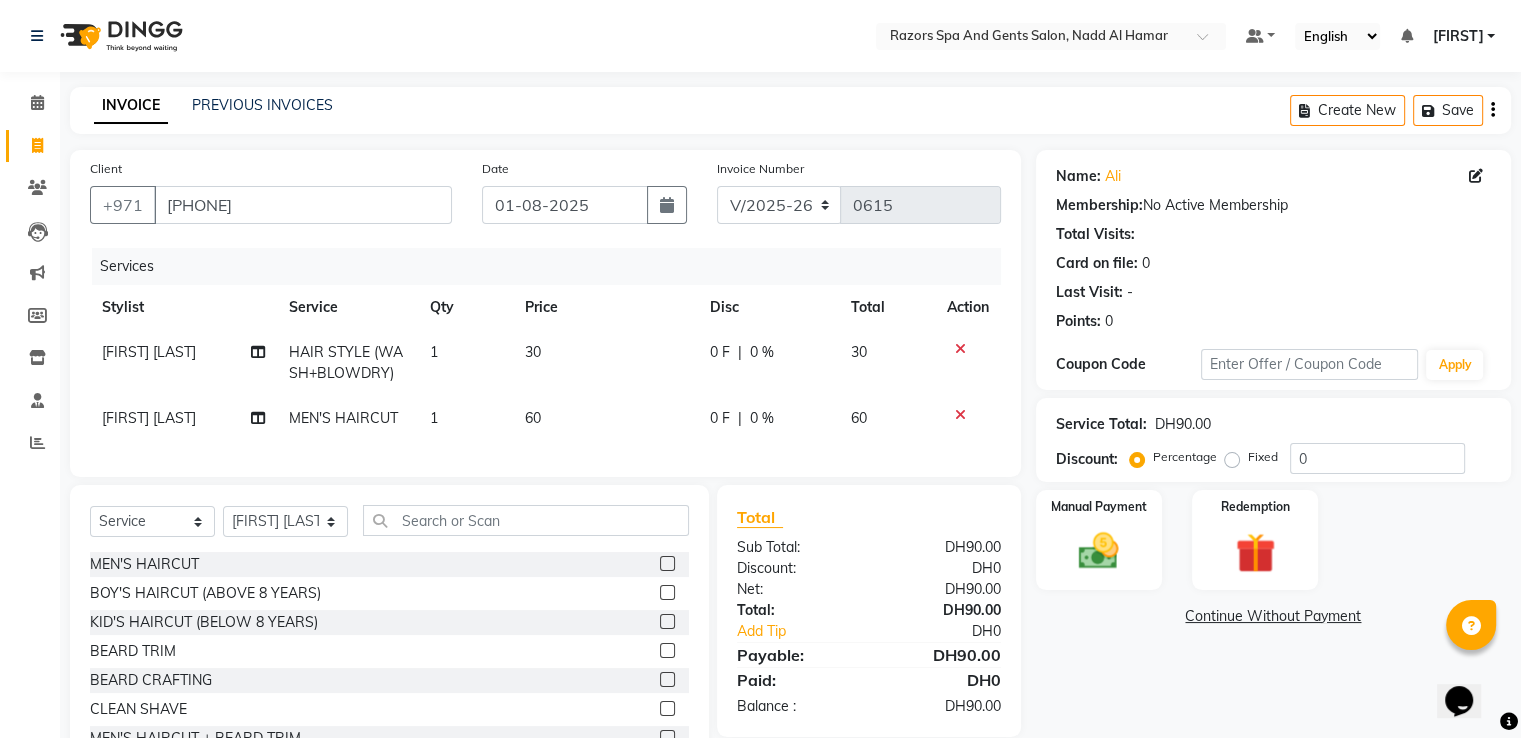 click 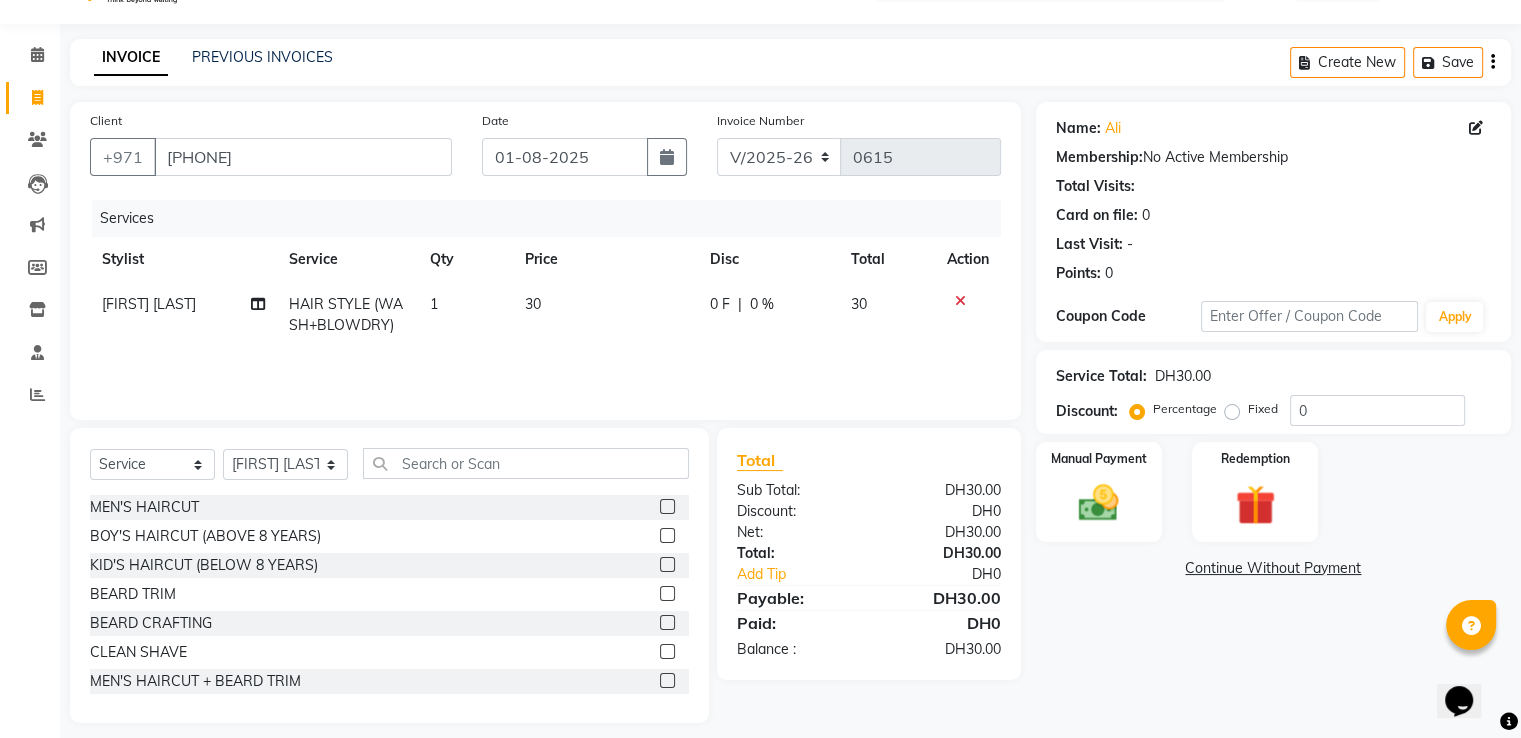 scroll, scrollTop: 0, scrollLeft: 0, axis: both 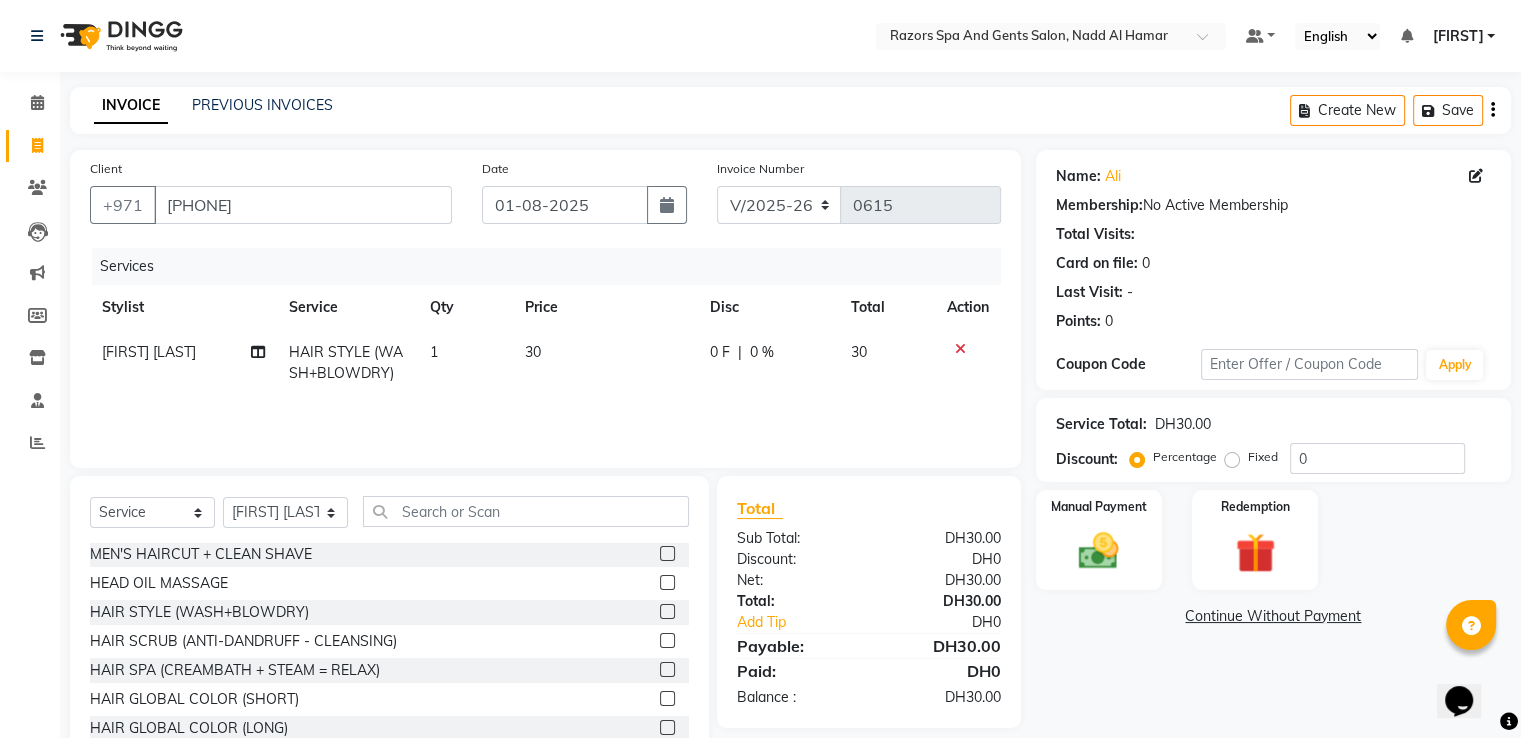 click 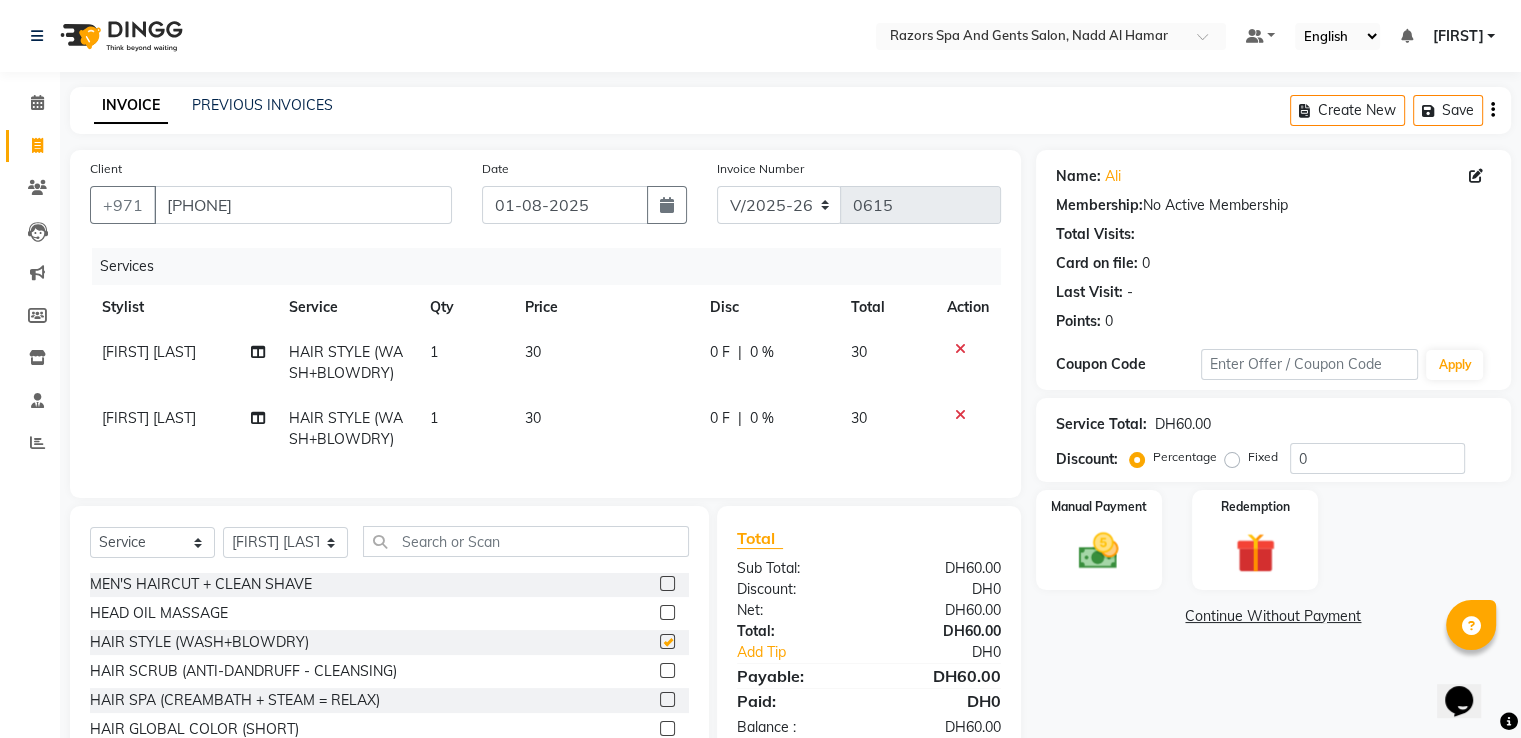 checkbox on "false" 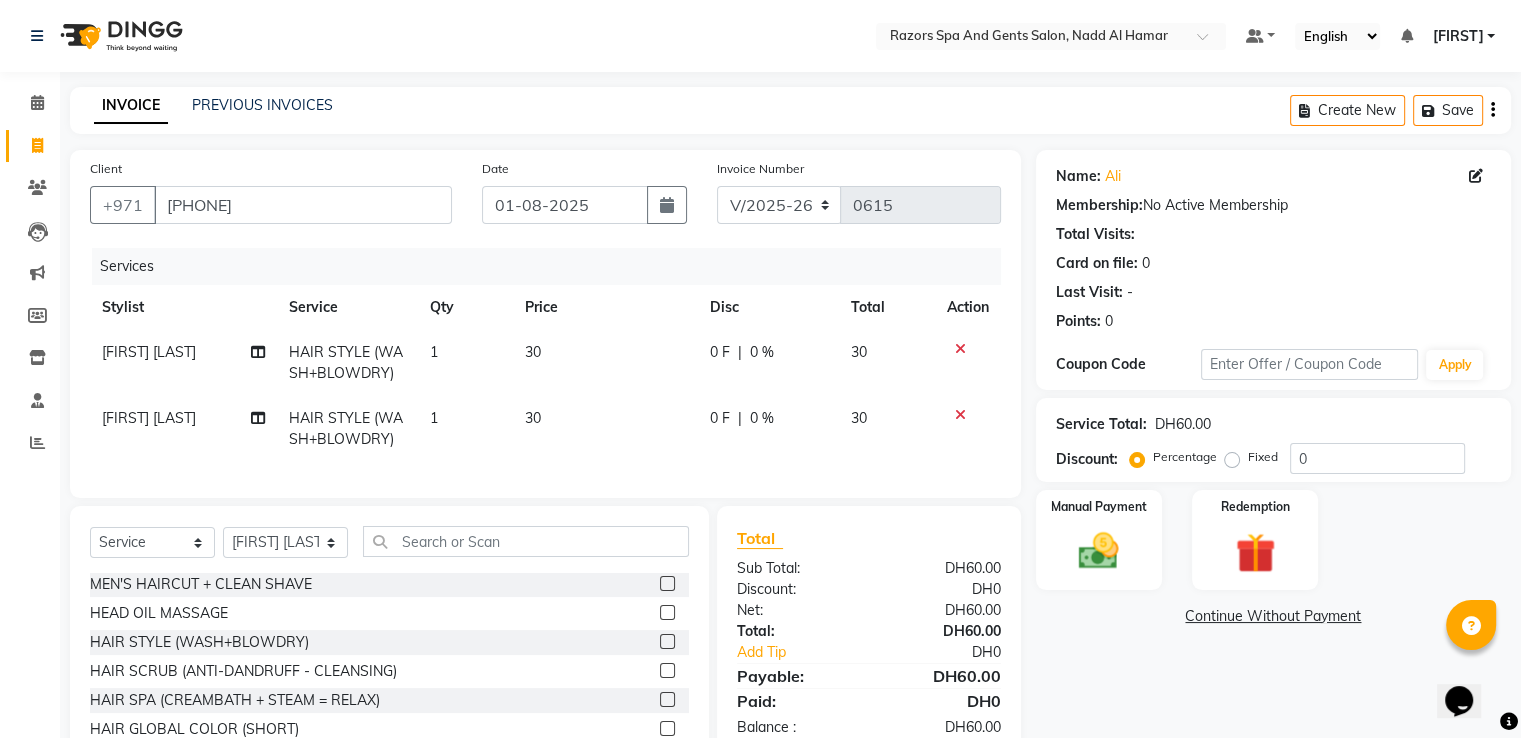 click 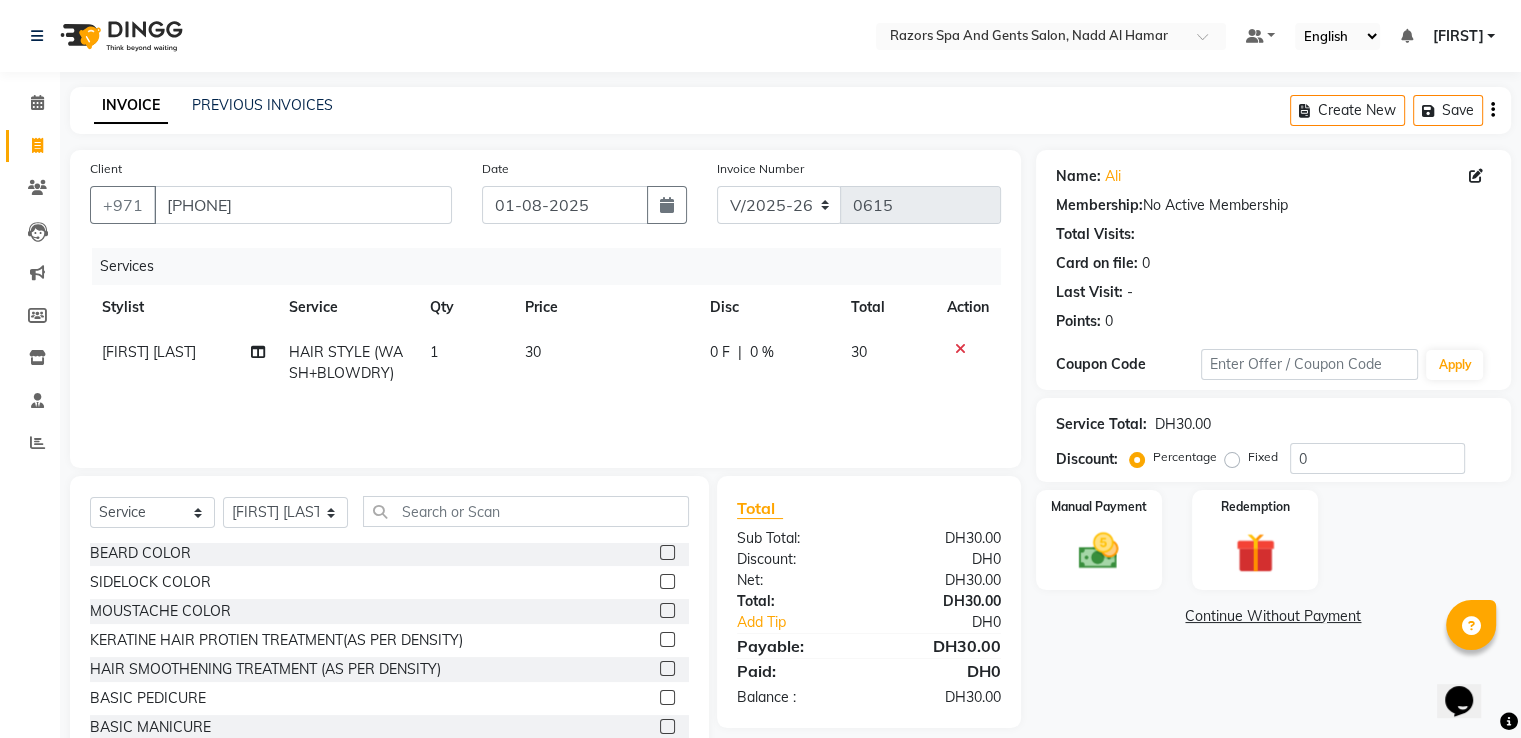 scroll, scrollTop: 0, scrollLeft: 0, axis: both 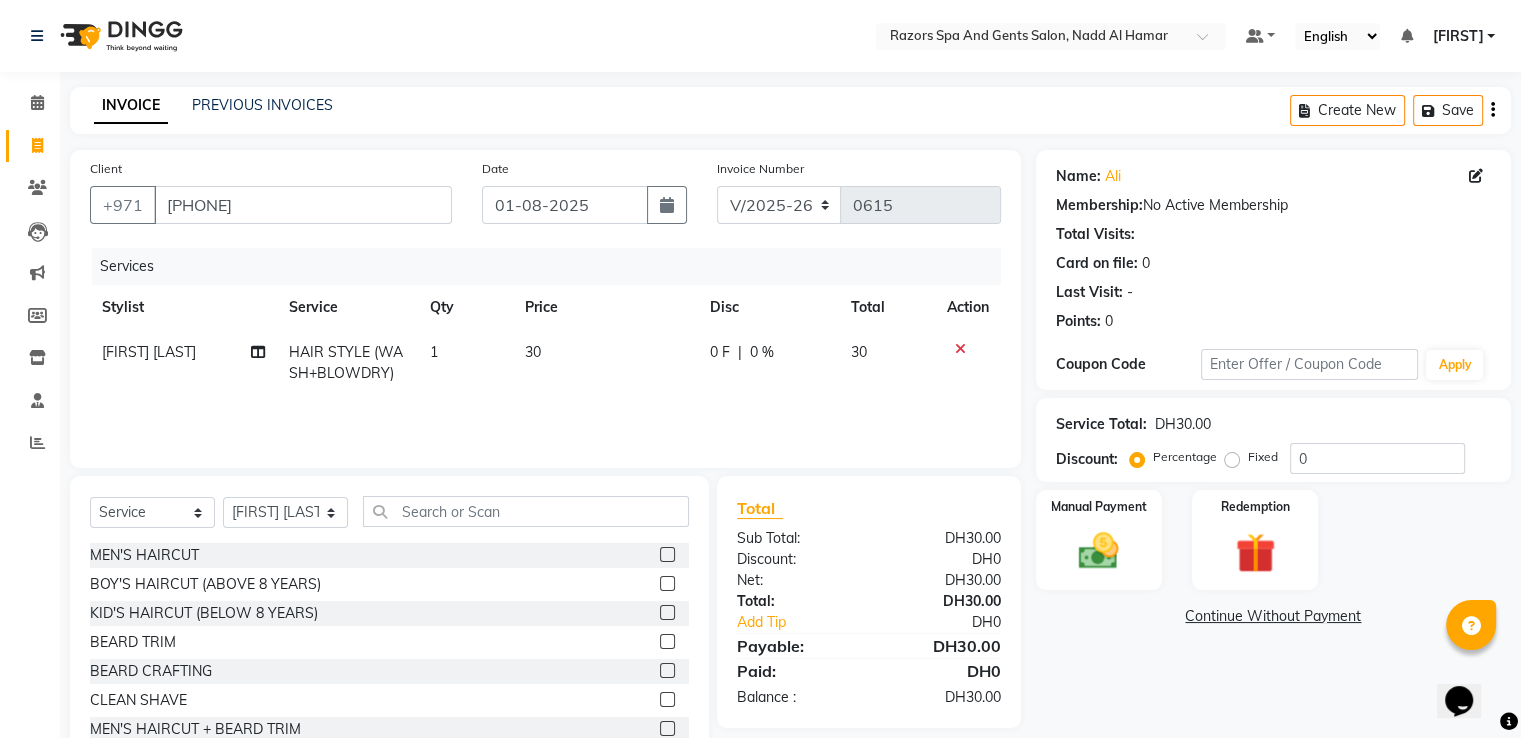 click 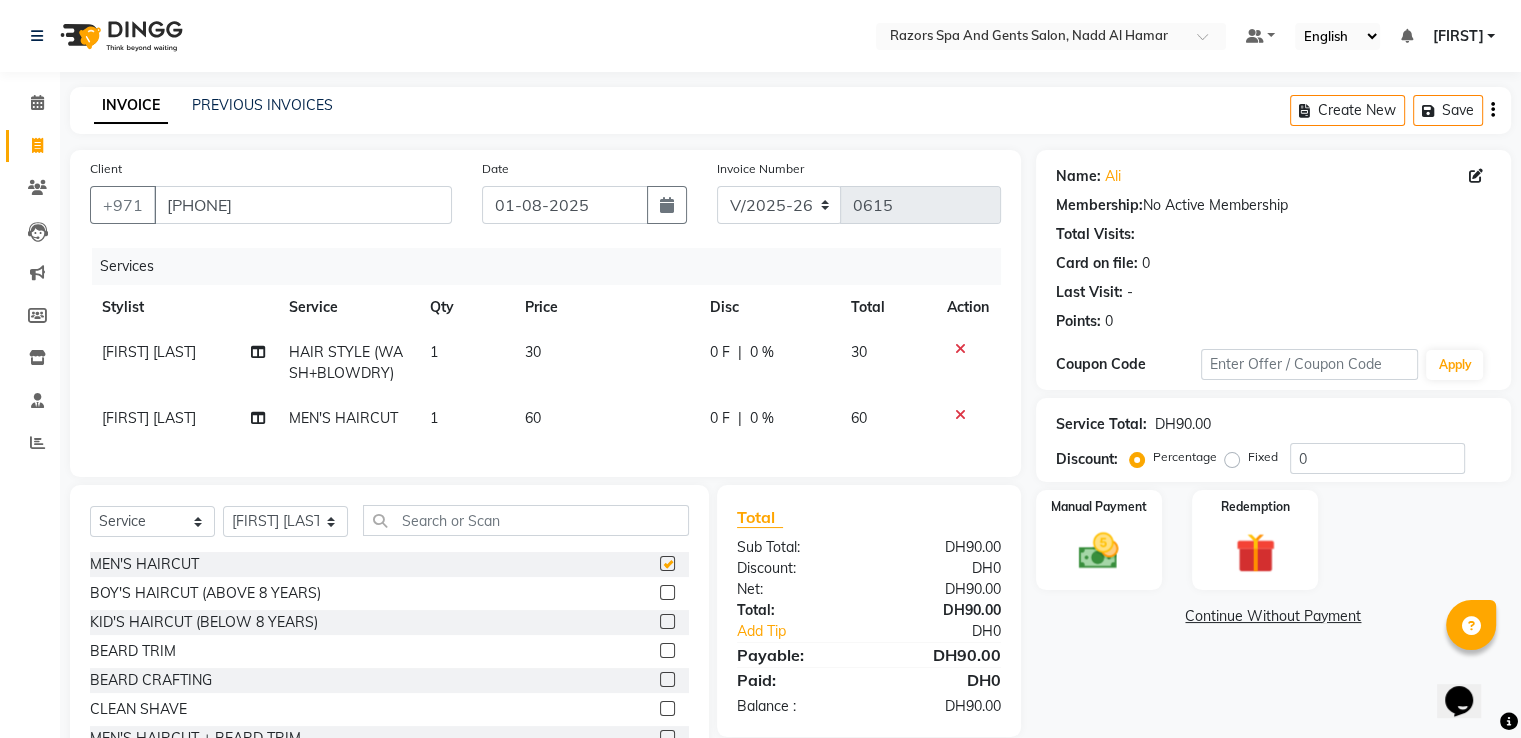 checkbox on "false" 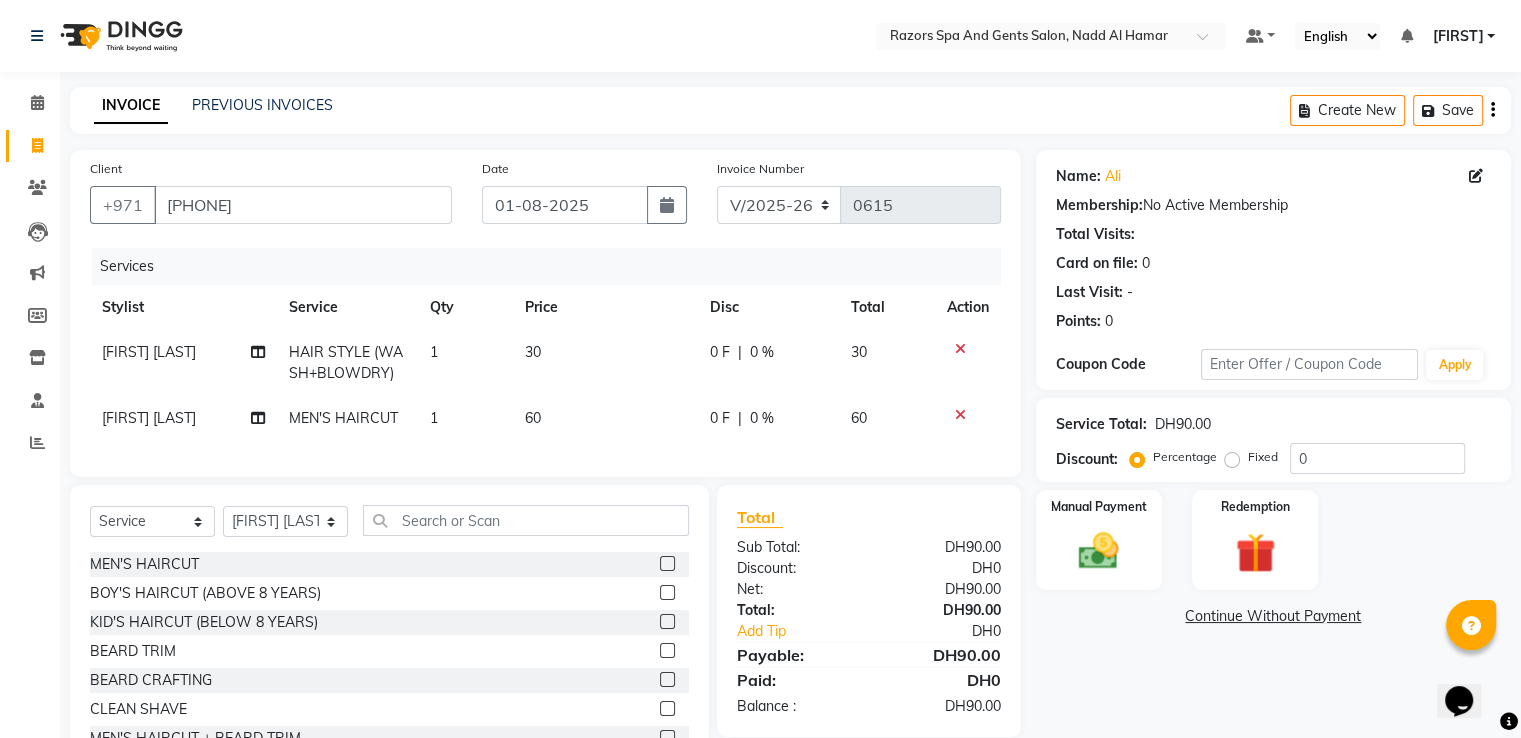 click 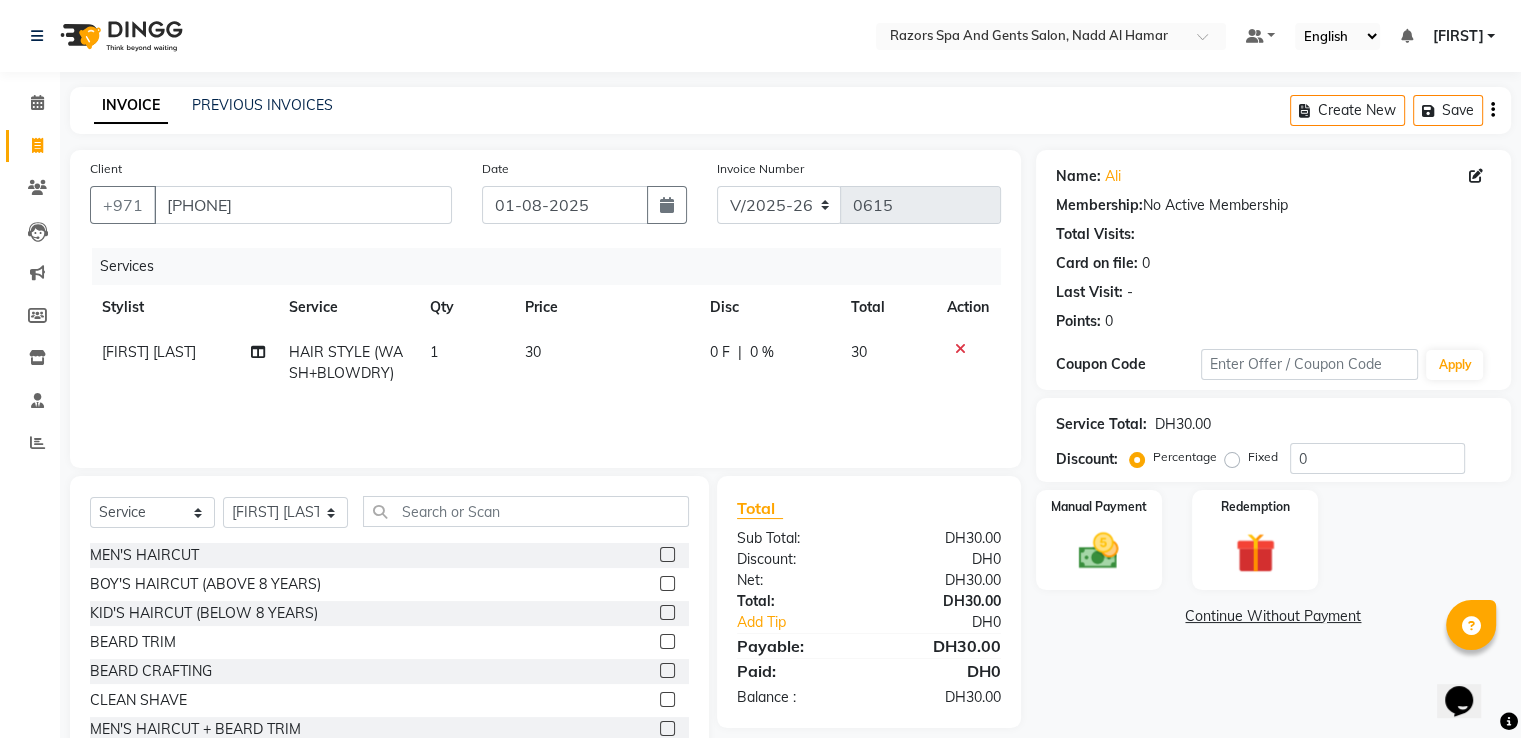 click 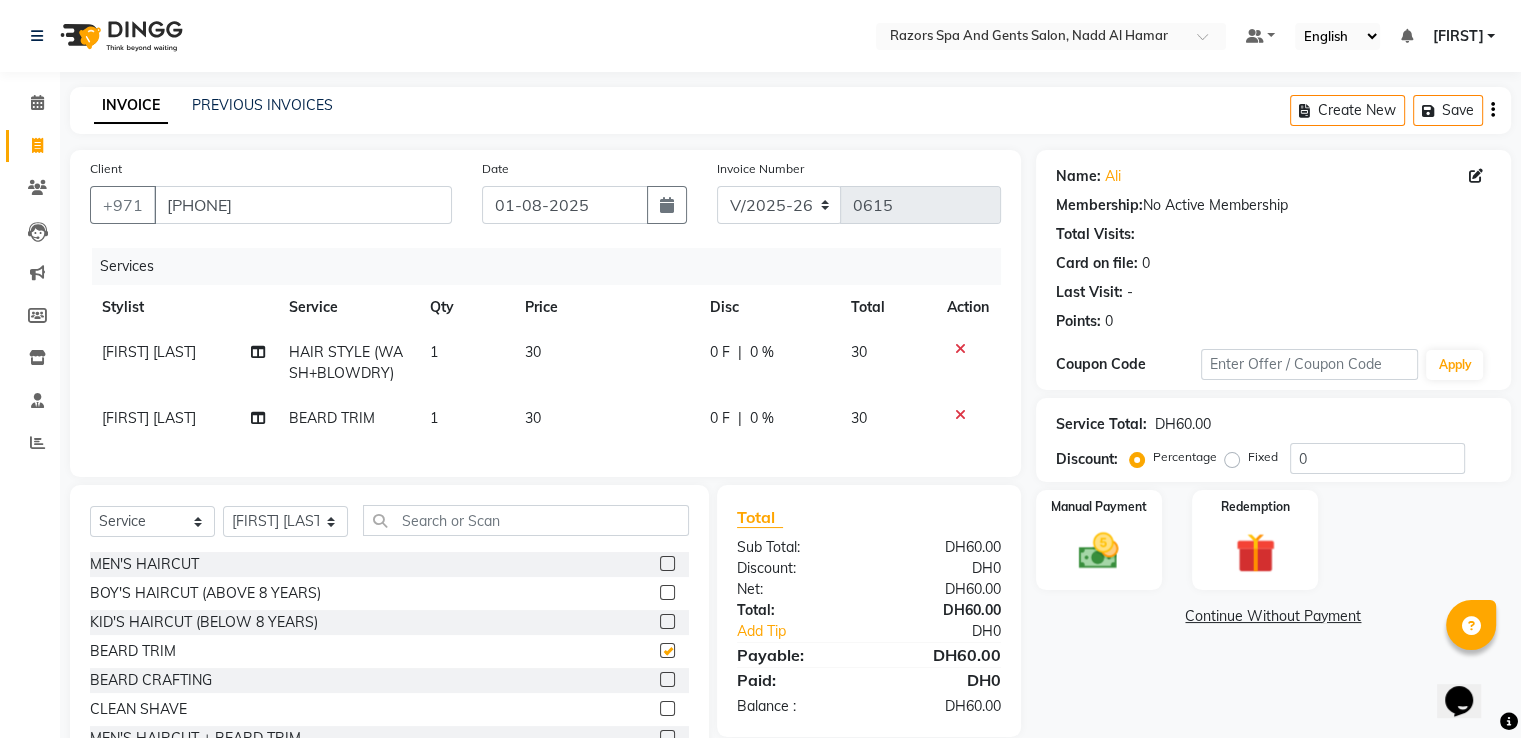 checkbox on "false" 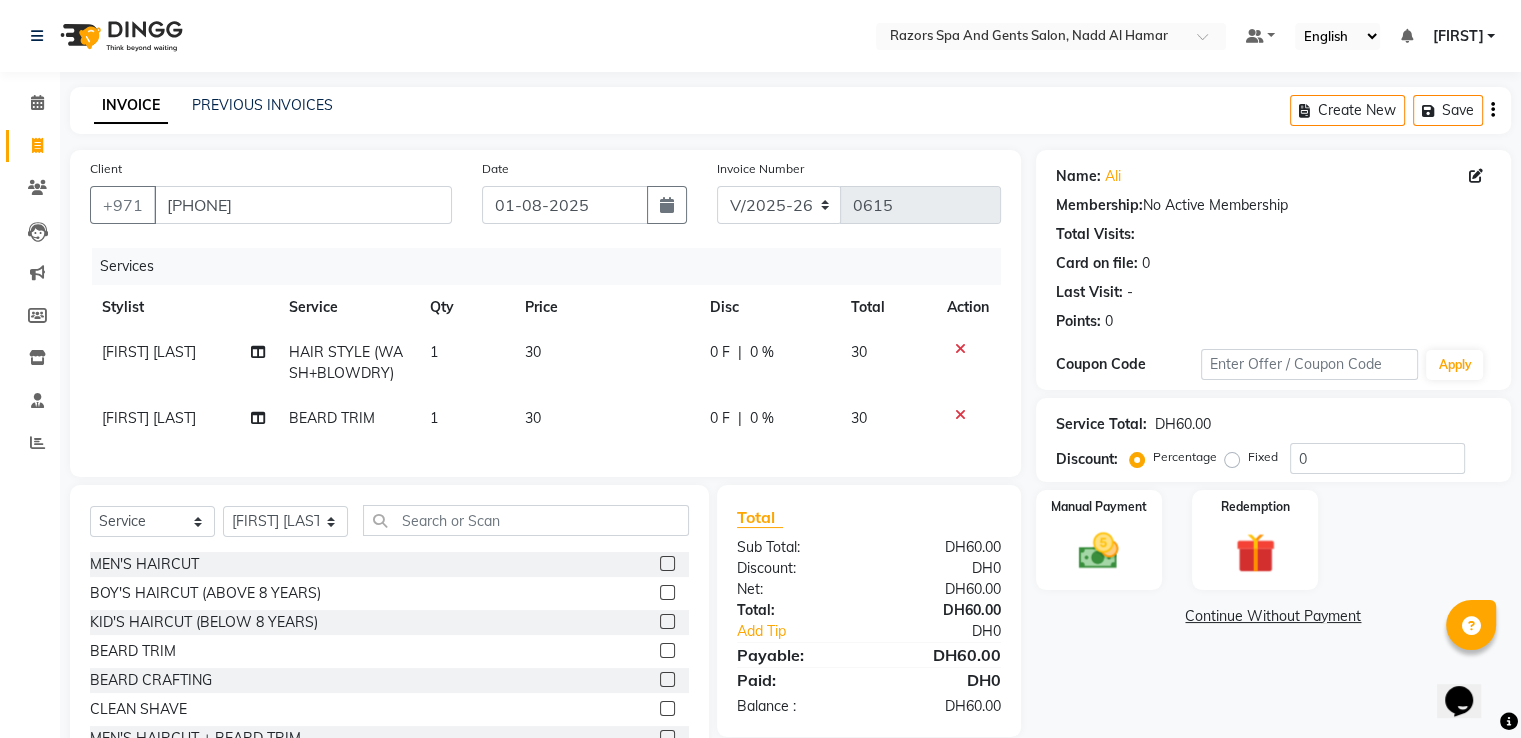 click 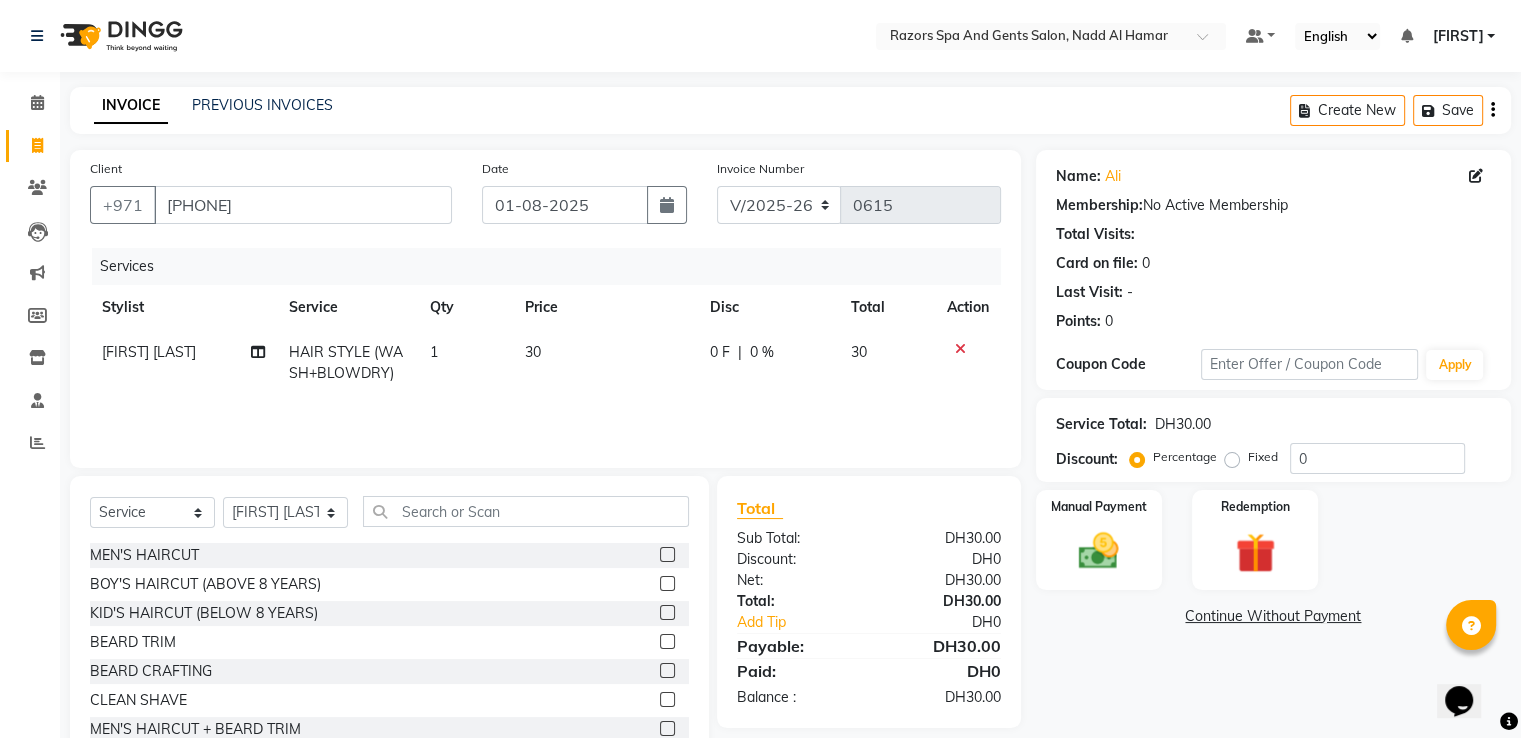 click 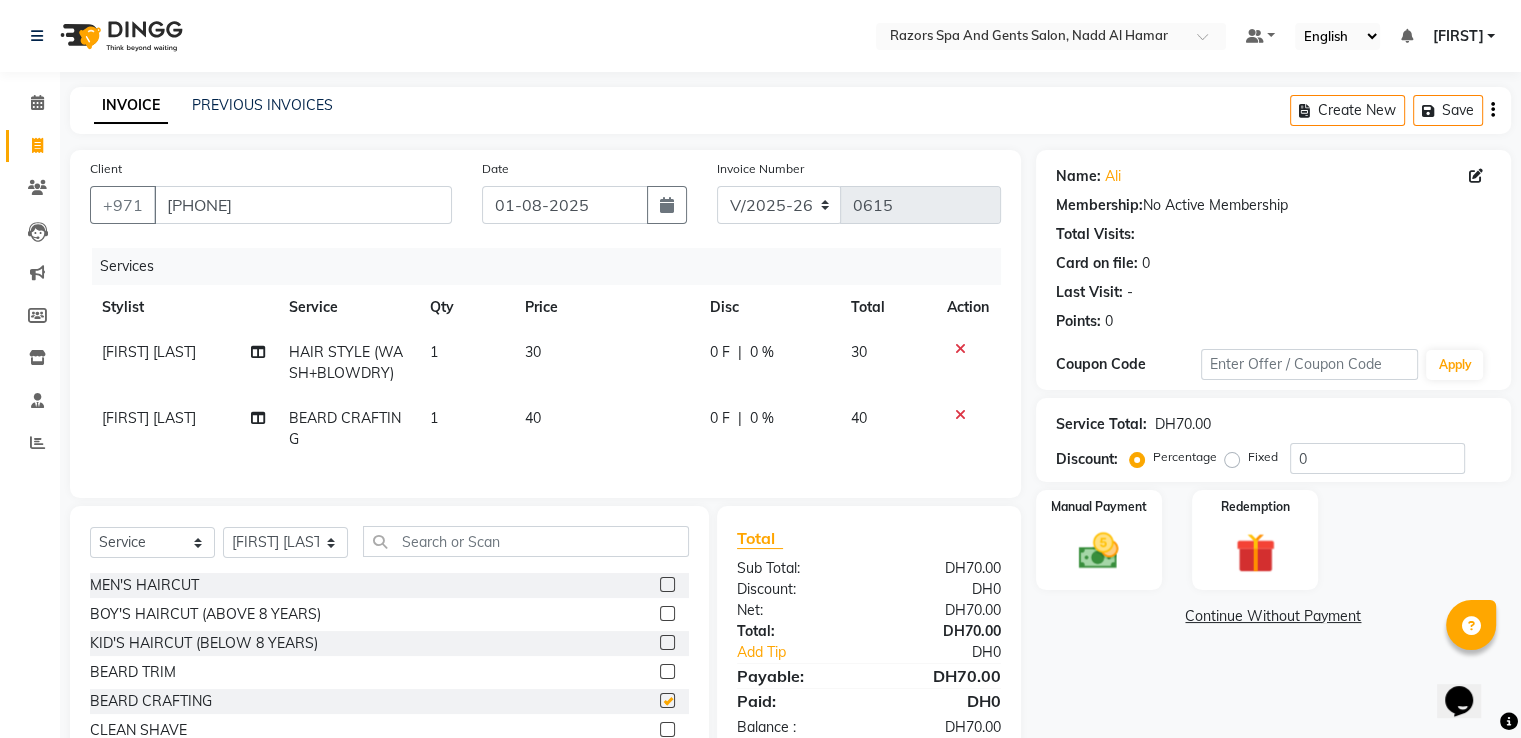 checkbox on "false" 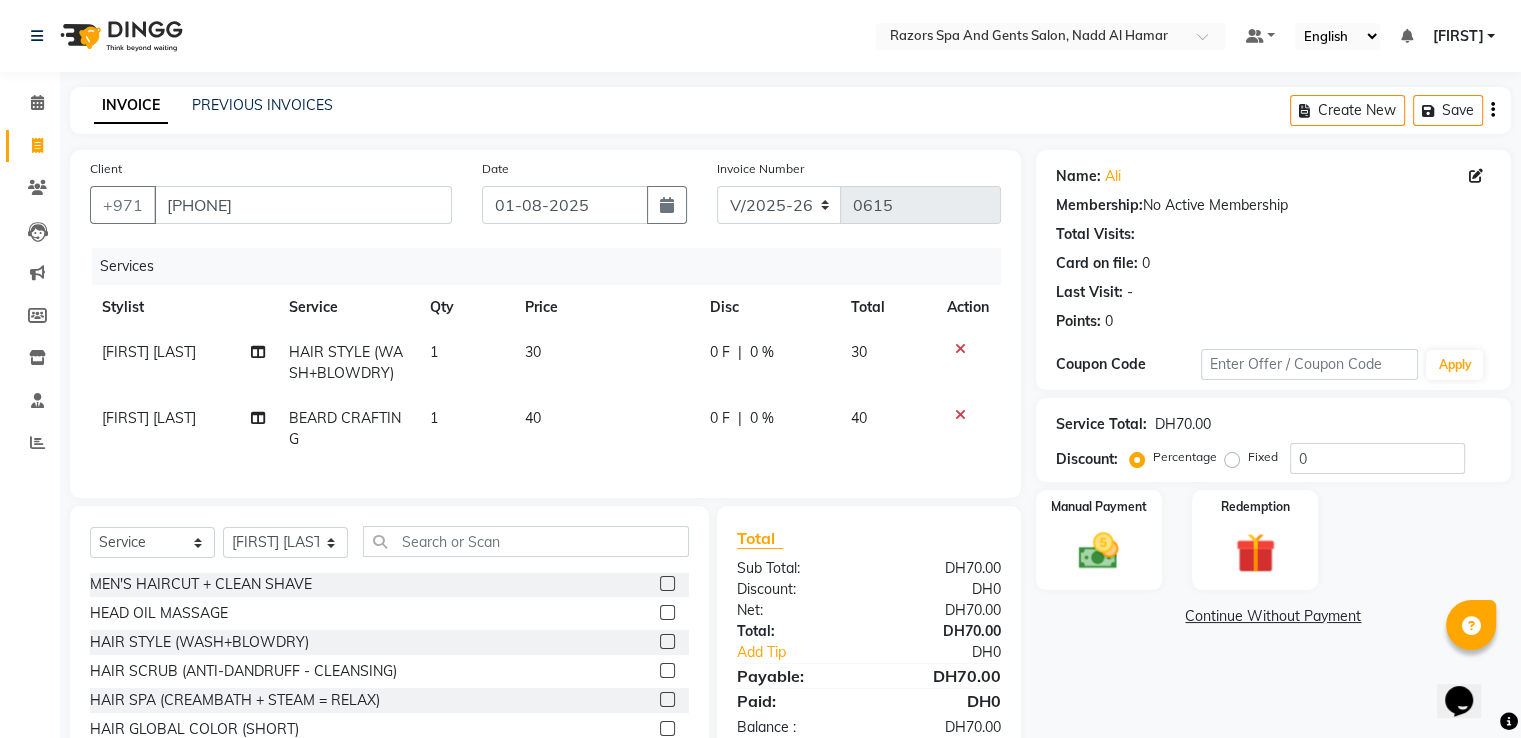 scroll, scrollTop: 0, scrollLeft: 0, axis: both 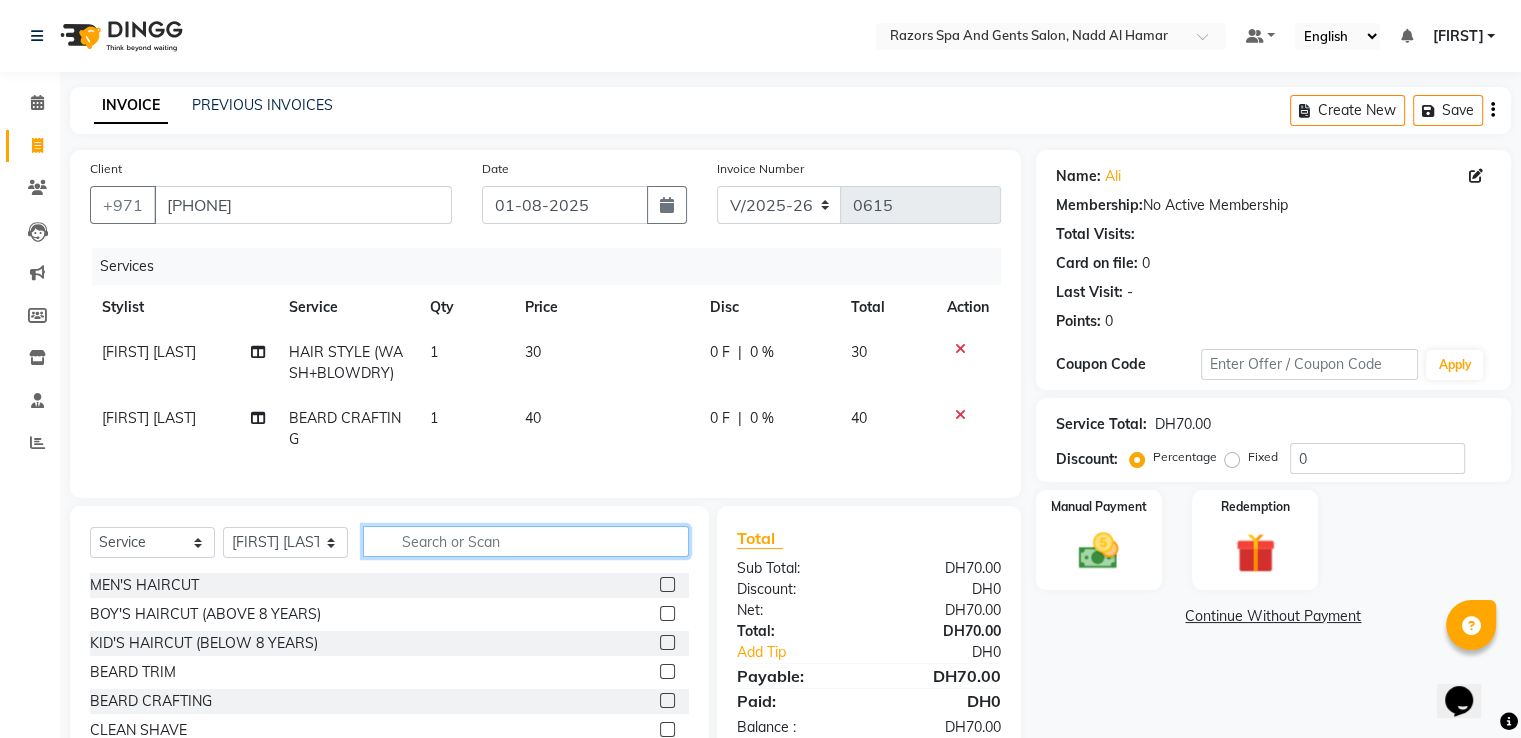 click 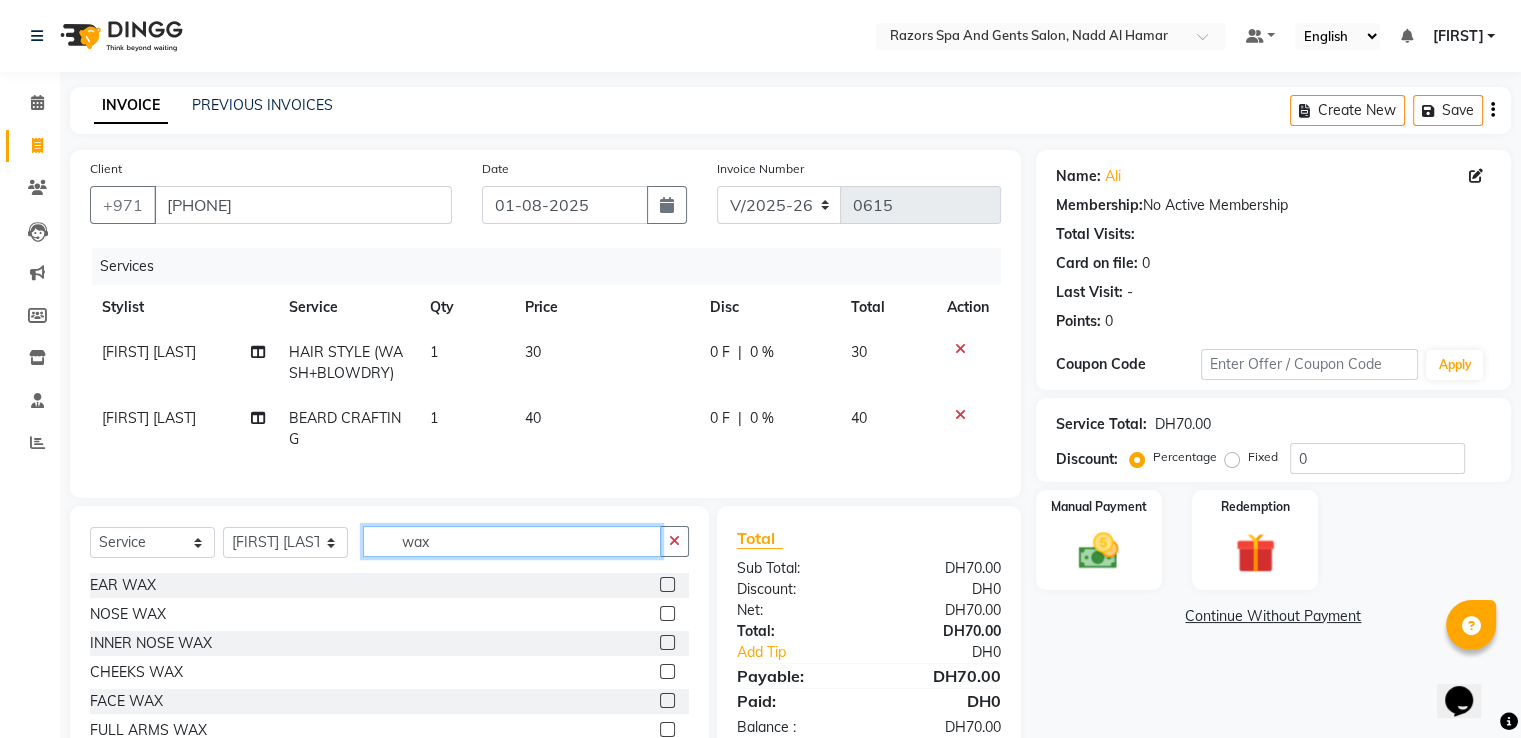 type on "wax" 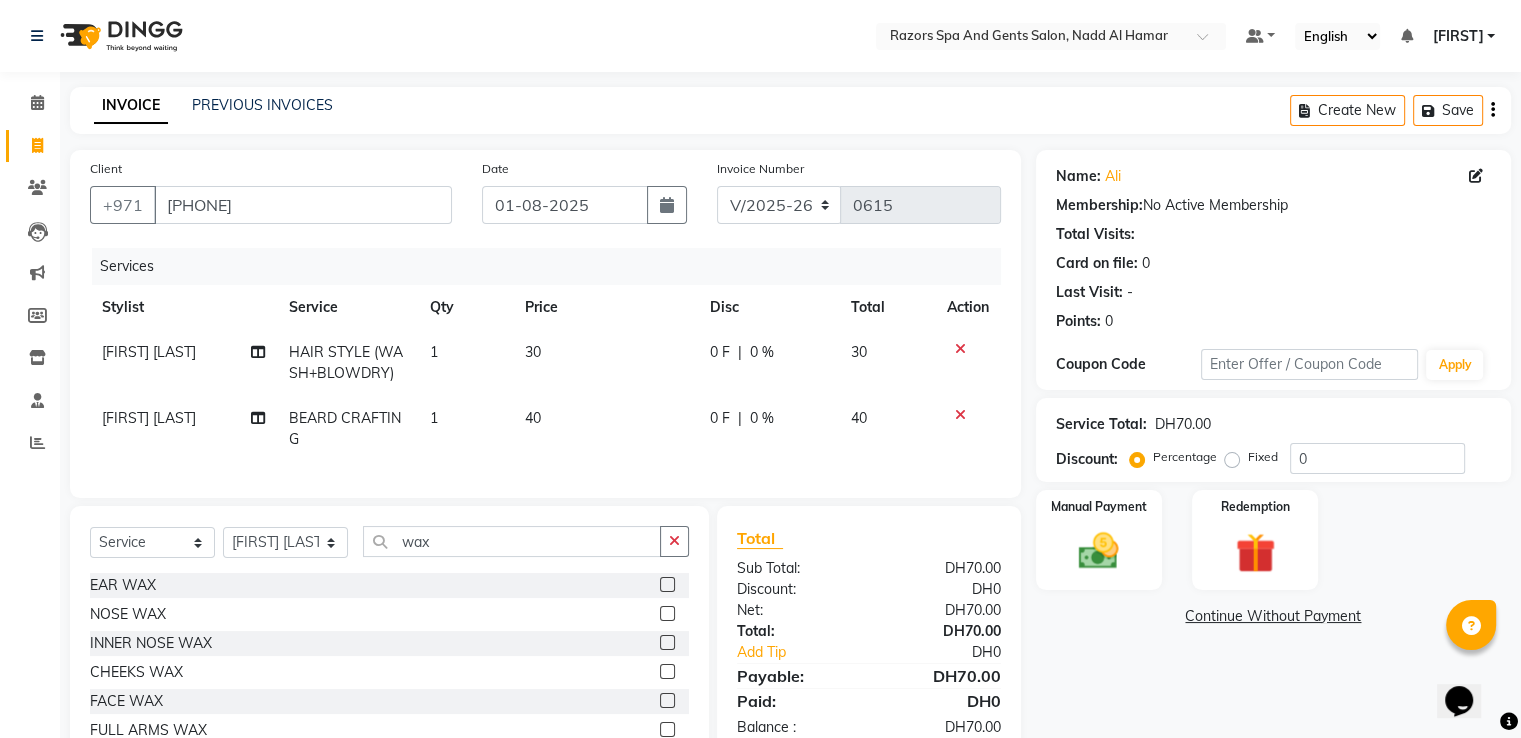 click 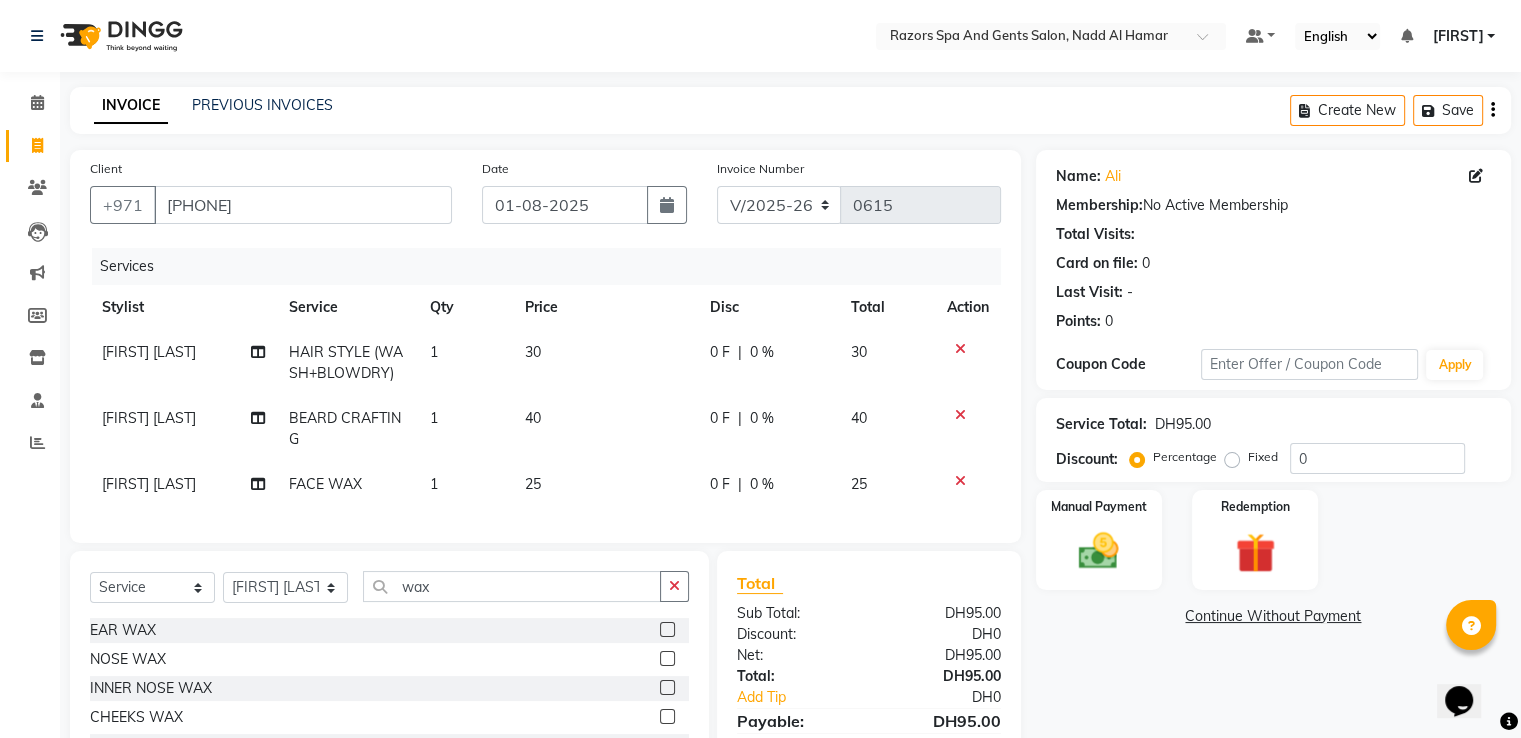 checkbox on "false" 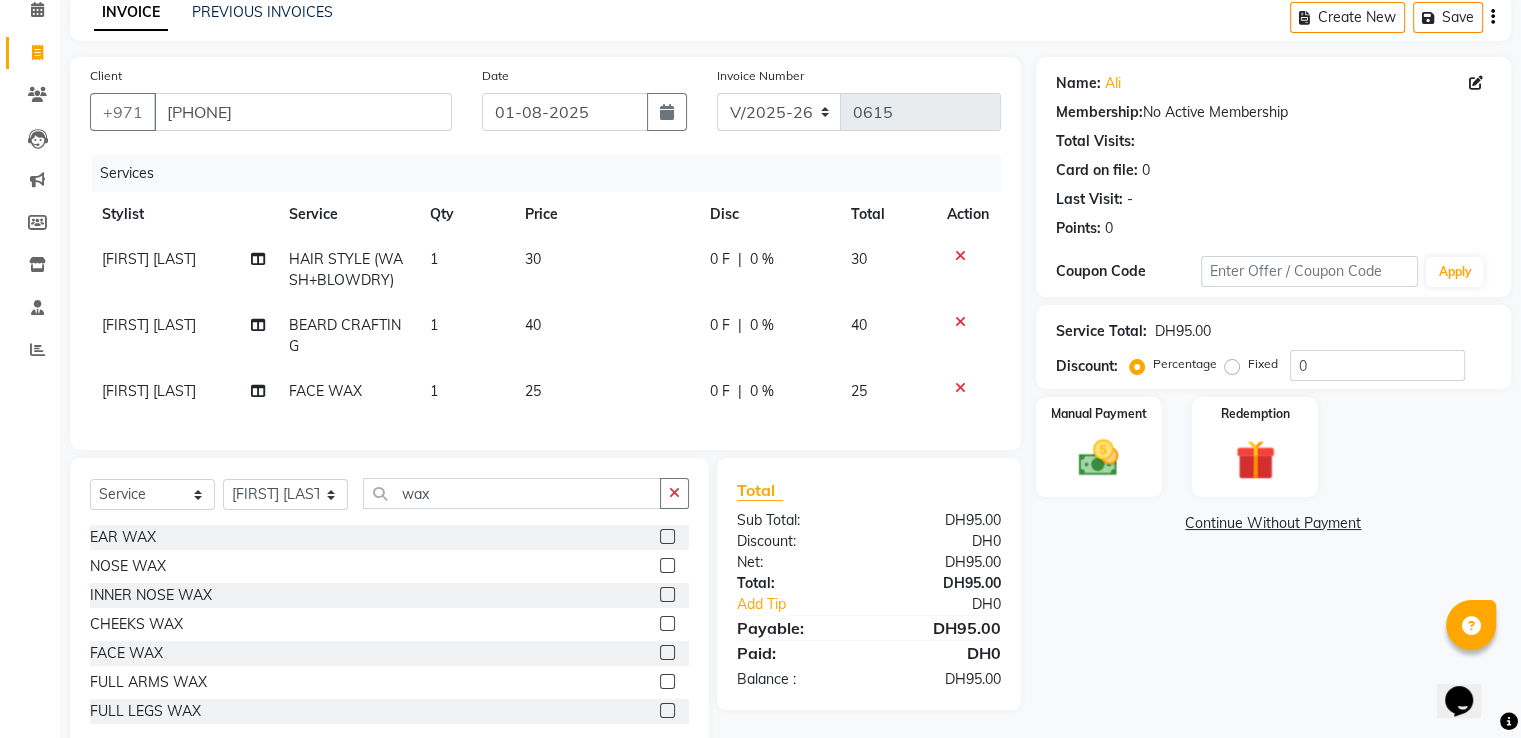 scroll, scrollTop: 154, scrollLeft: 0, axis: vertical 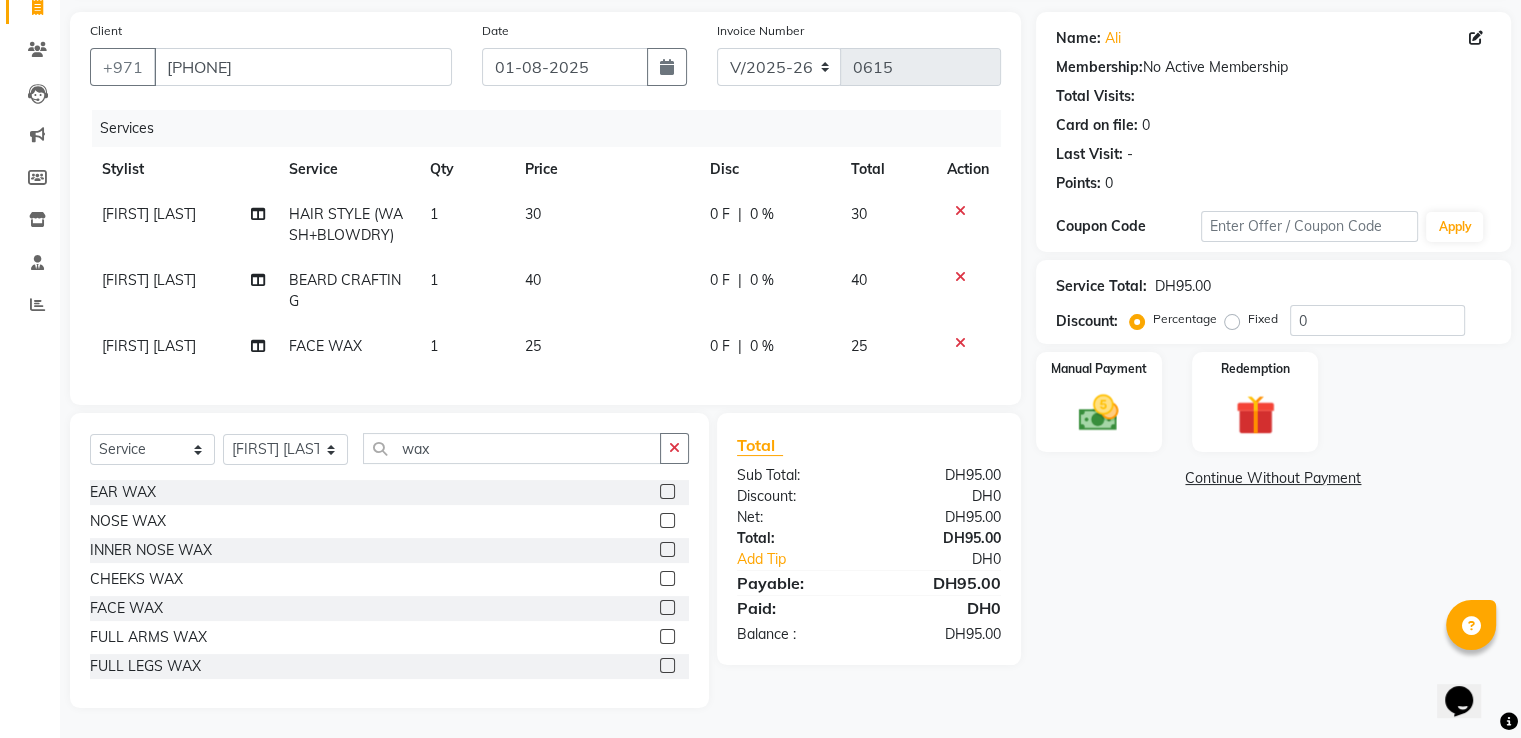 click 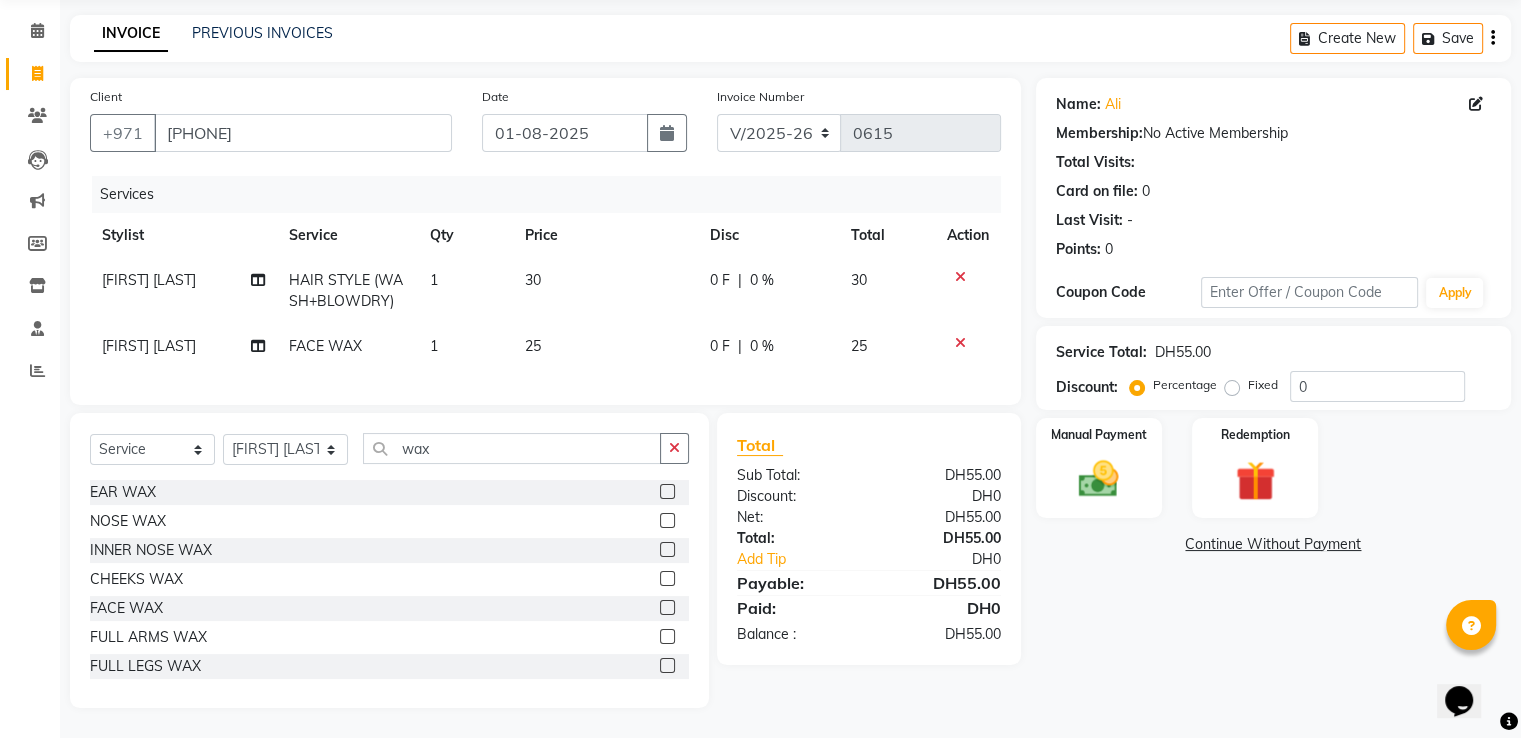 click 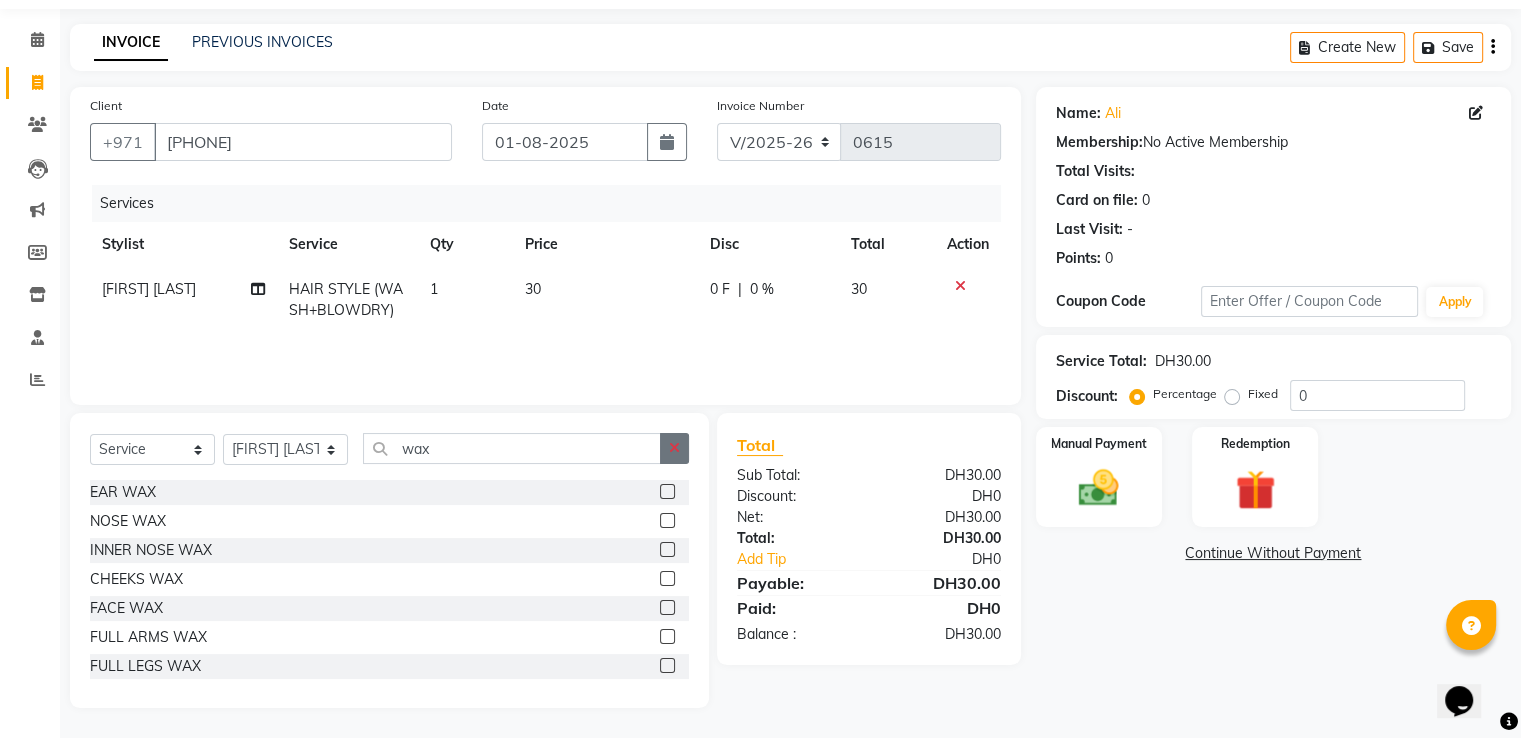 click 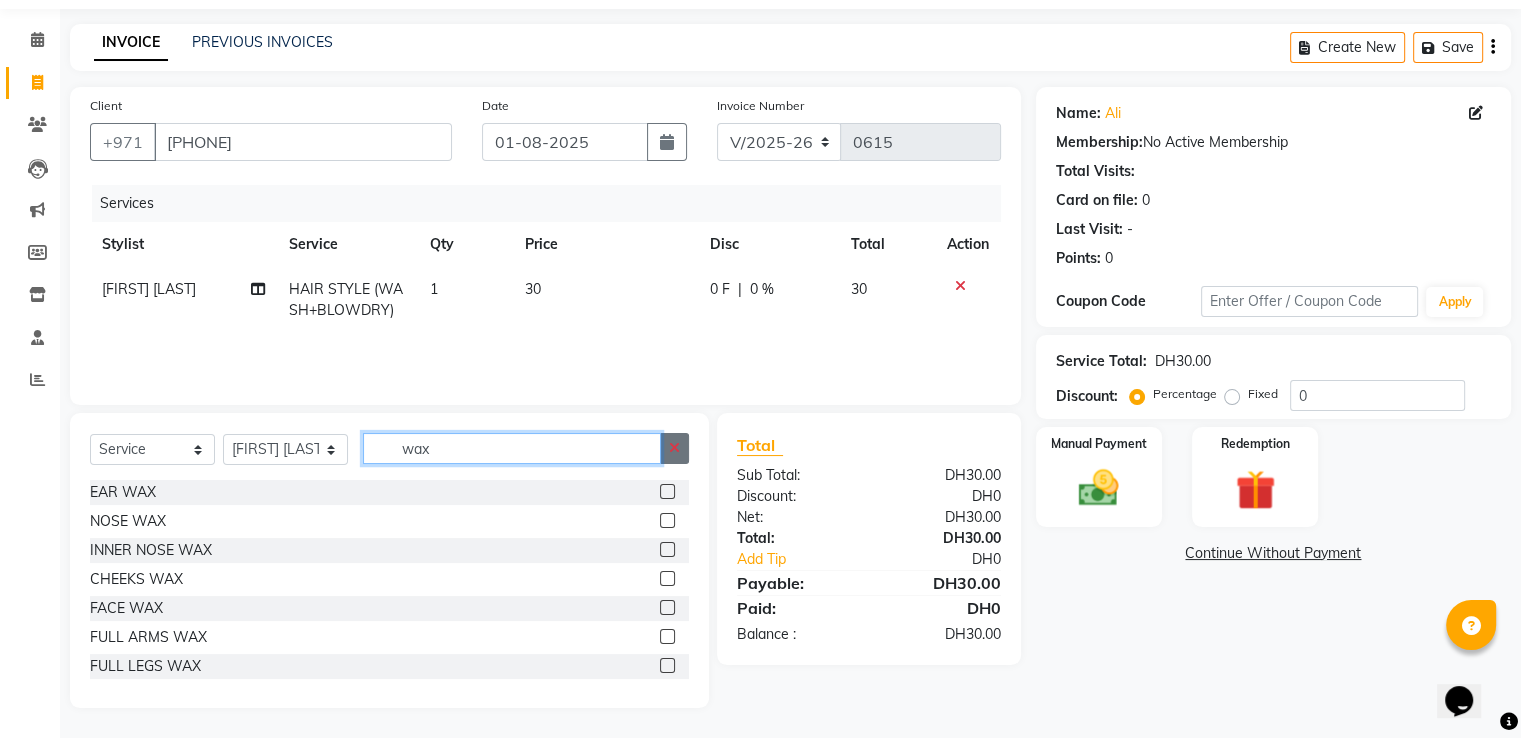 type 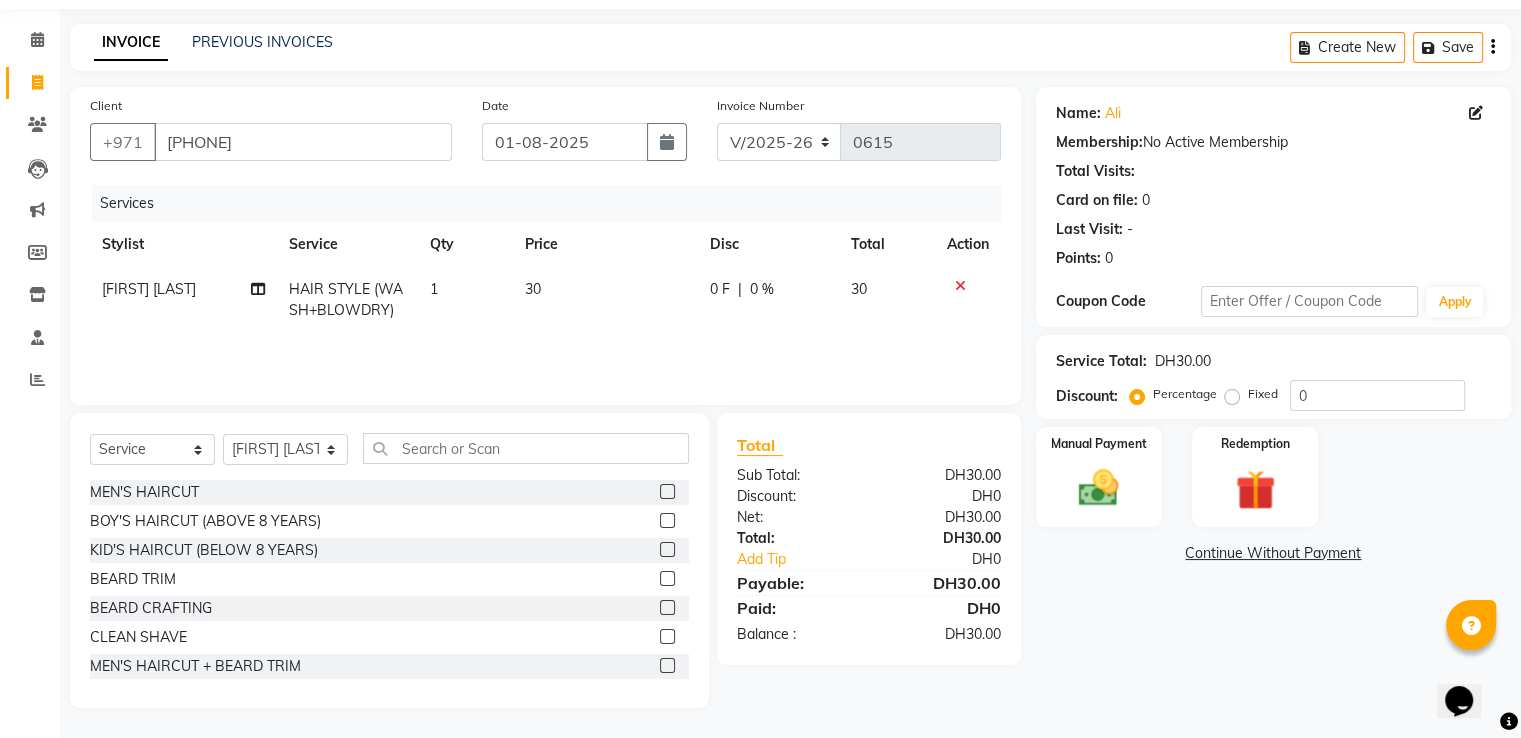 click 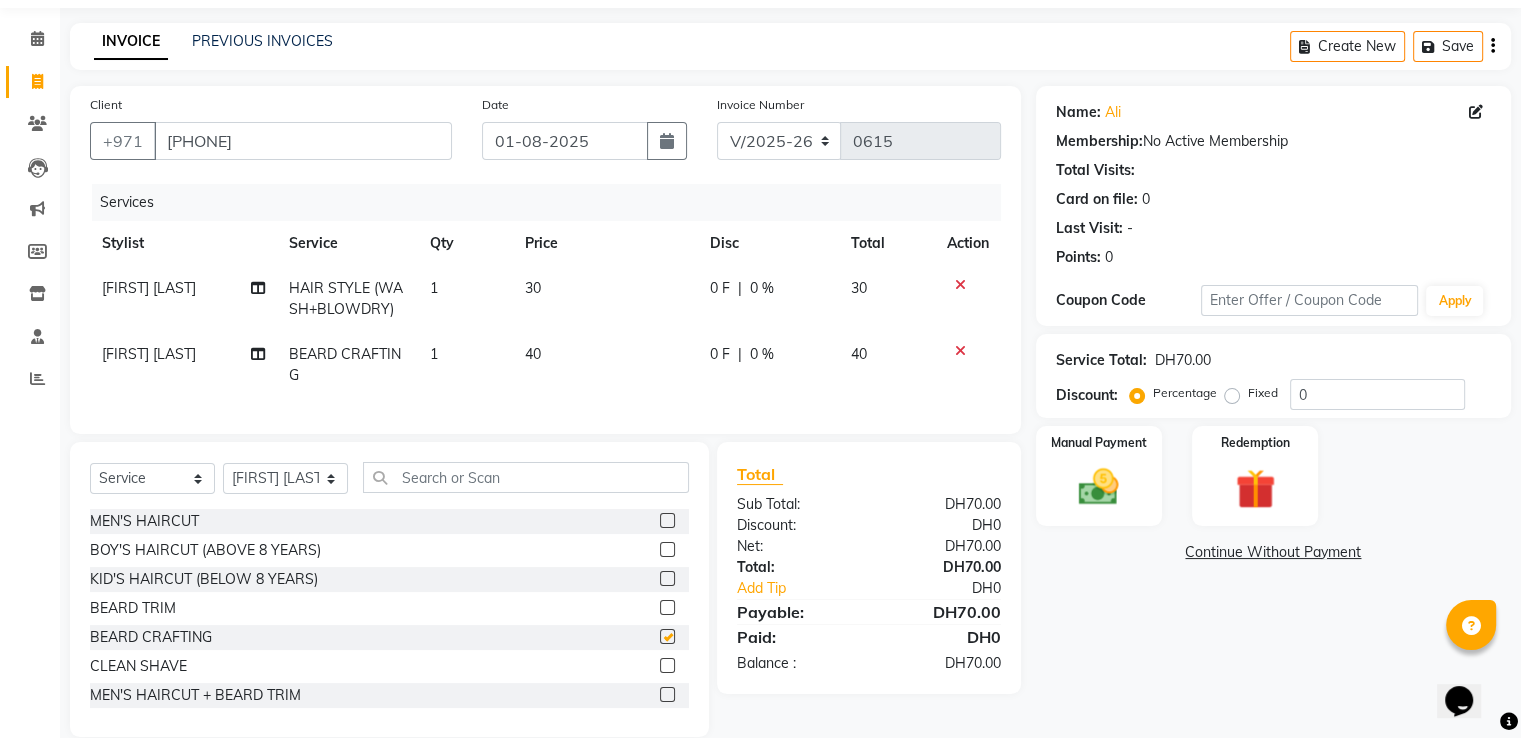 checkbox on "false" 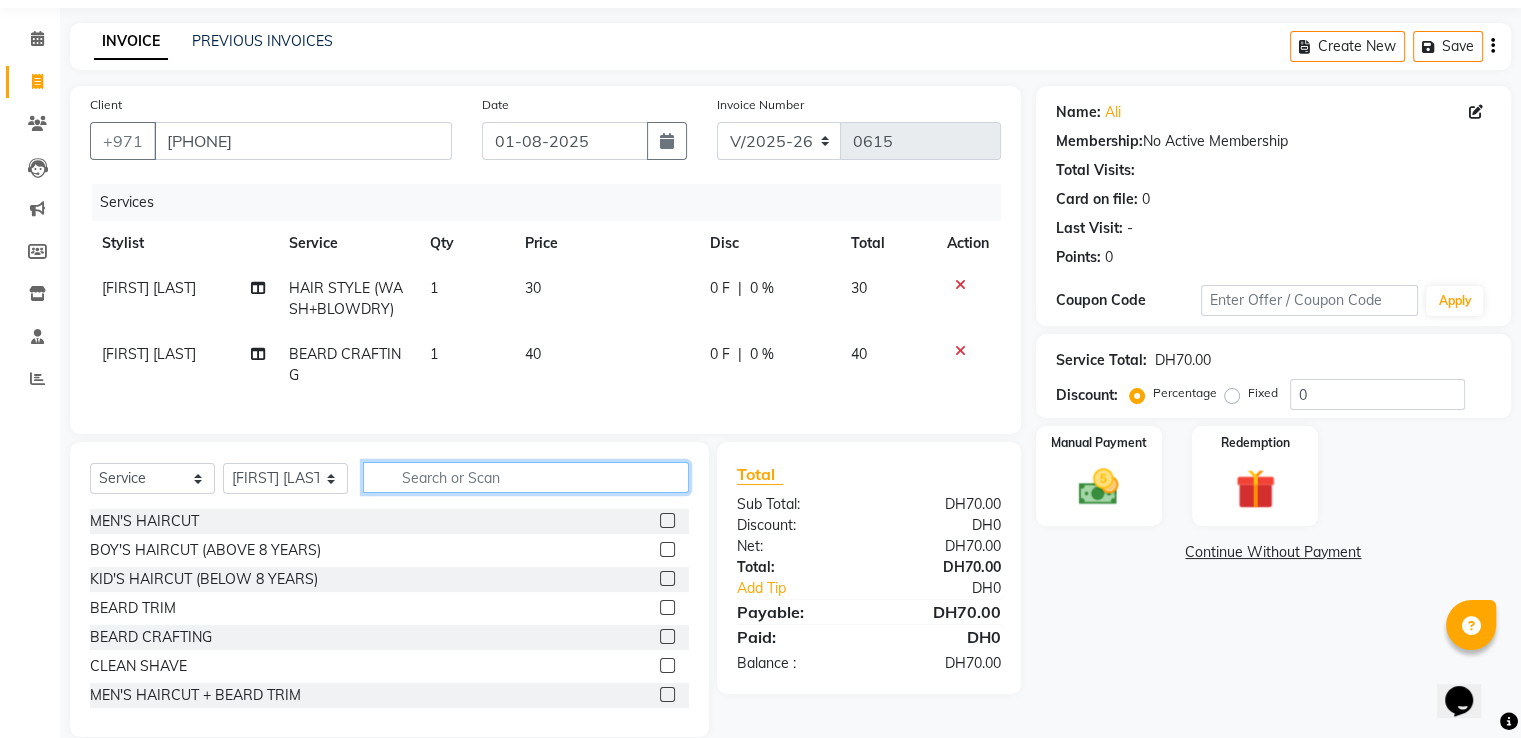 click 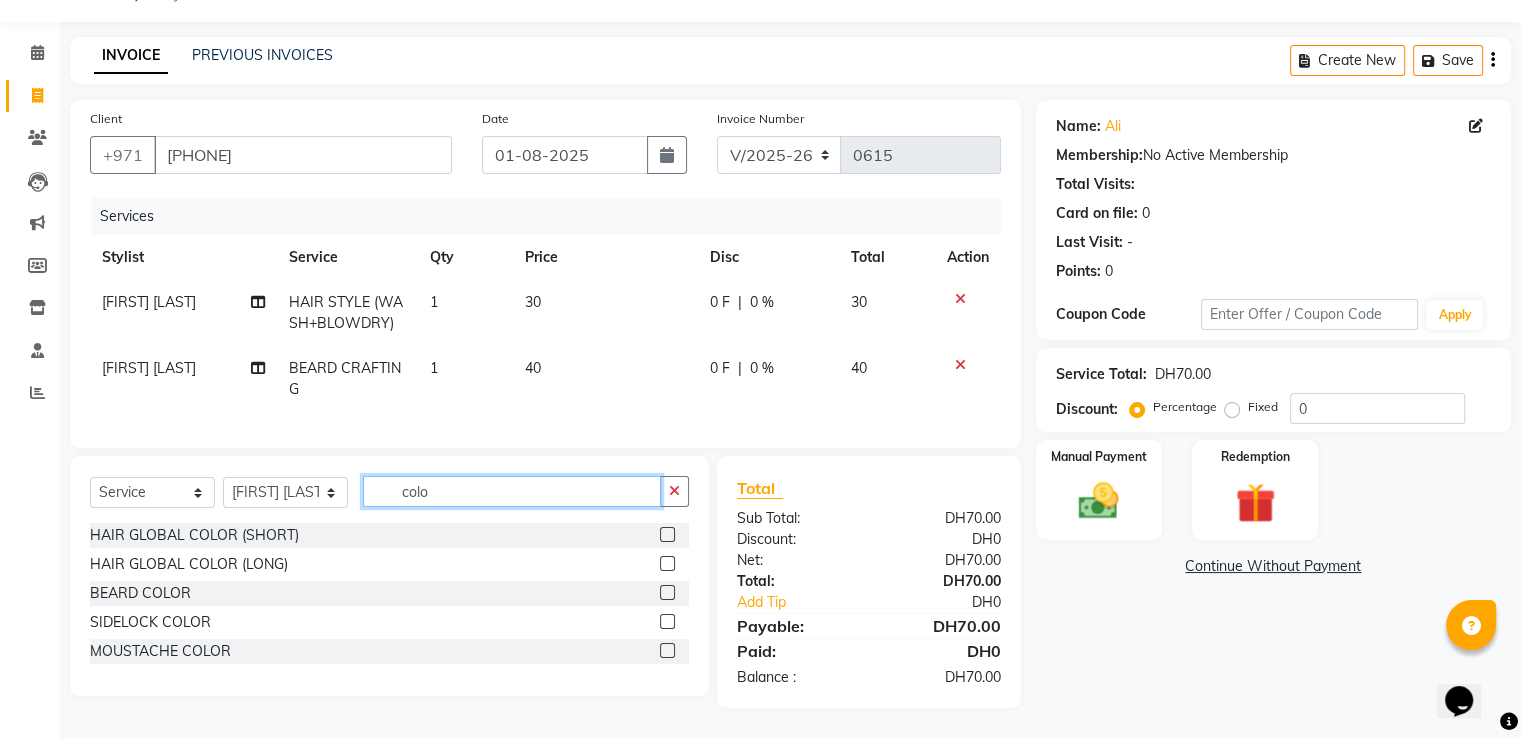 type on "colo" 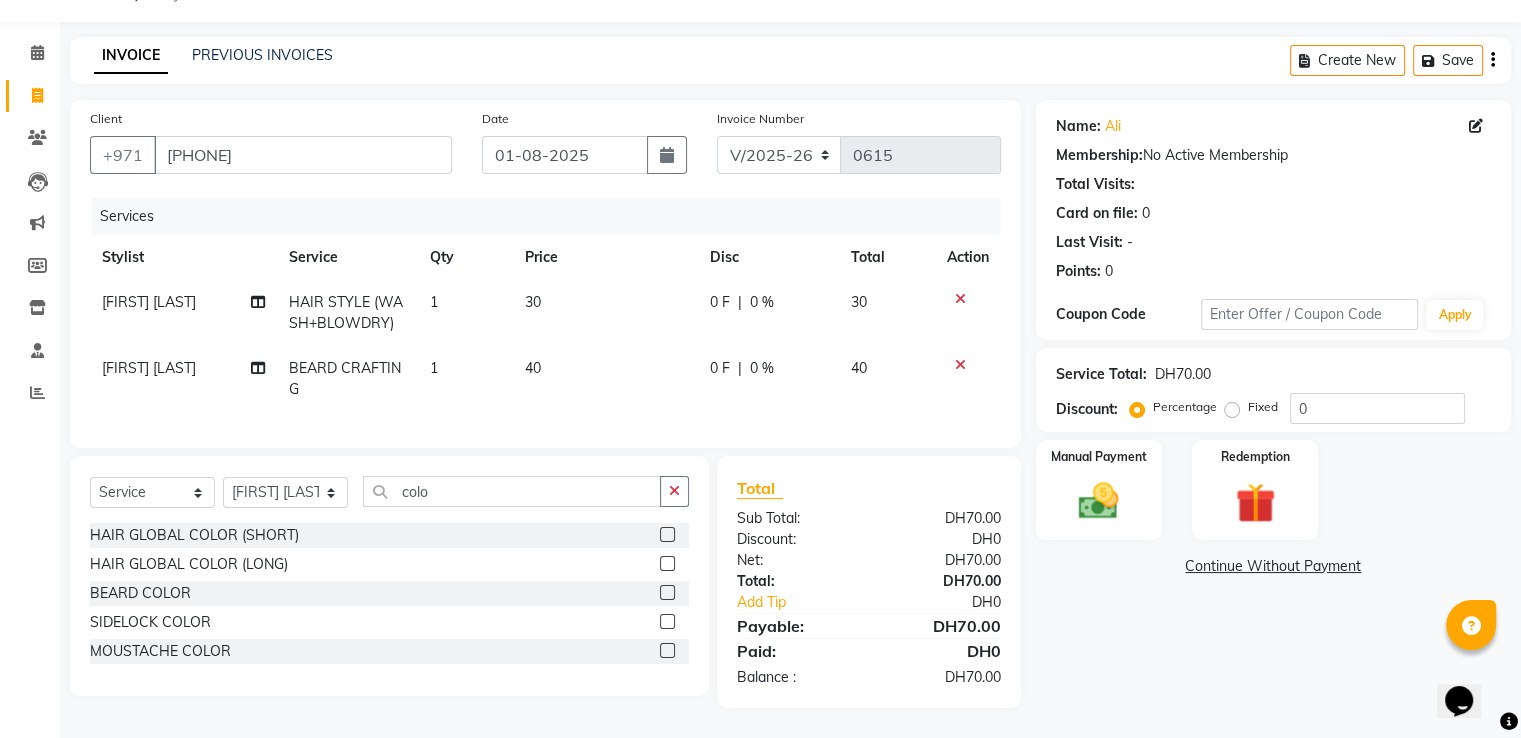 click 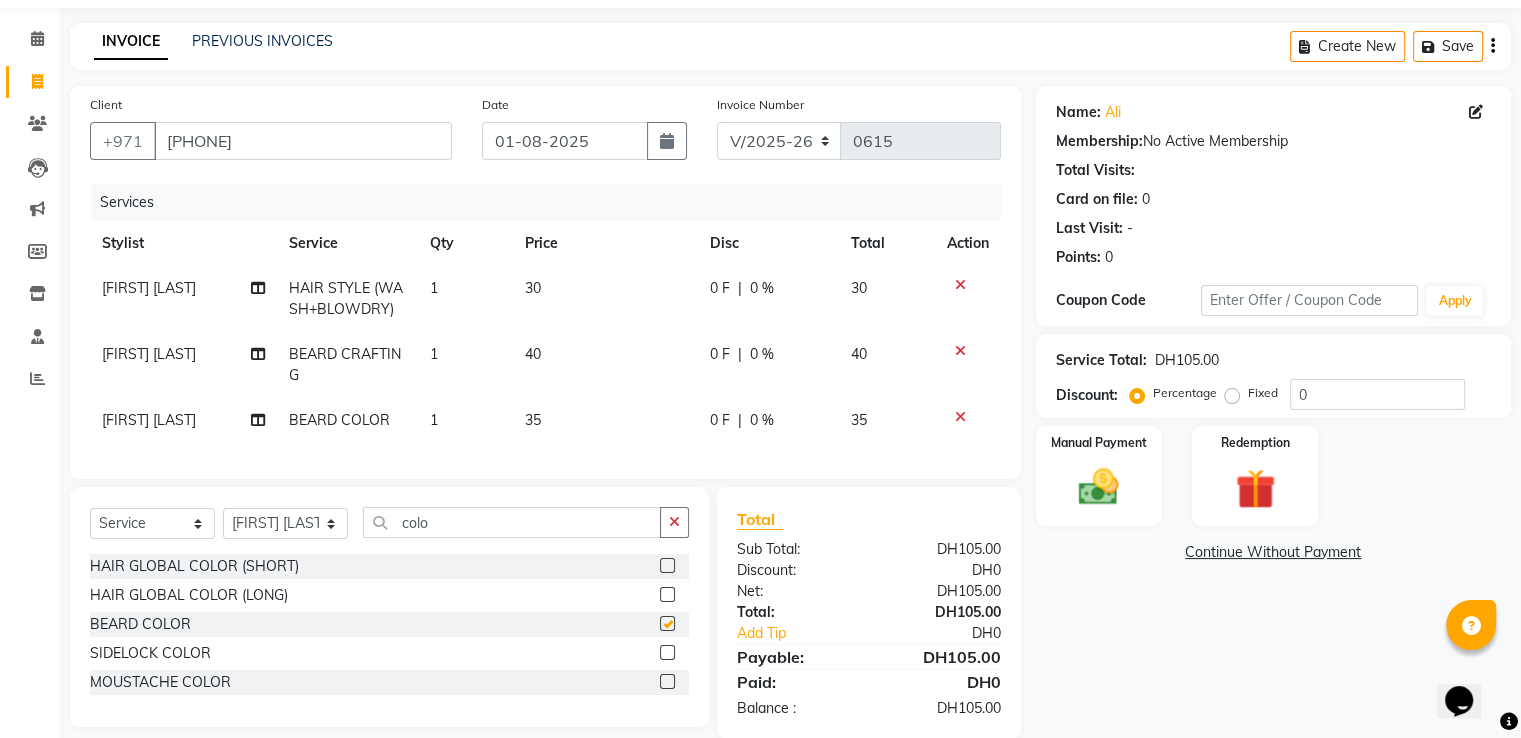 checkbox on "false" 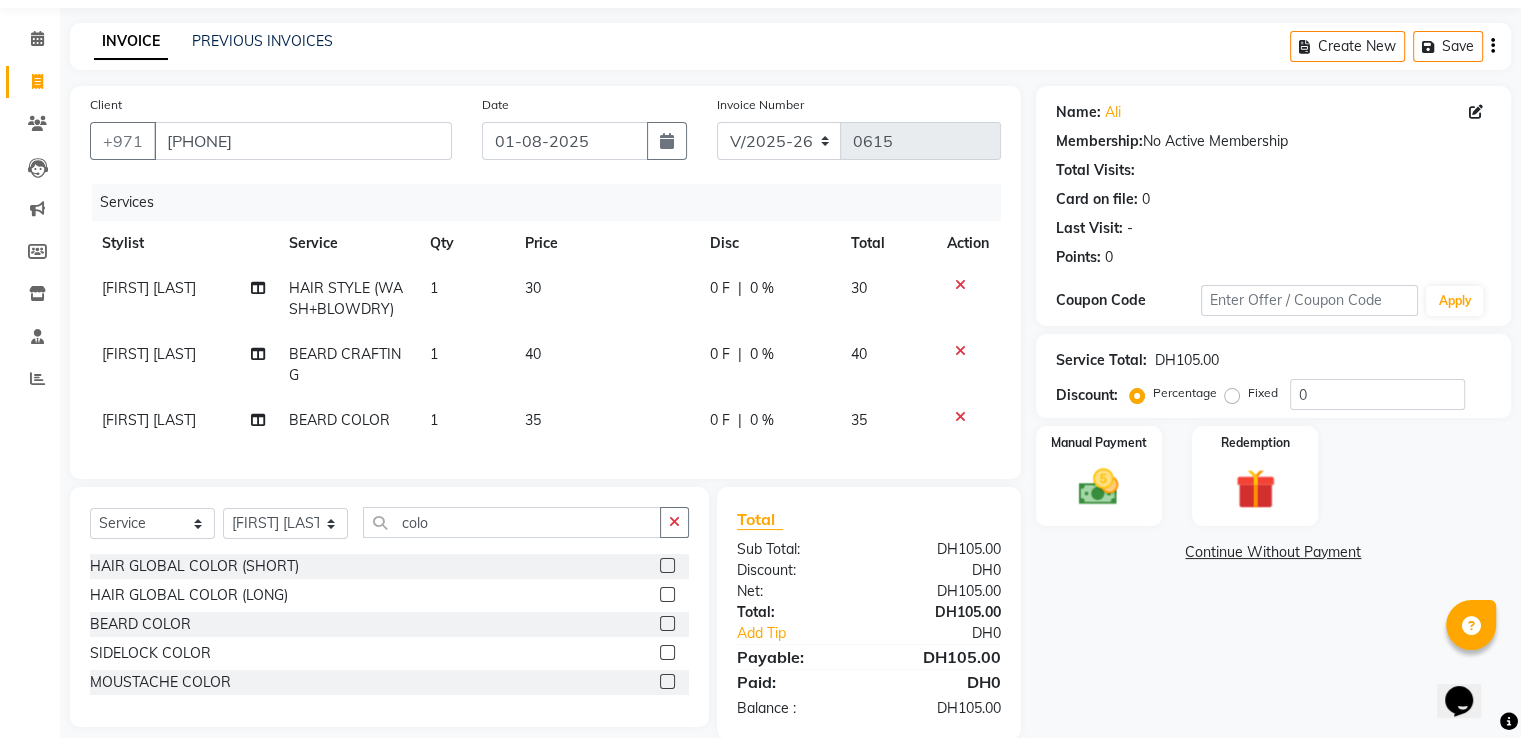 click 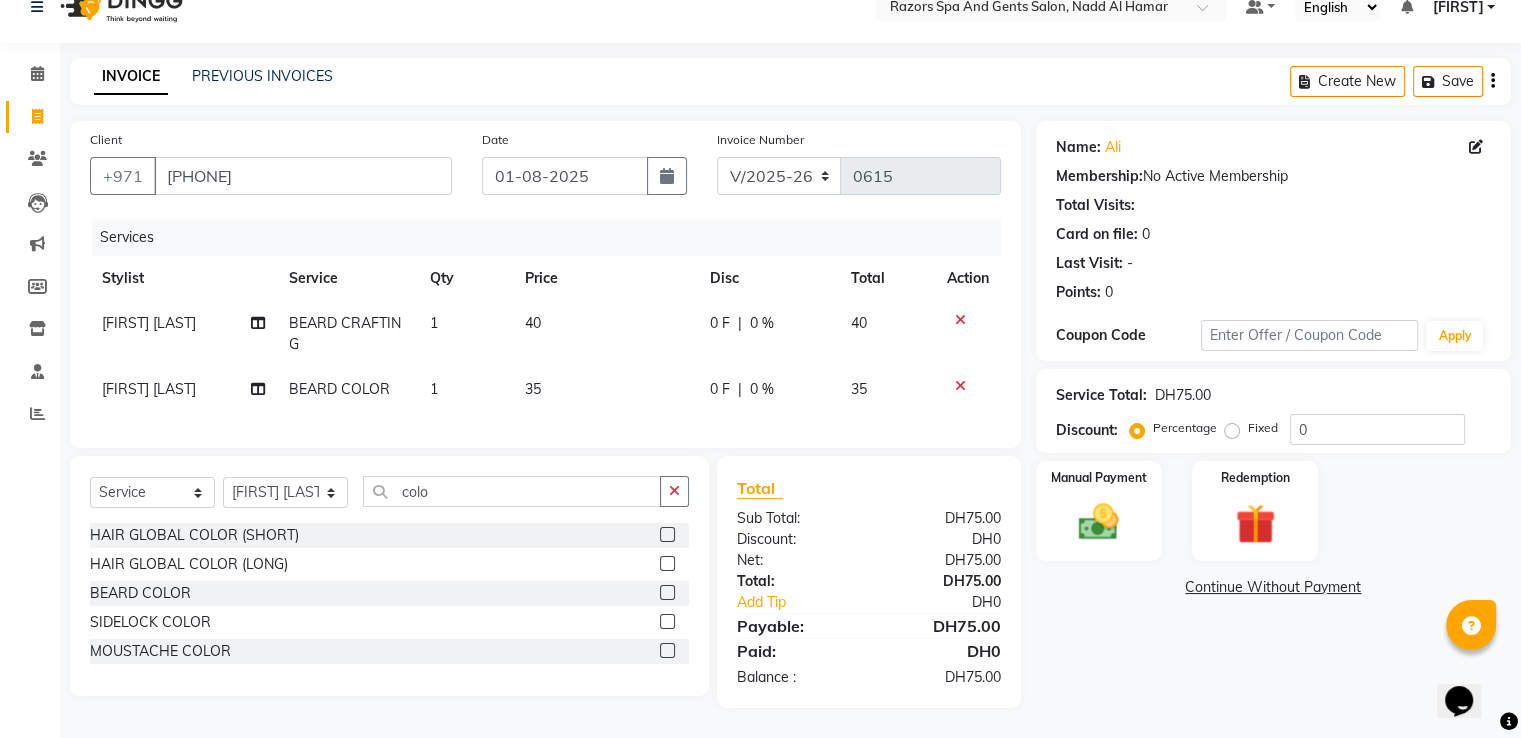 scroll, scrollTop: 44, scrollLeft: 0, axis: vertical 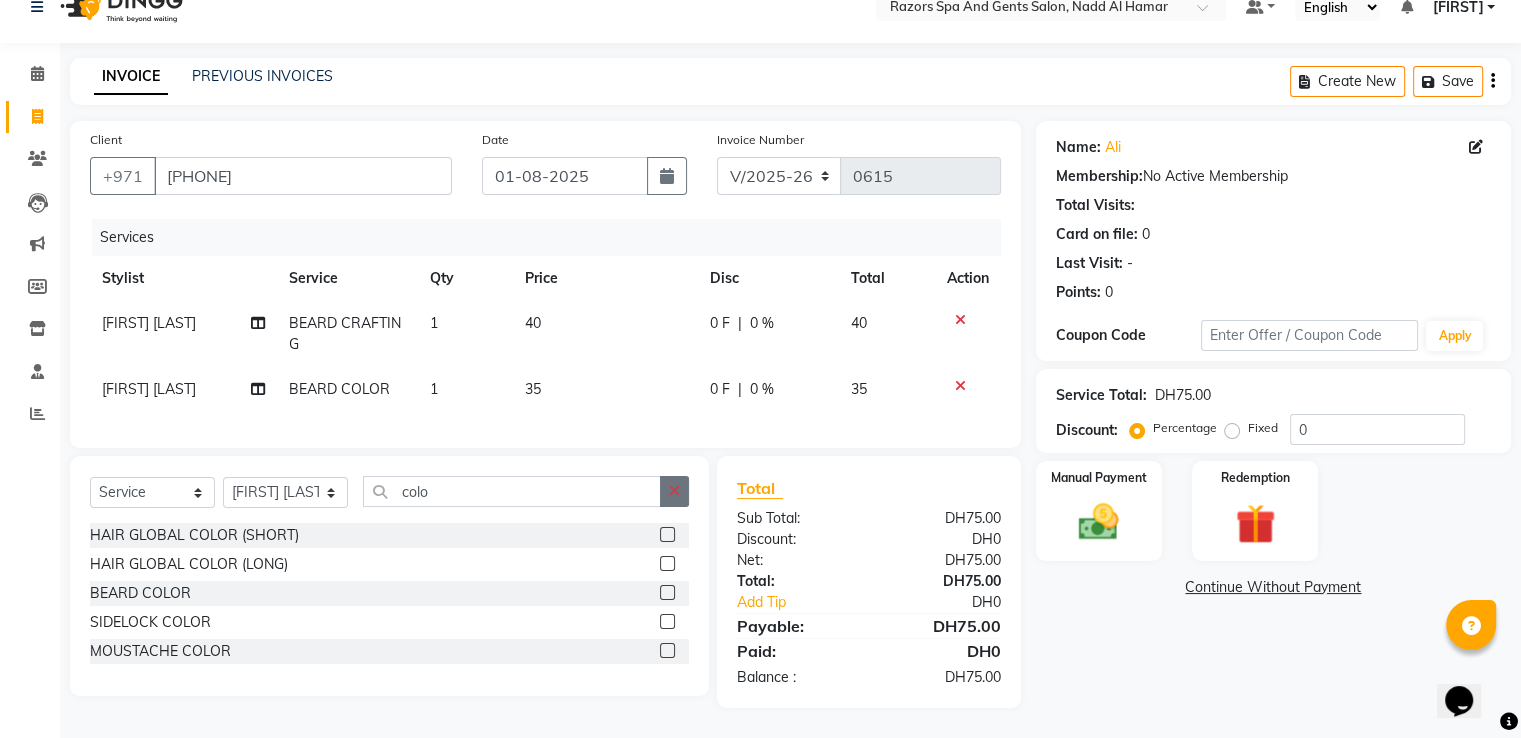 click 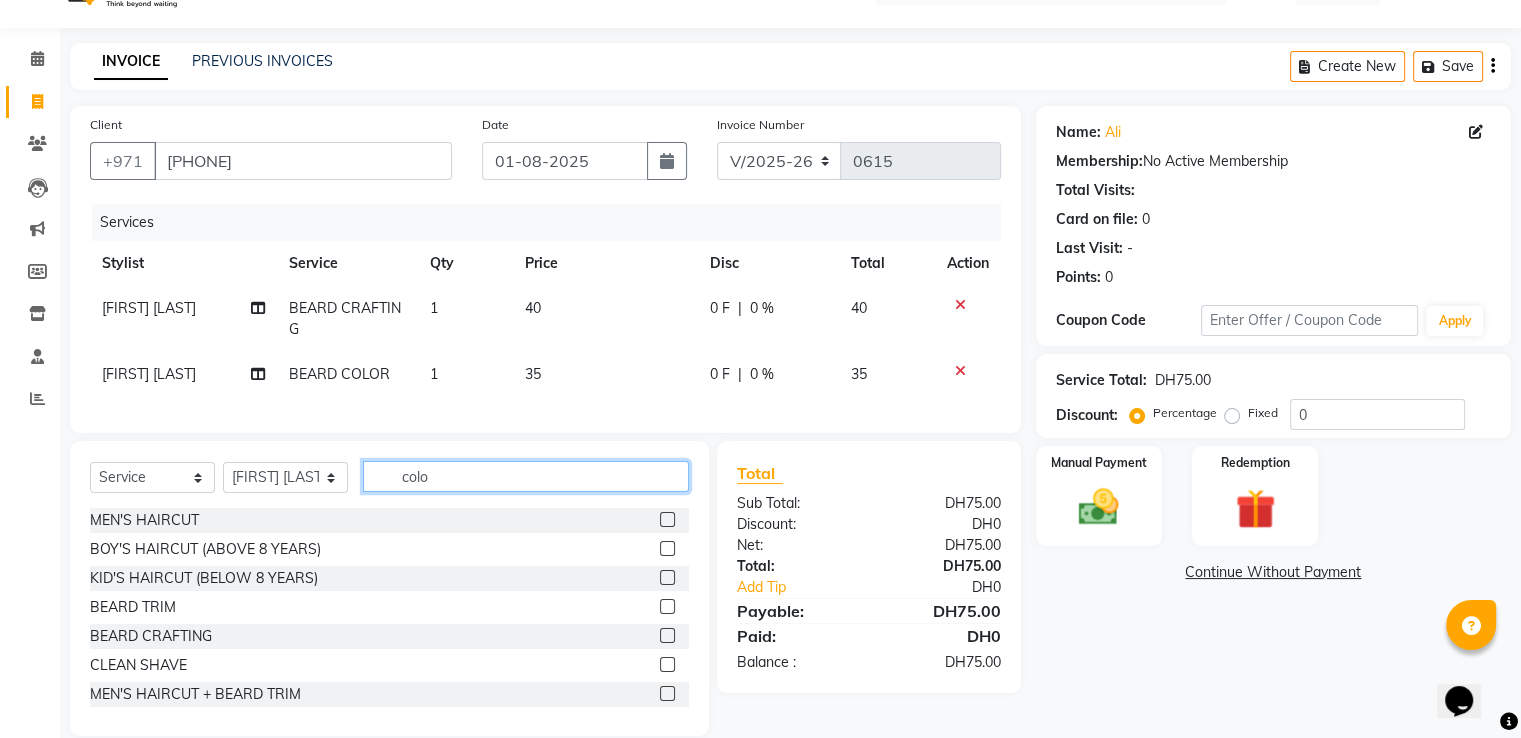 type 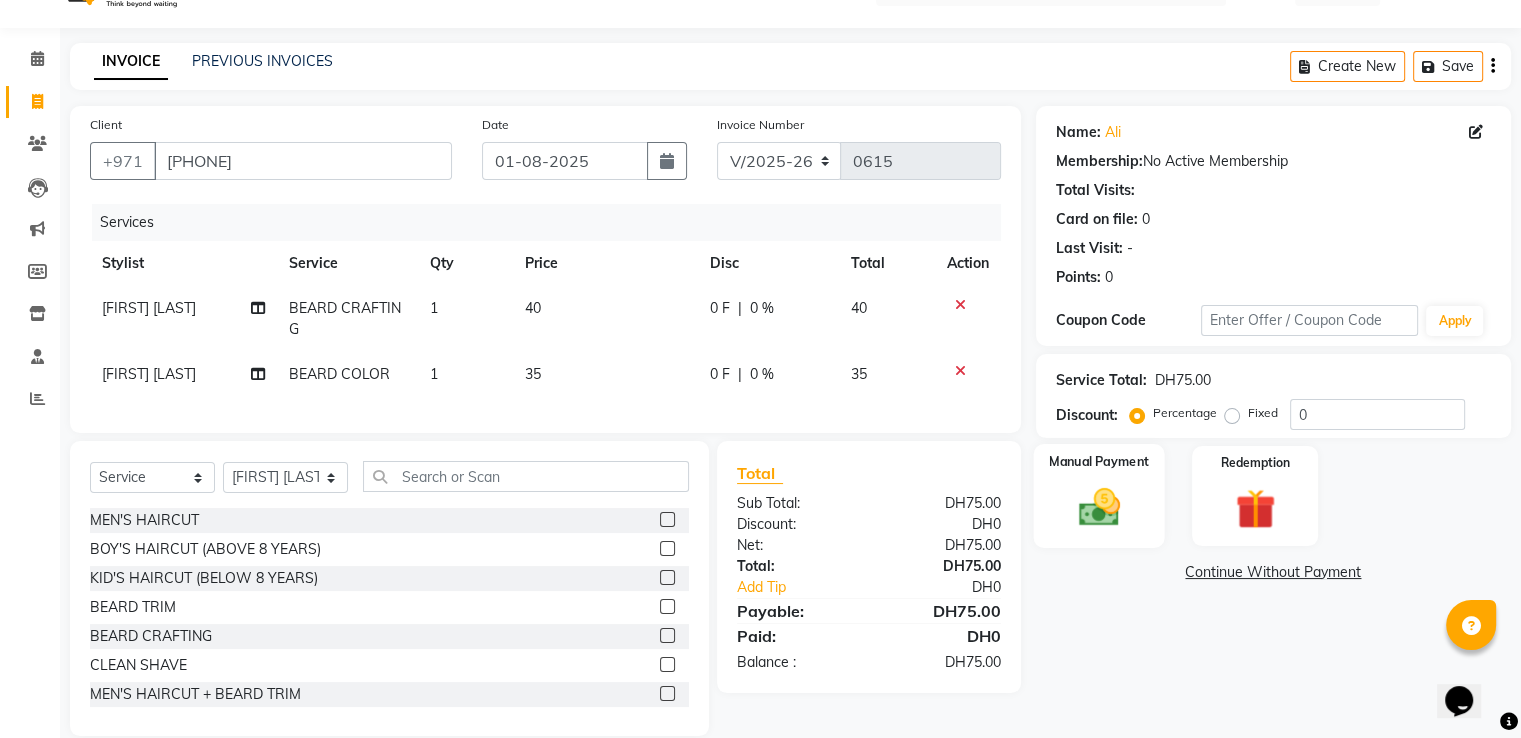 click 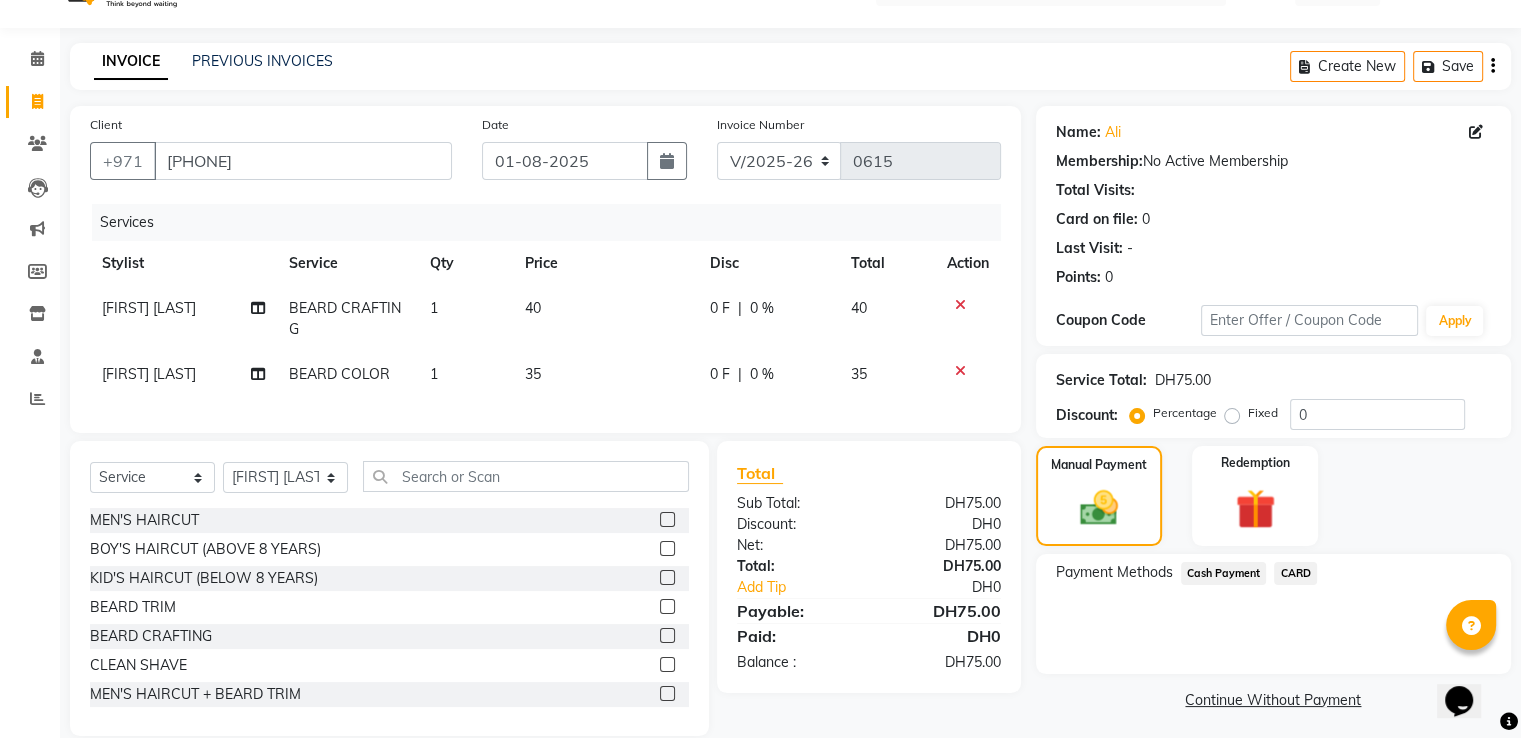 click on "CARD" 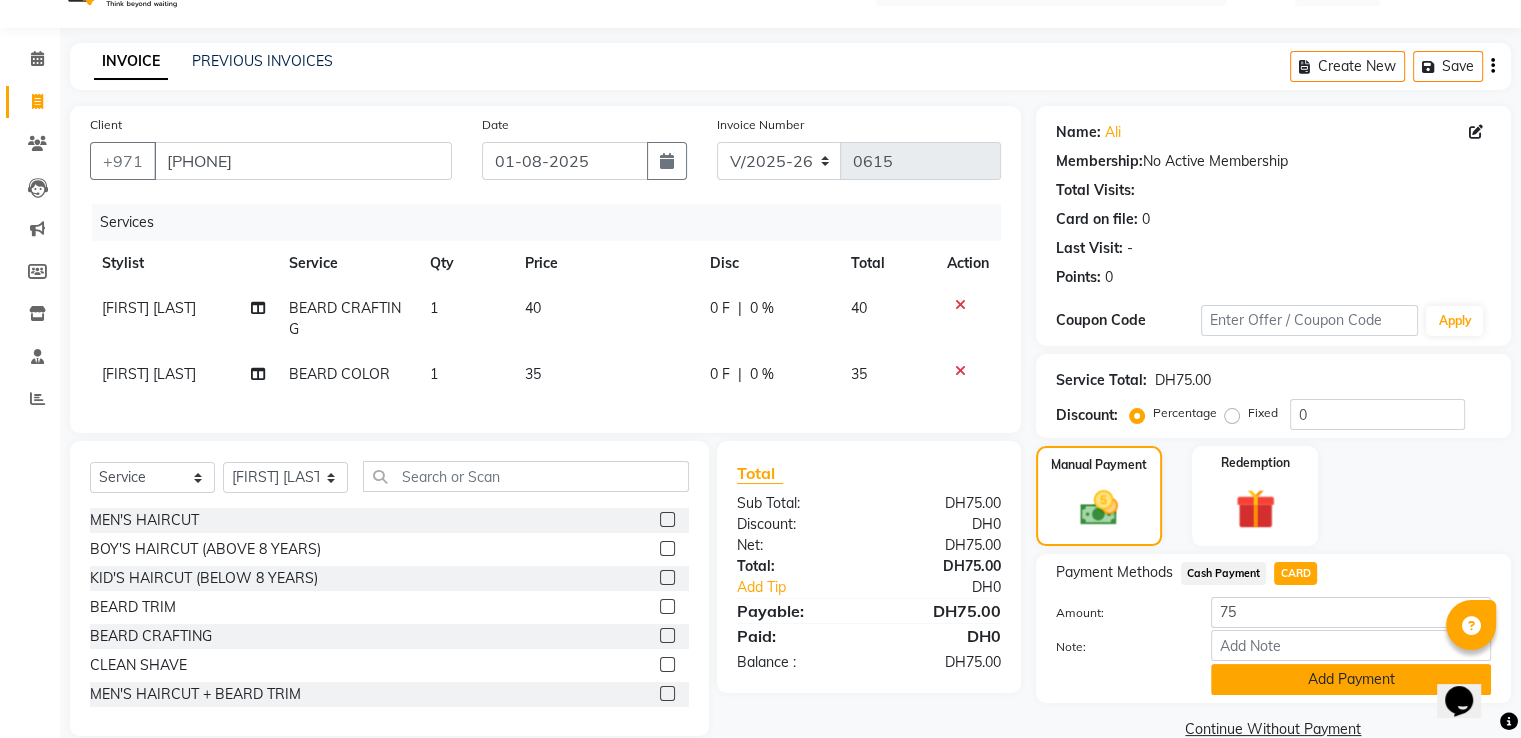 click on "Add Payment" 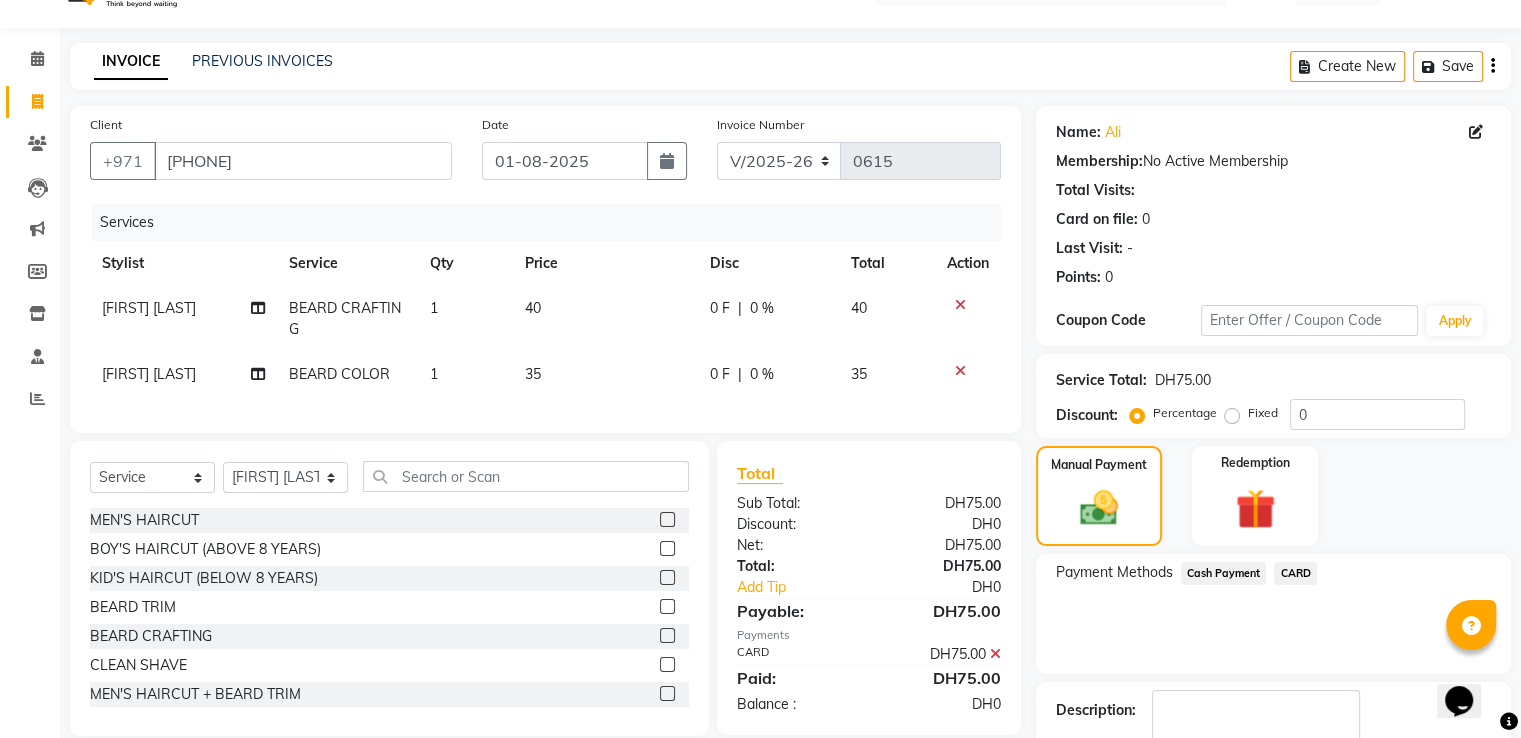 scroll, scrollTop: 163, scrollLeft: 0, axis: vertical 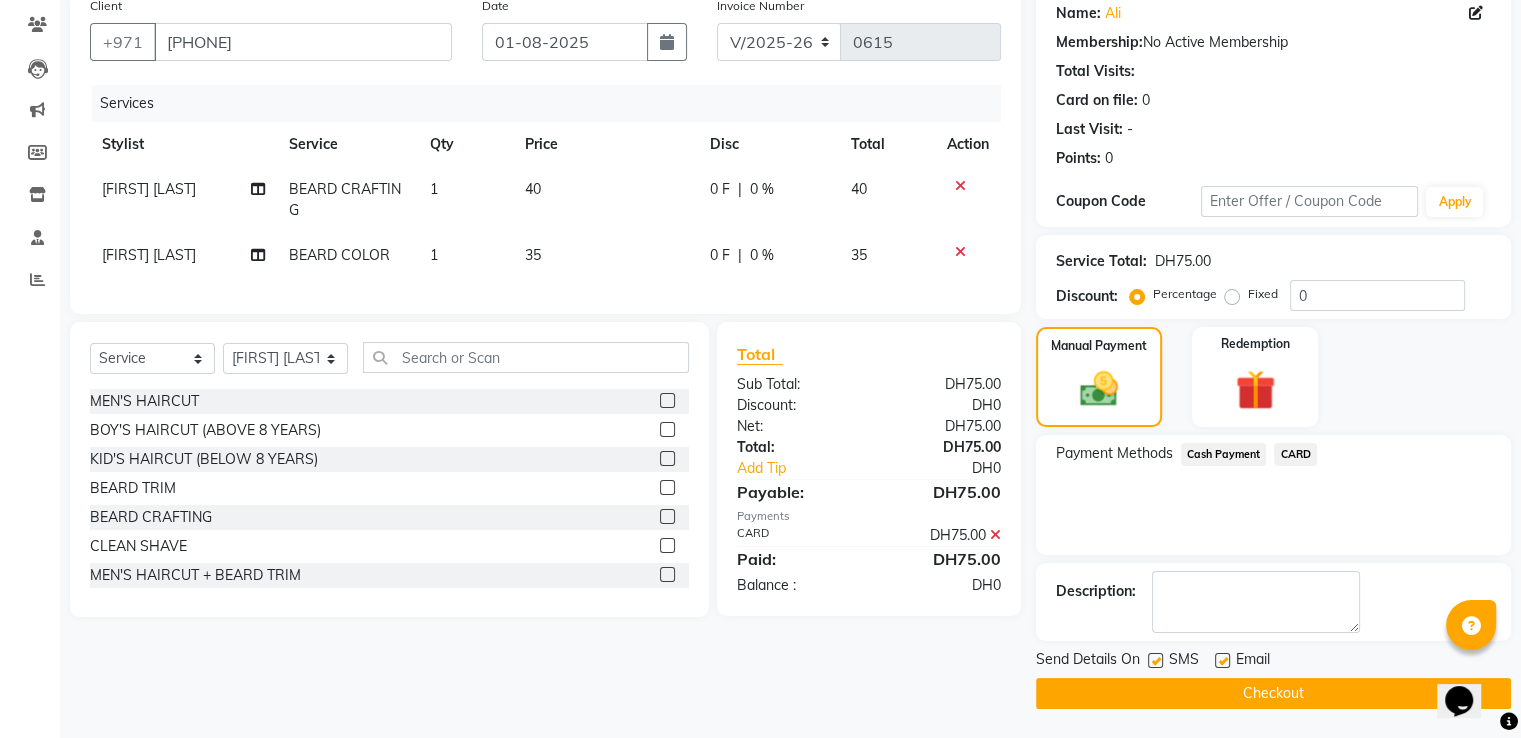 click on "Checkout" 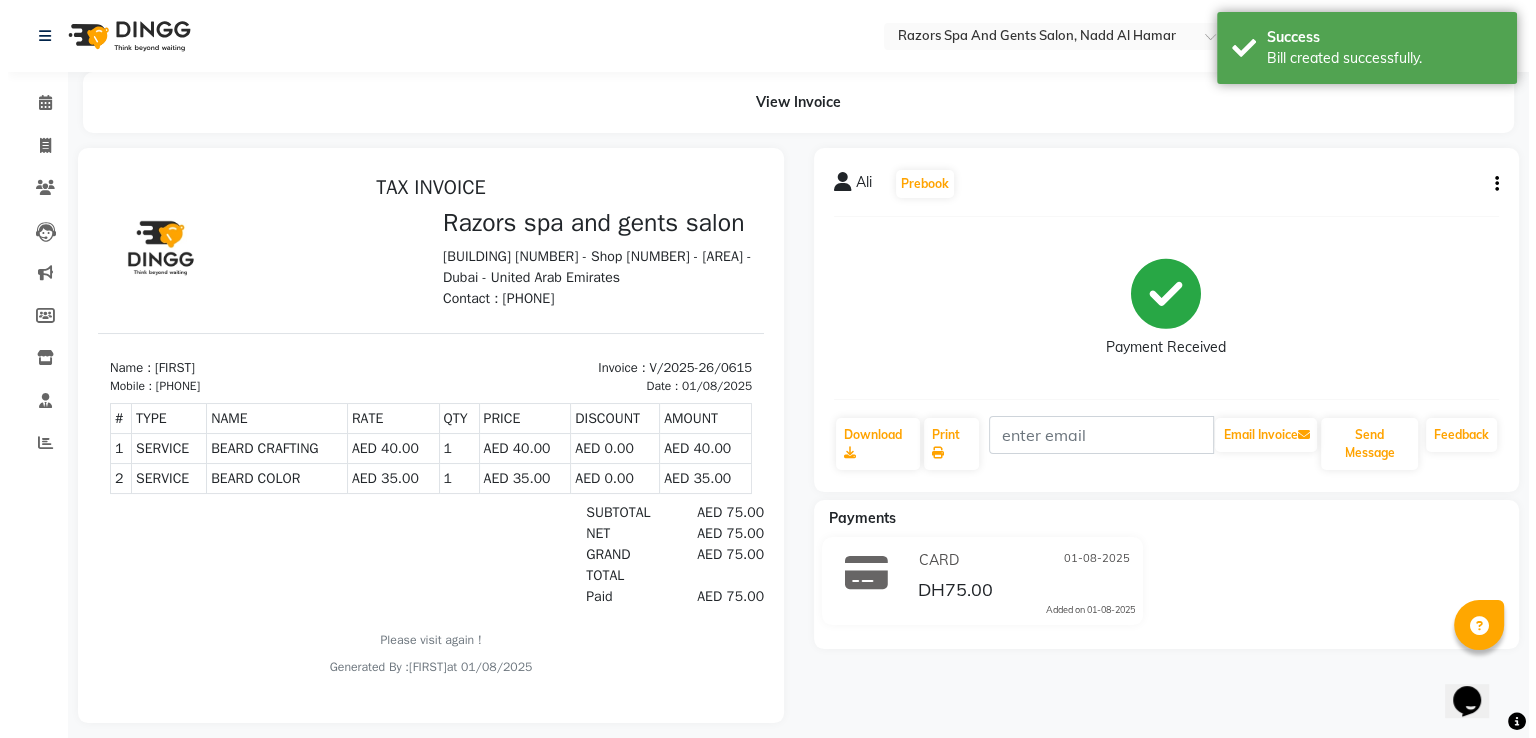 scroll, scrollTop: 0, scrollLeft: 0, axis: both 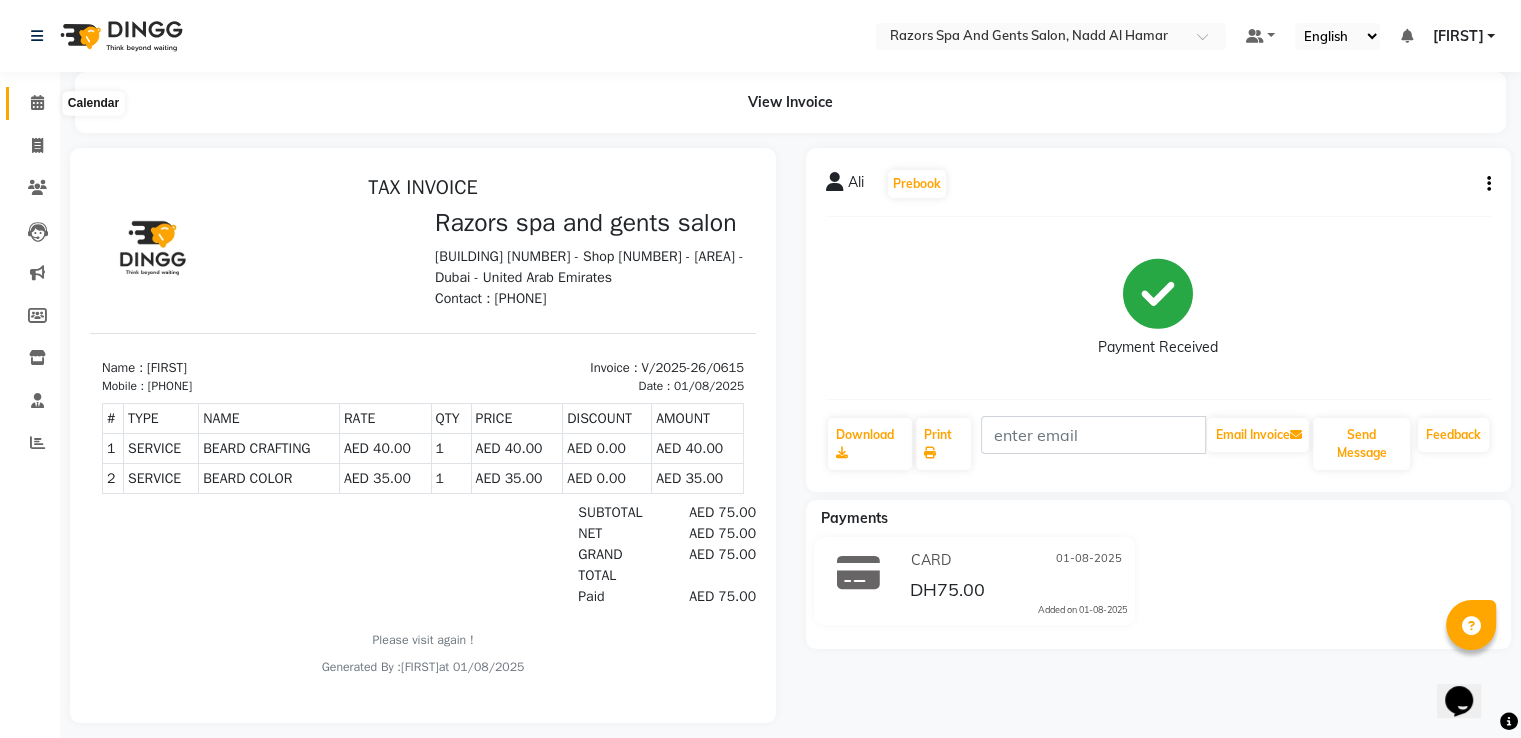 click 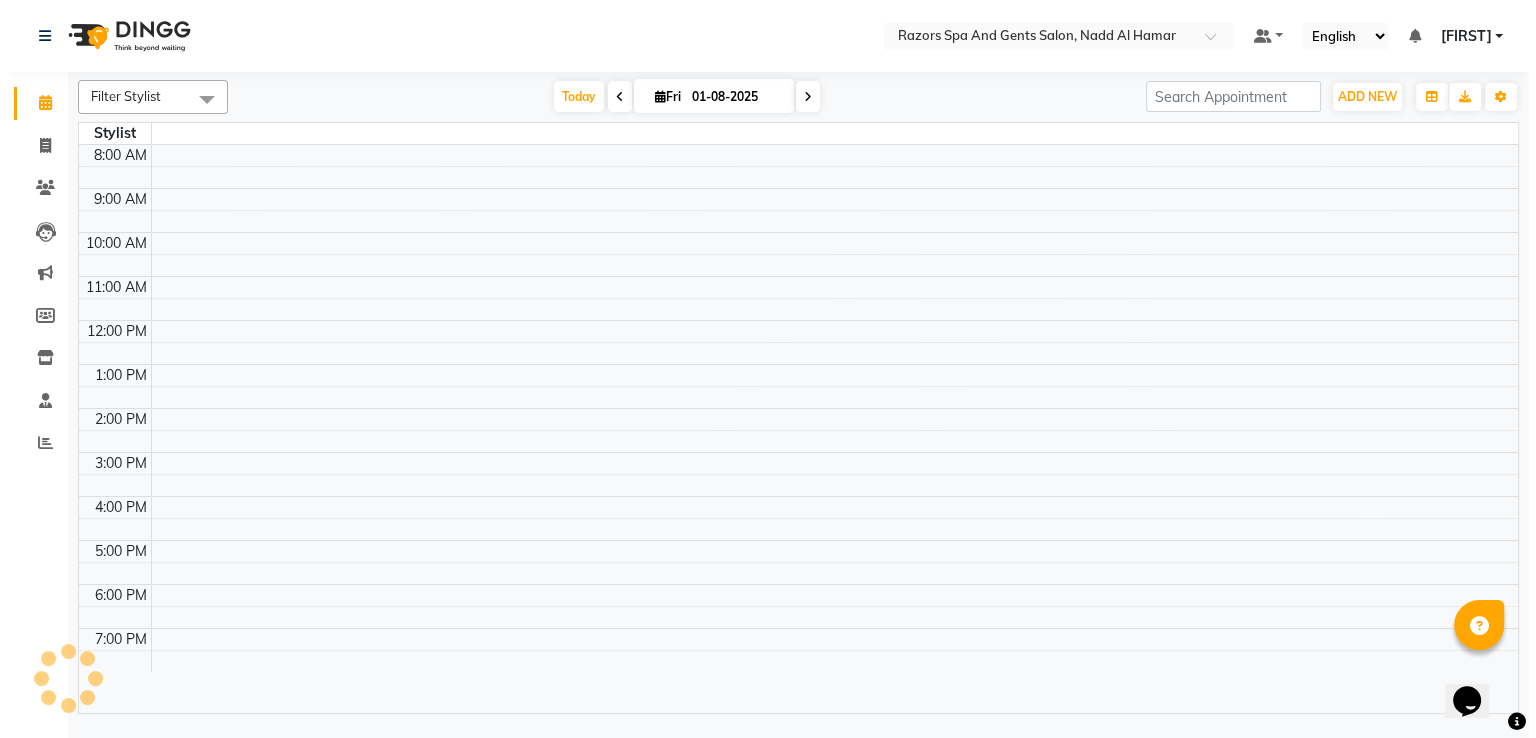 scroll, scrollTop: 88, scrollLeft: 0, axis: vertical 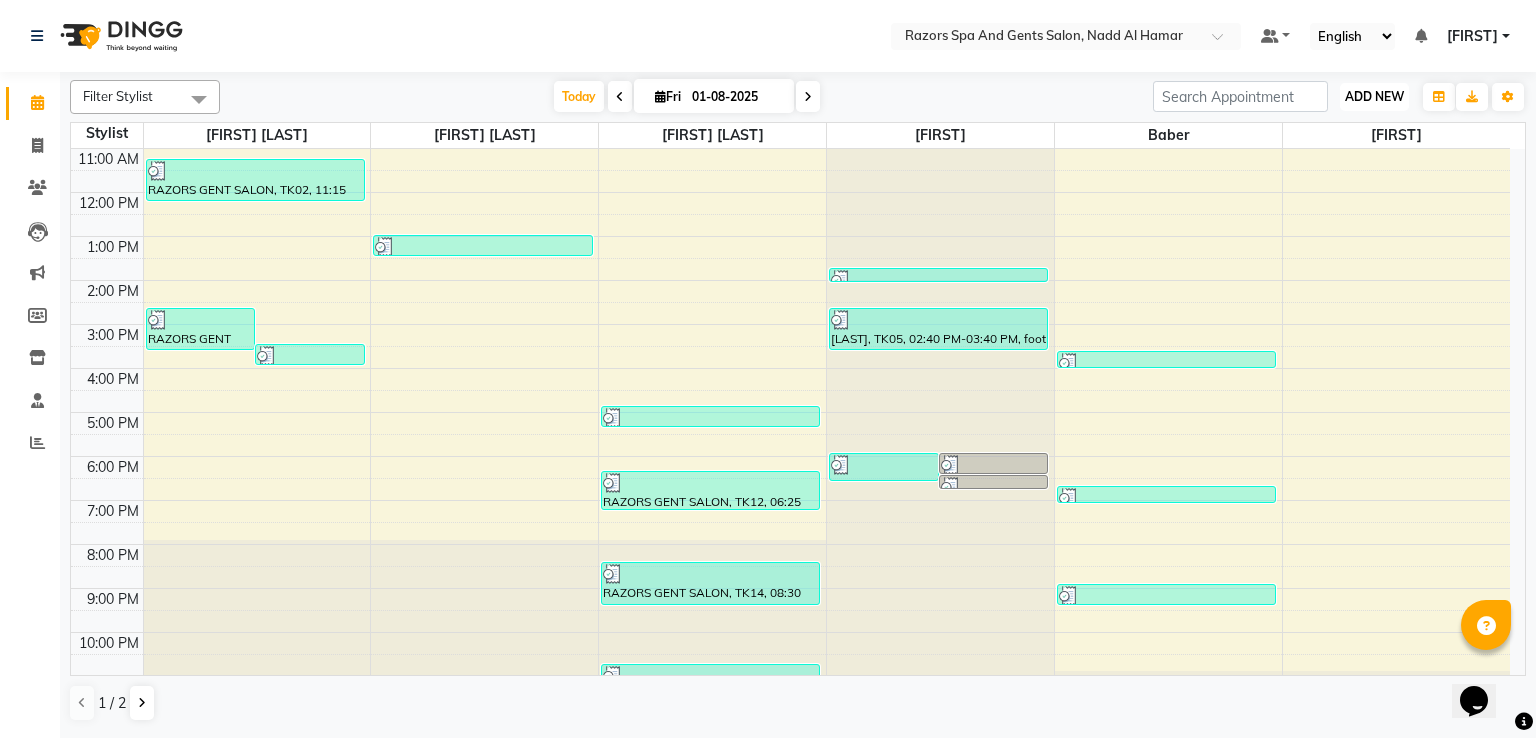 click on "ADD NEW Toggle Dropdown" at bounding box center [1374, 97] 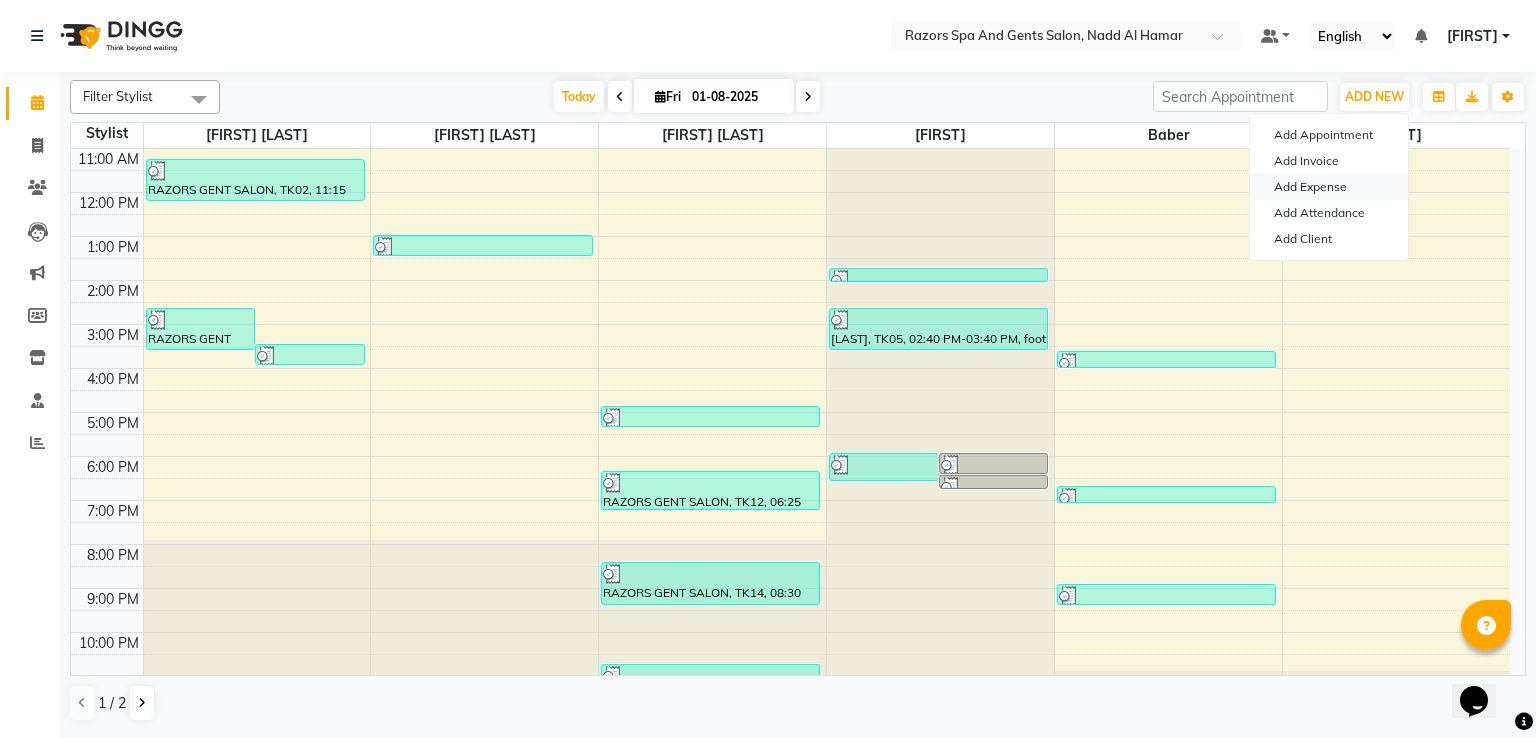 click on "Add Expense" at bounding box center [1329, 187] 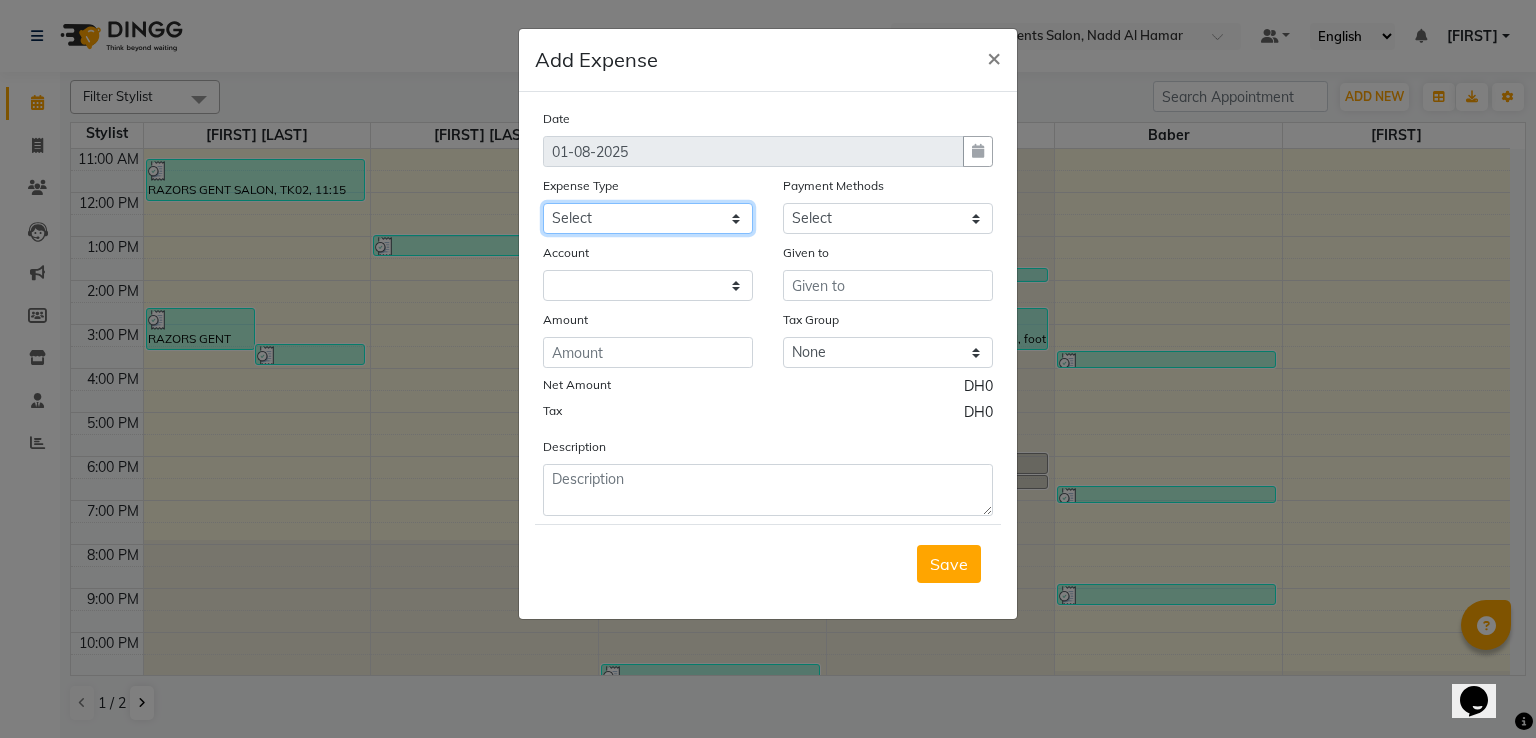 click on "Select AC servicing Advance Salary Bank charges Car maintenance  Cash transfer to bank Cash transfer to hub Client Snacks Clinical charges Equipment Fuel Govt fee Incentive Insurance International purchase Loan Repayment Maintenance Marketing Miscellaneous MRA Other Pantry Product Rent Salary Staff Snacks Tax Tea & Refreshment Tips in card Utilities Water bottles" 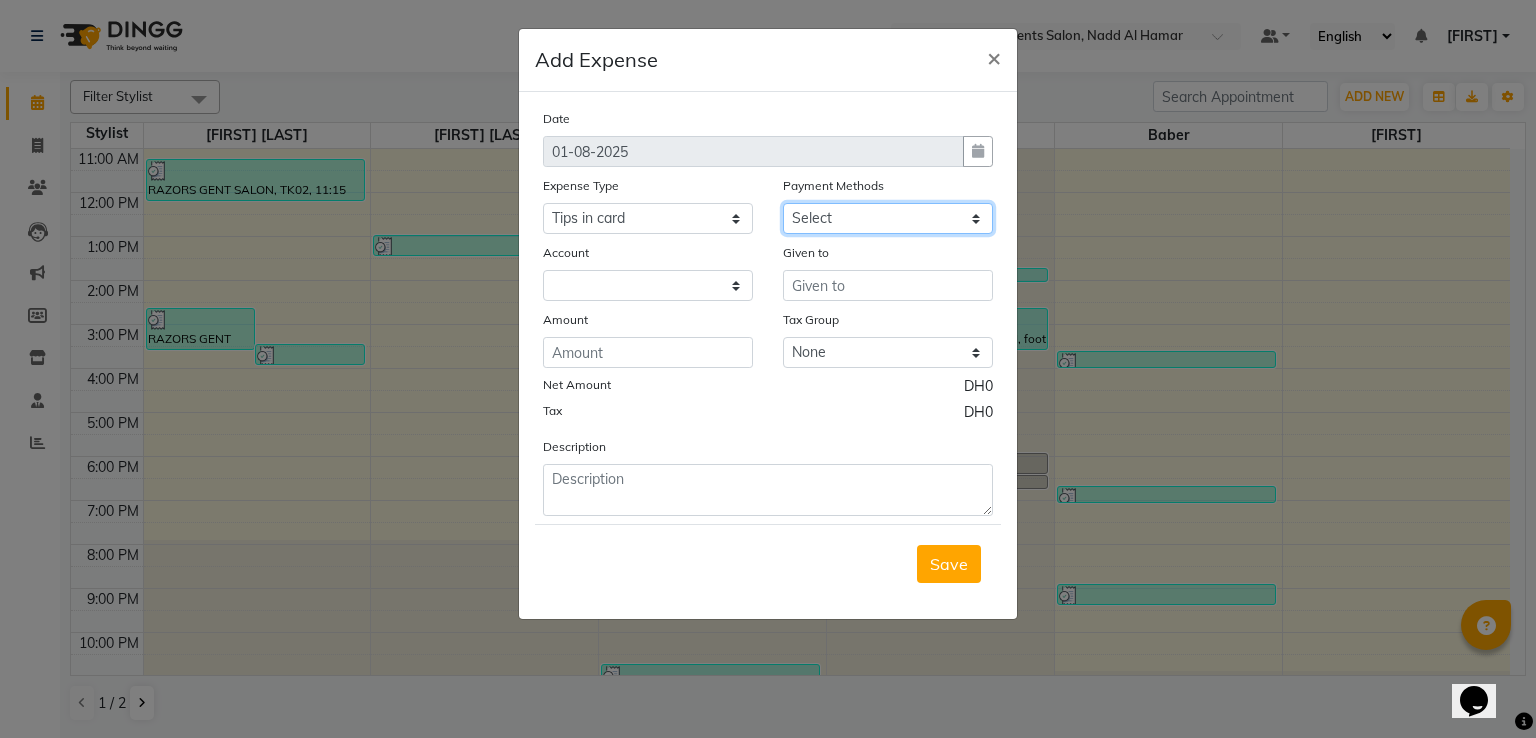 click on "Select Cash Payment CARD" 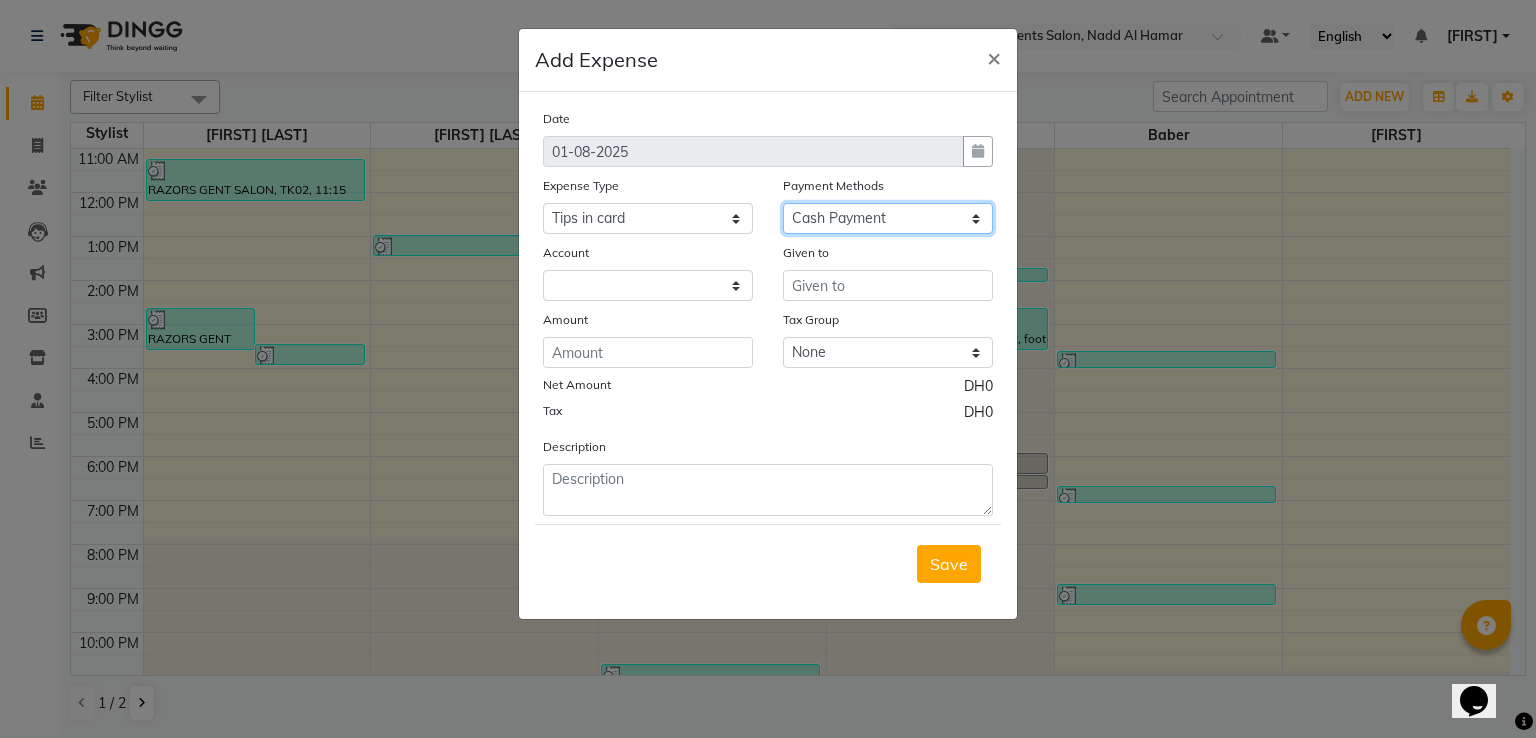 click on "Select Cash Payment CARD" 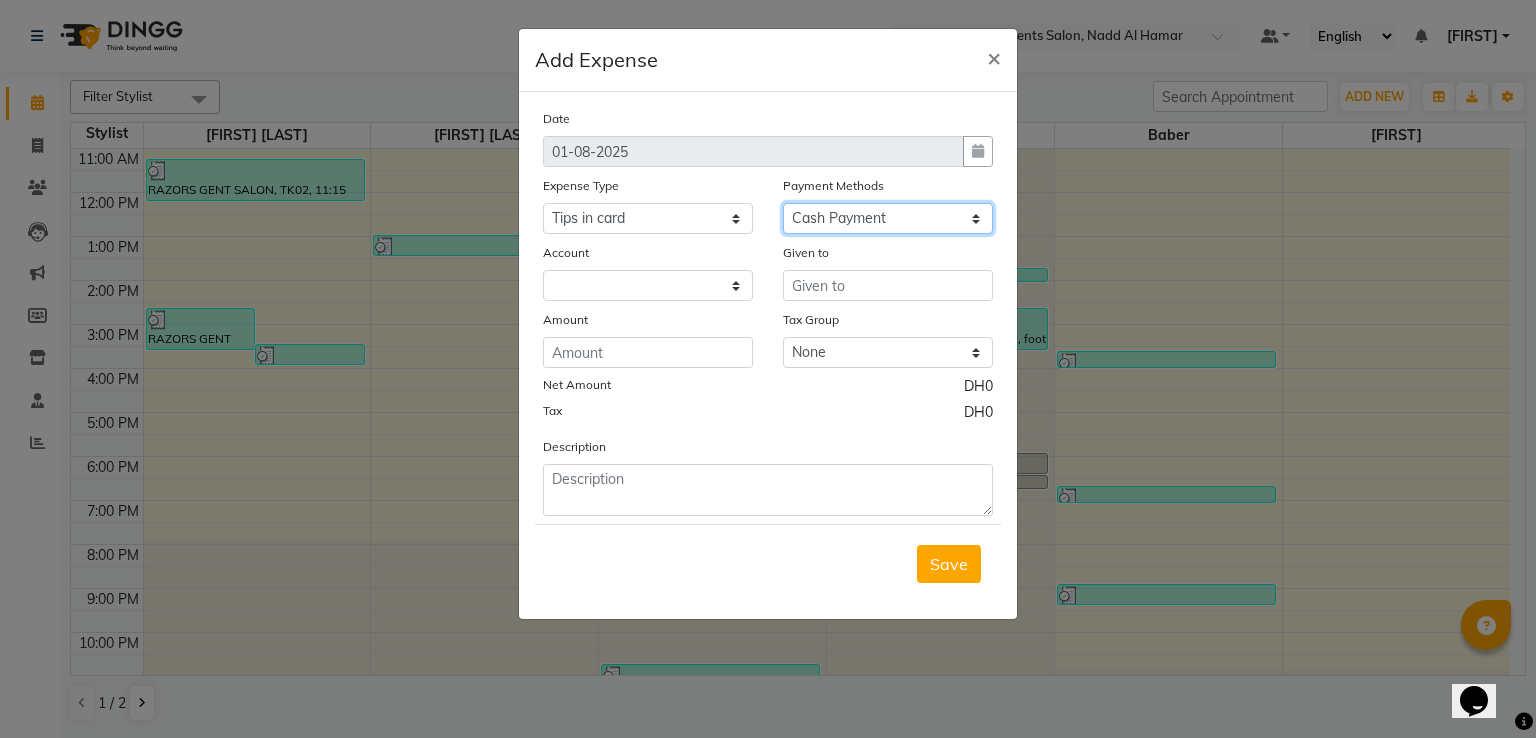 select on "7542" 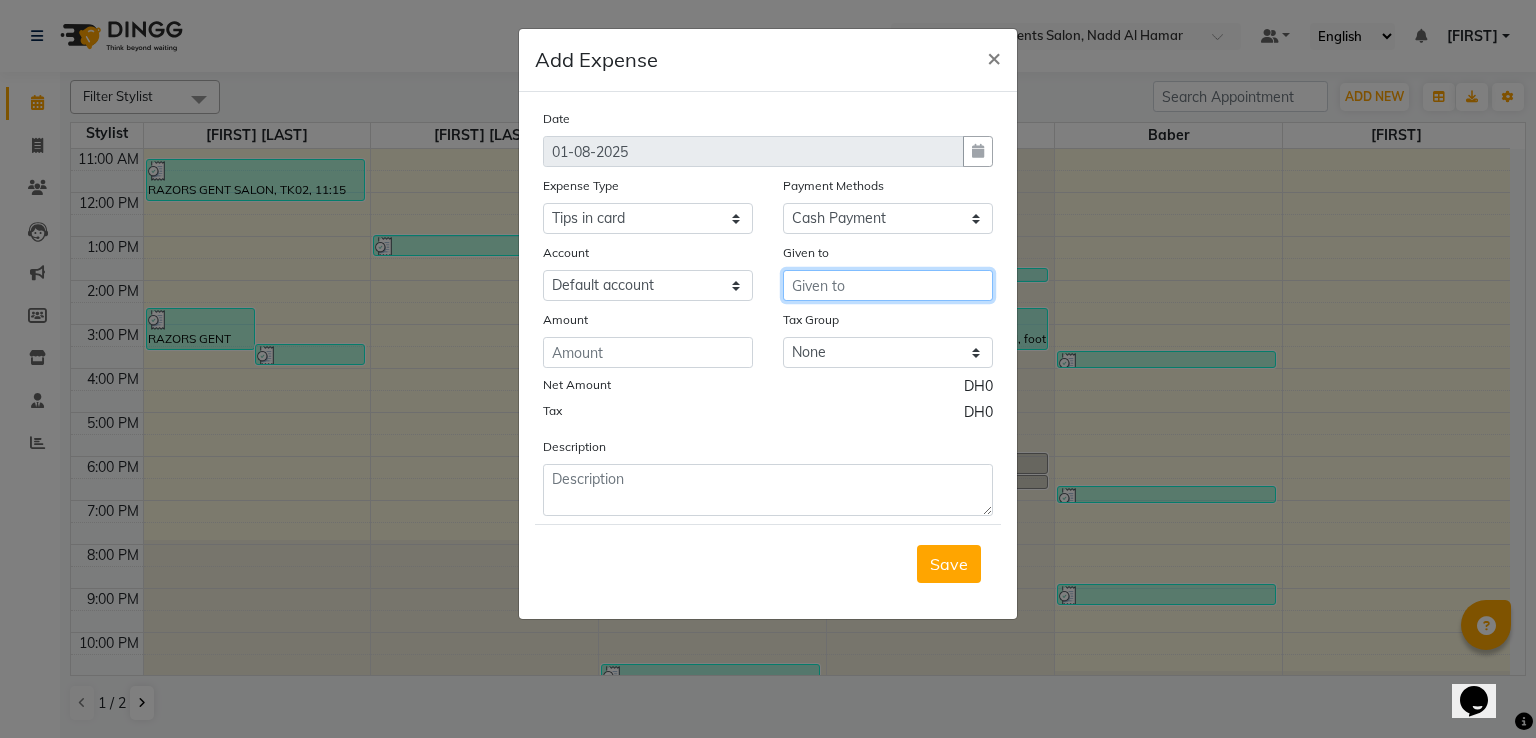 click at bounding box center (888, 285) 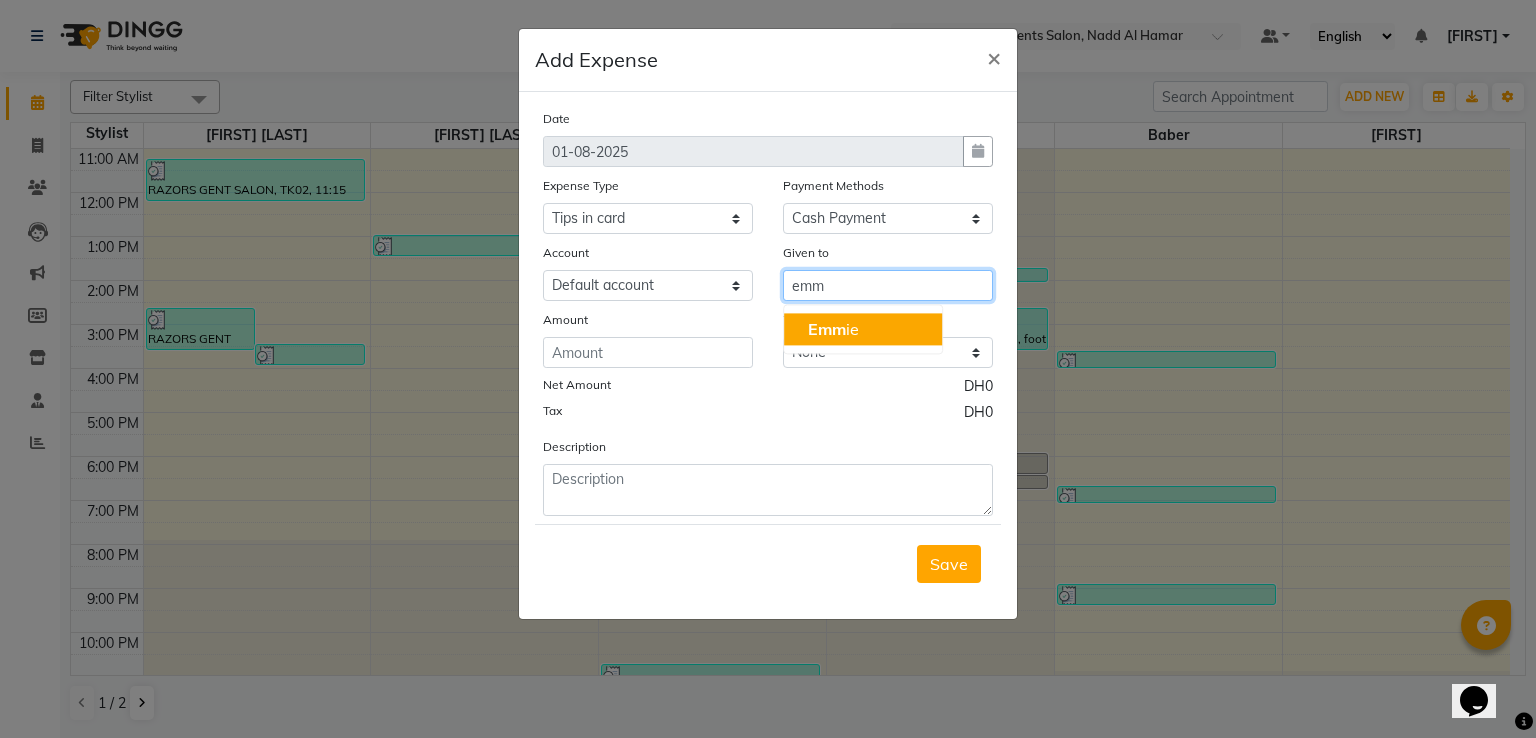 click on "[FIRST] [LAST]" at bounding box center [863, 329] 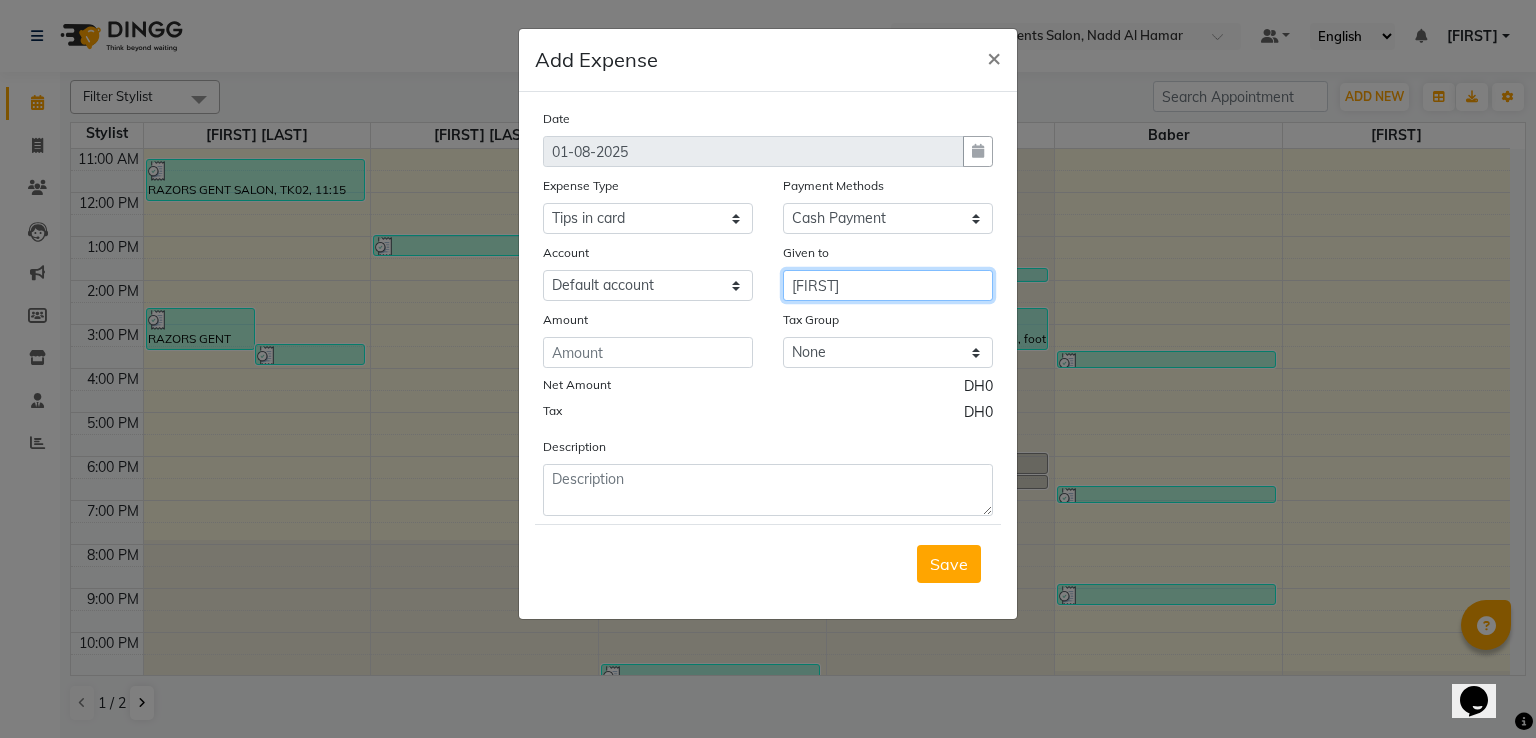 type on "[FIRST]" 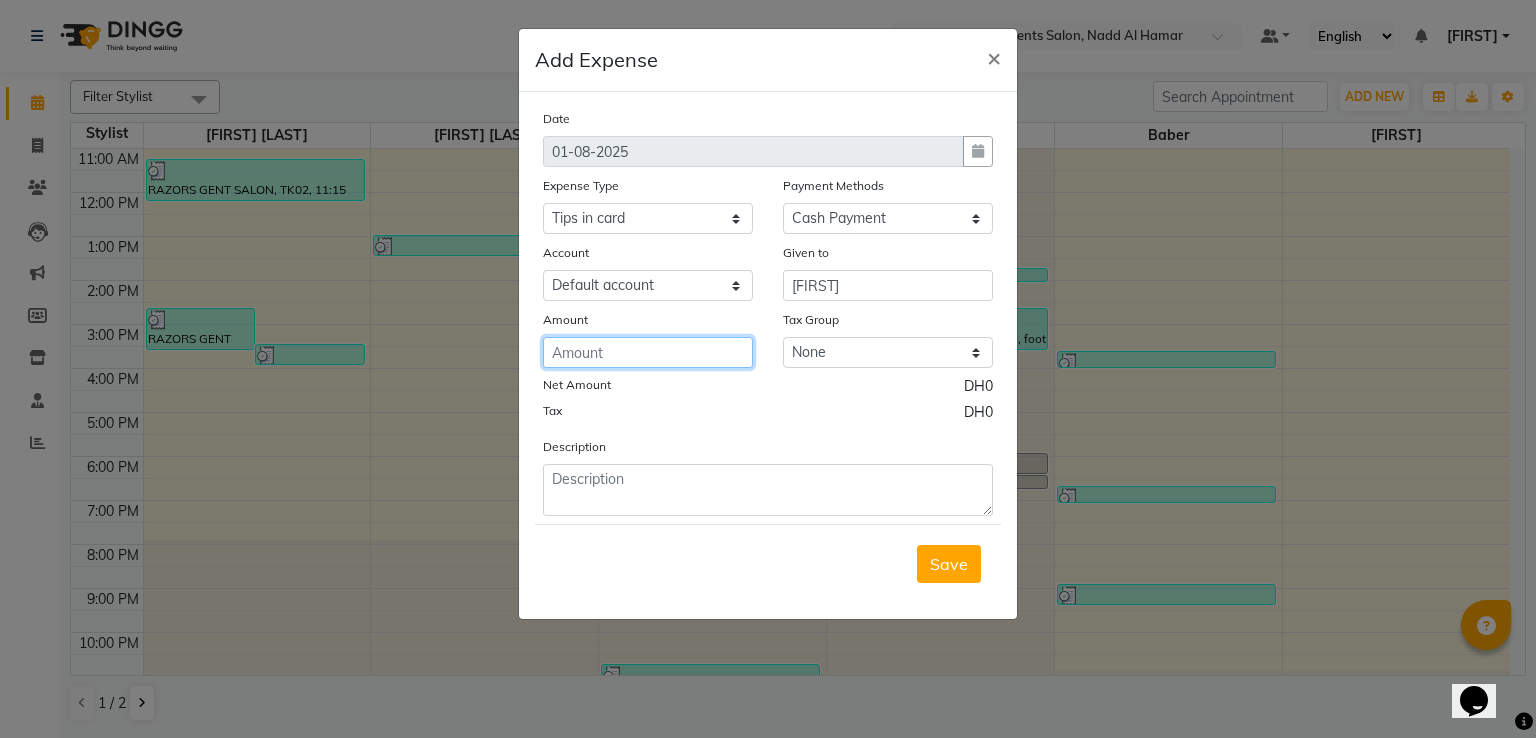 click 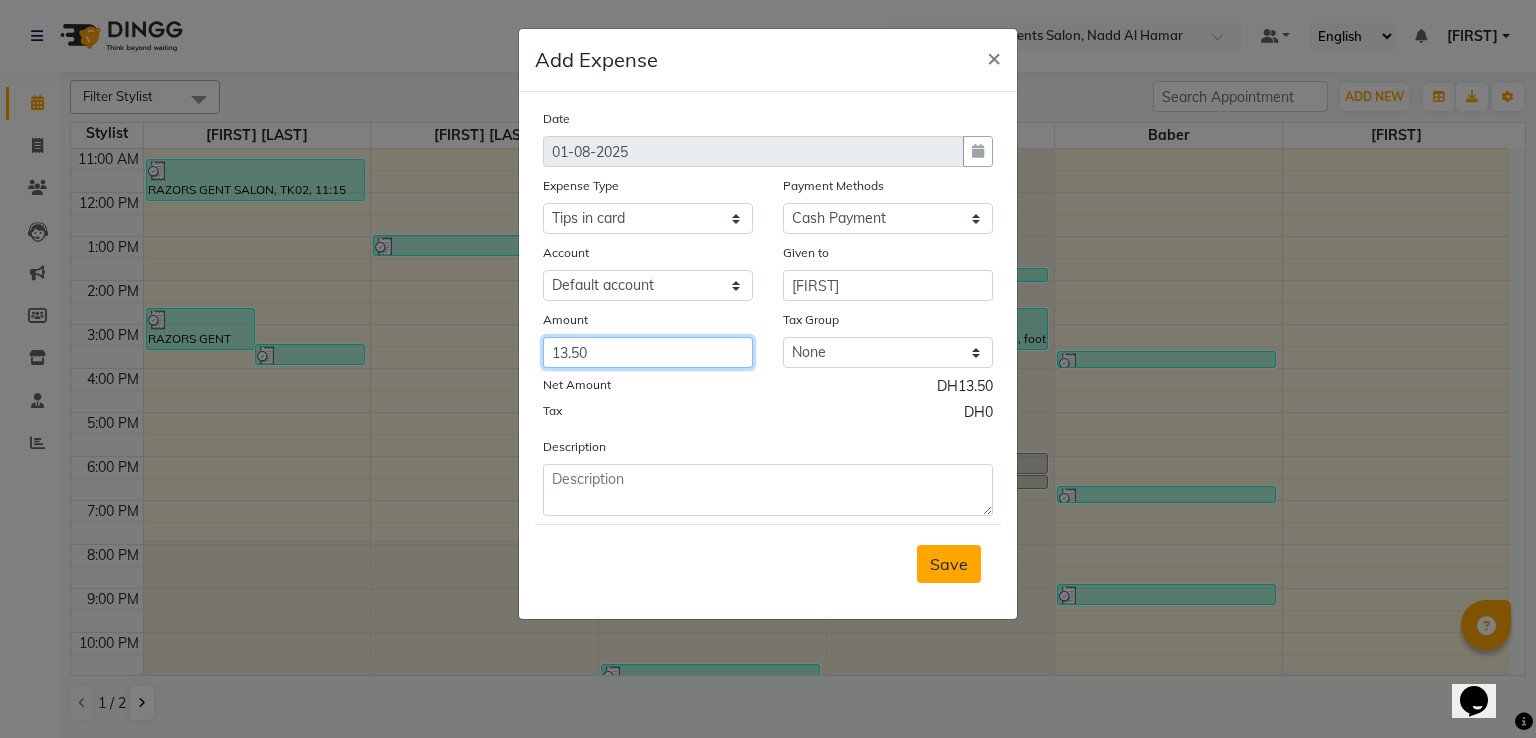 type on "13.50" 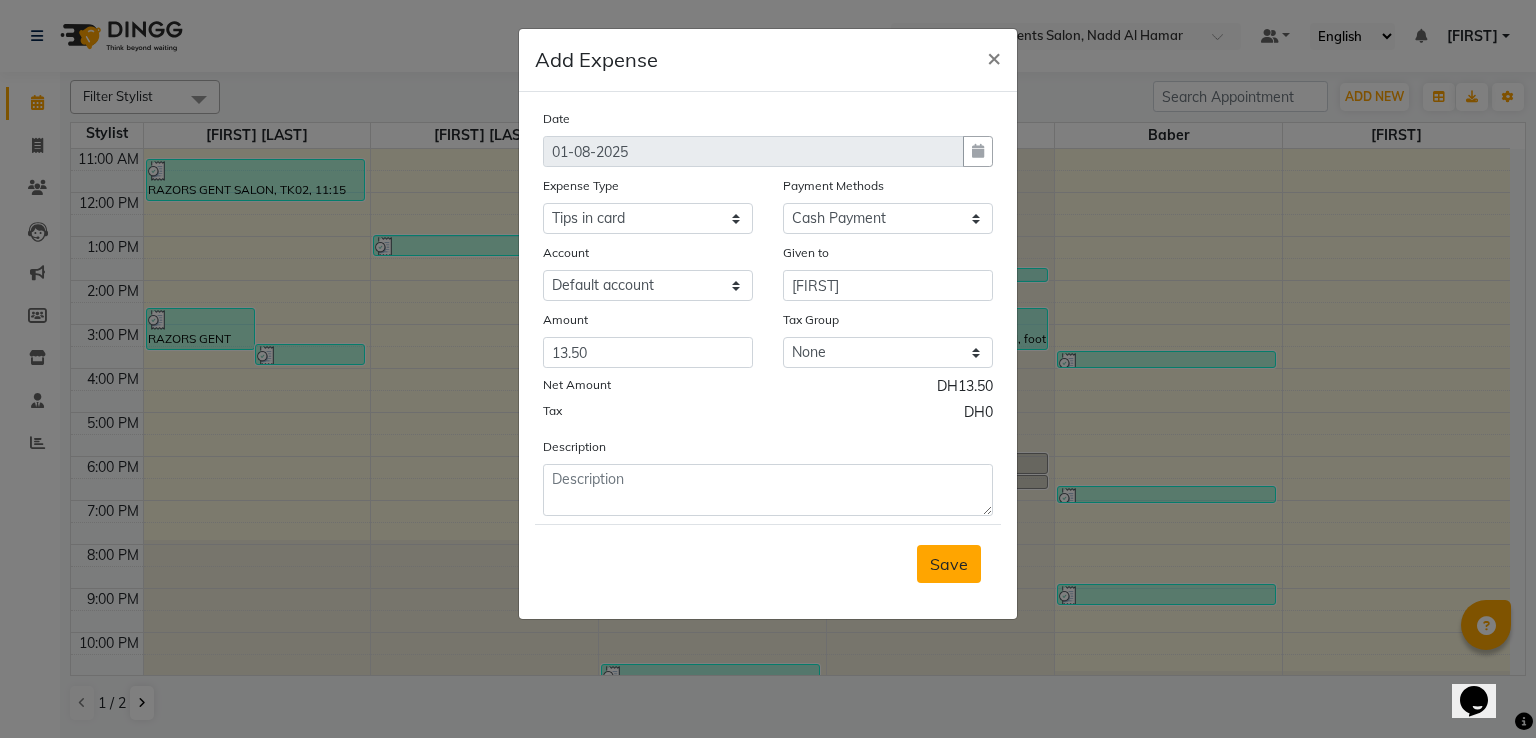 click on "Save" at bounding box center [949, 564] 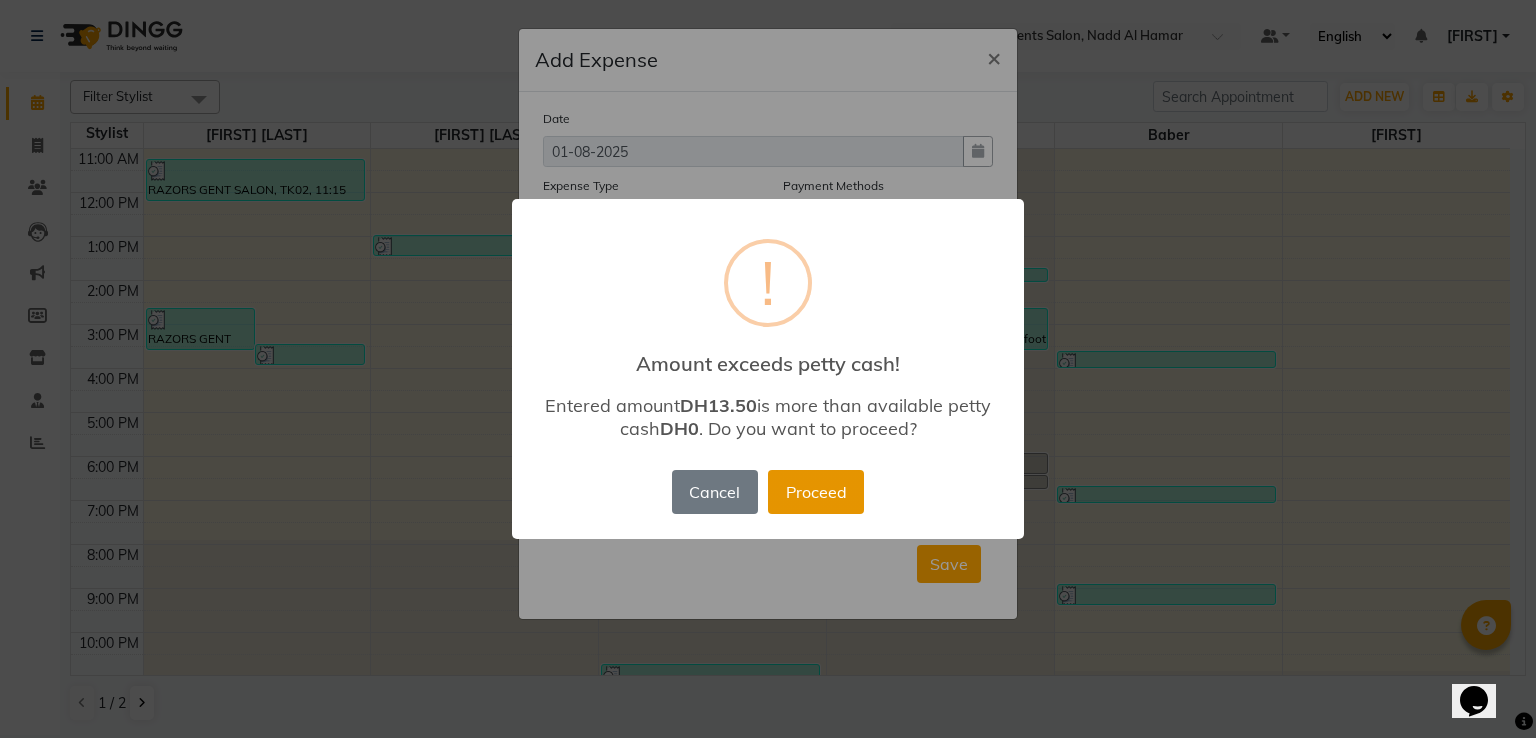 click on "Proceed" at bounding box center [816, 492] 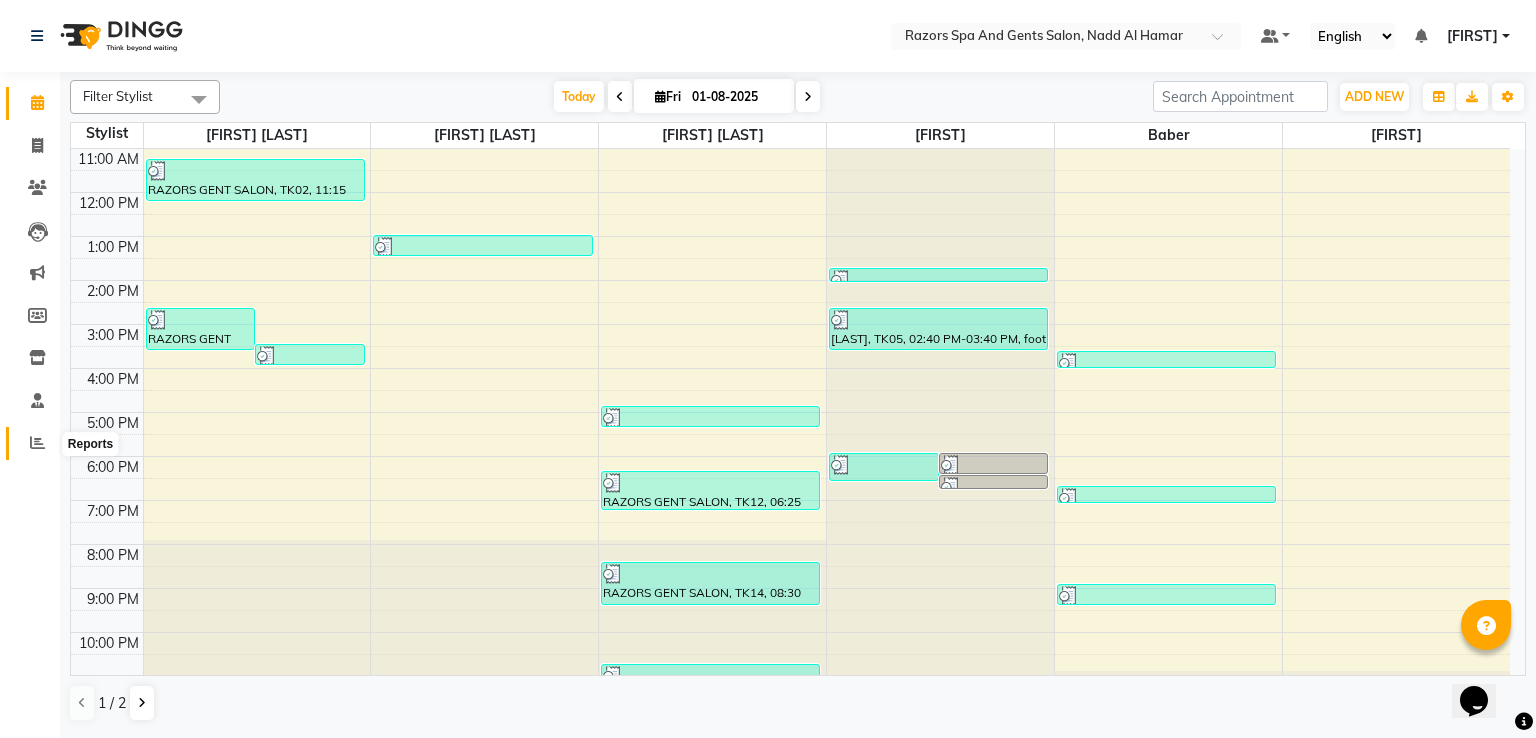 click 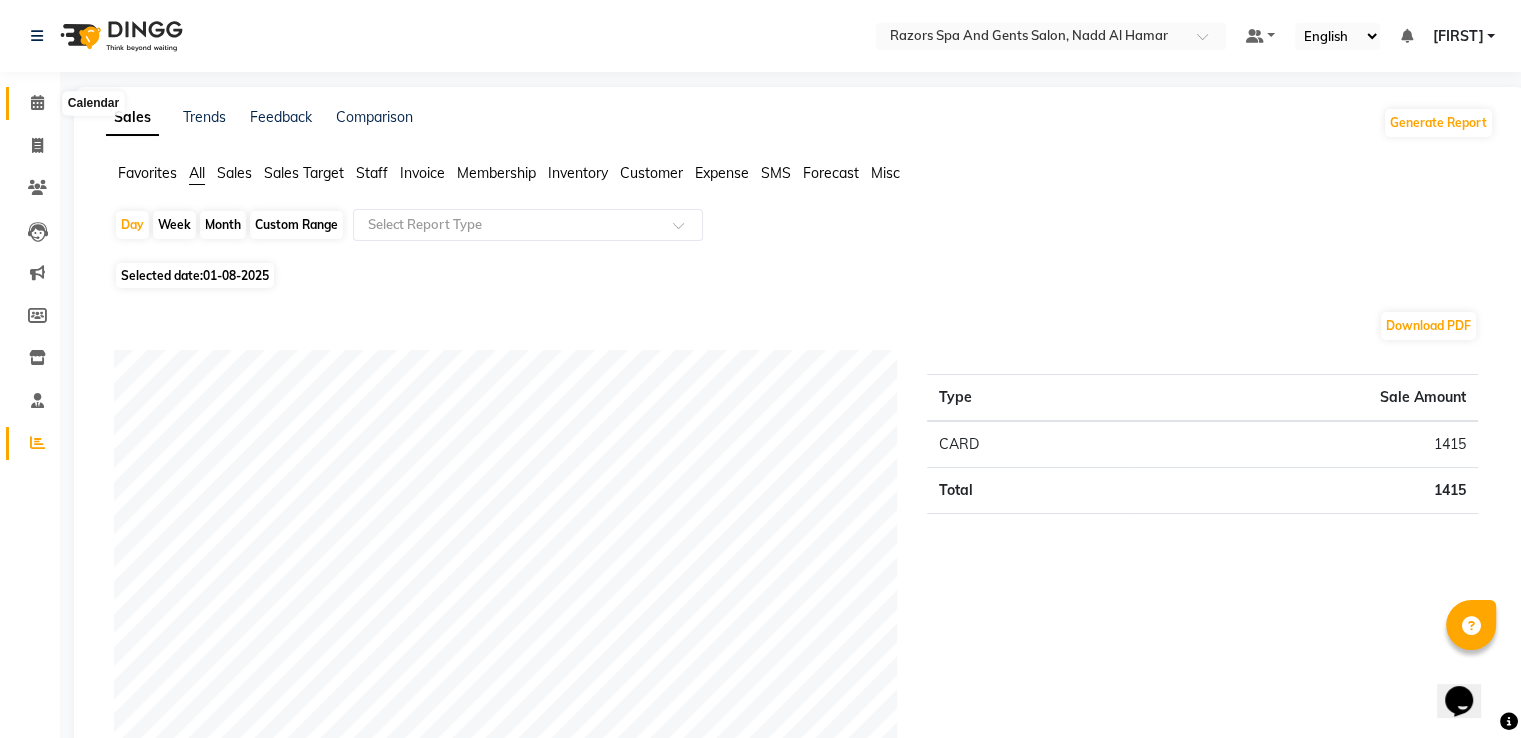 click 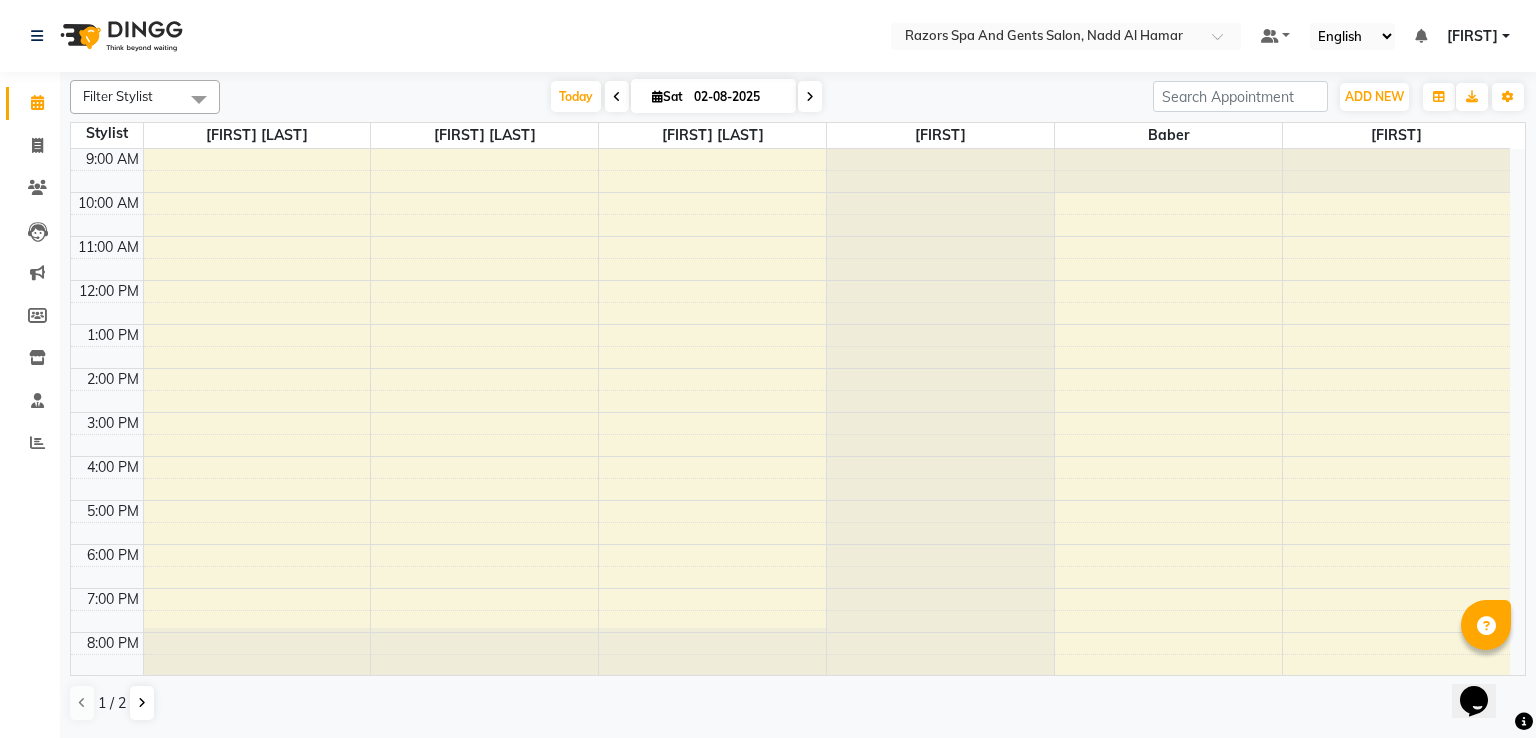 click at bounding box center (617, 97) 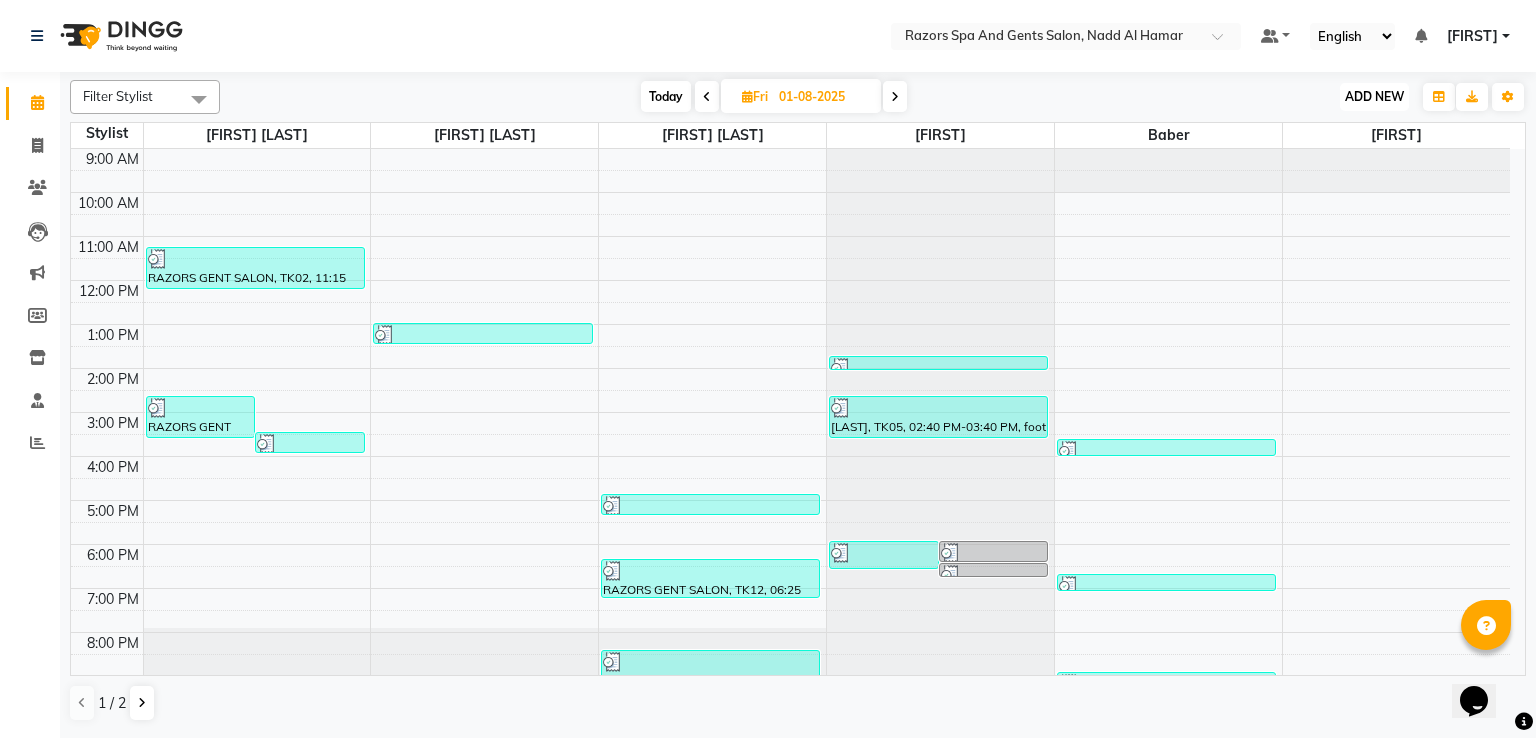 click on "ADD NEW" at bounding box center [1374, 96] 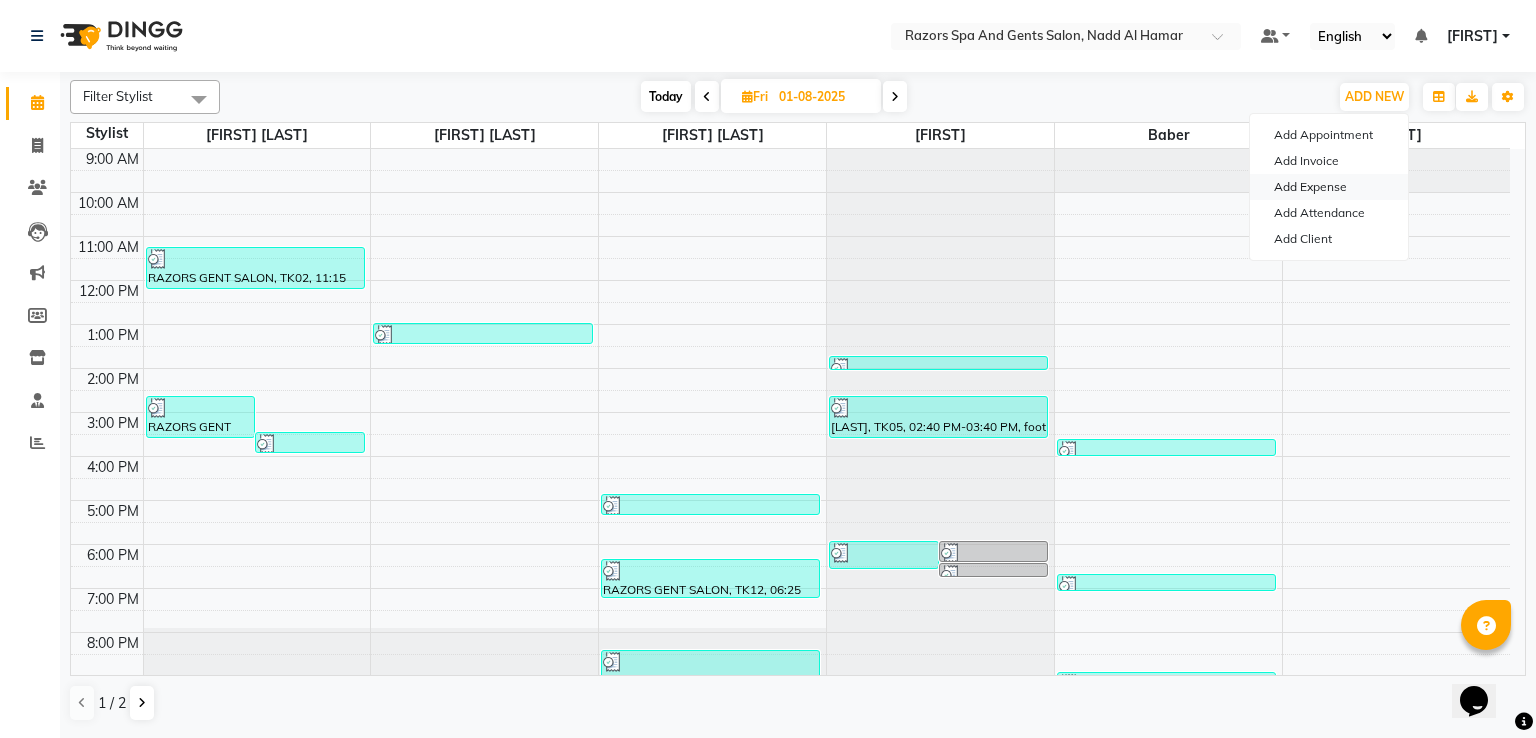 click on "Add Expense" at bounding box center (1329, 187) 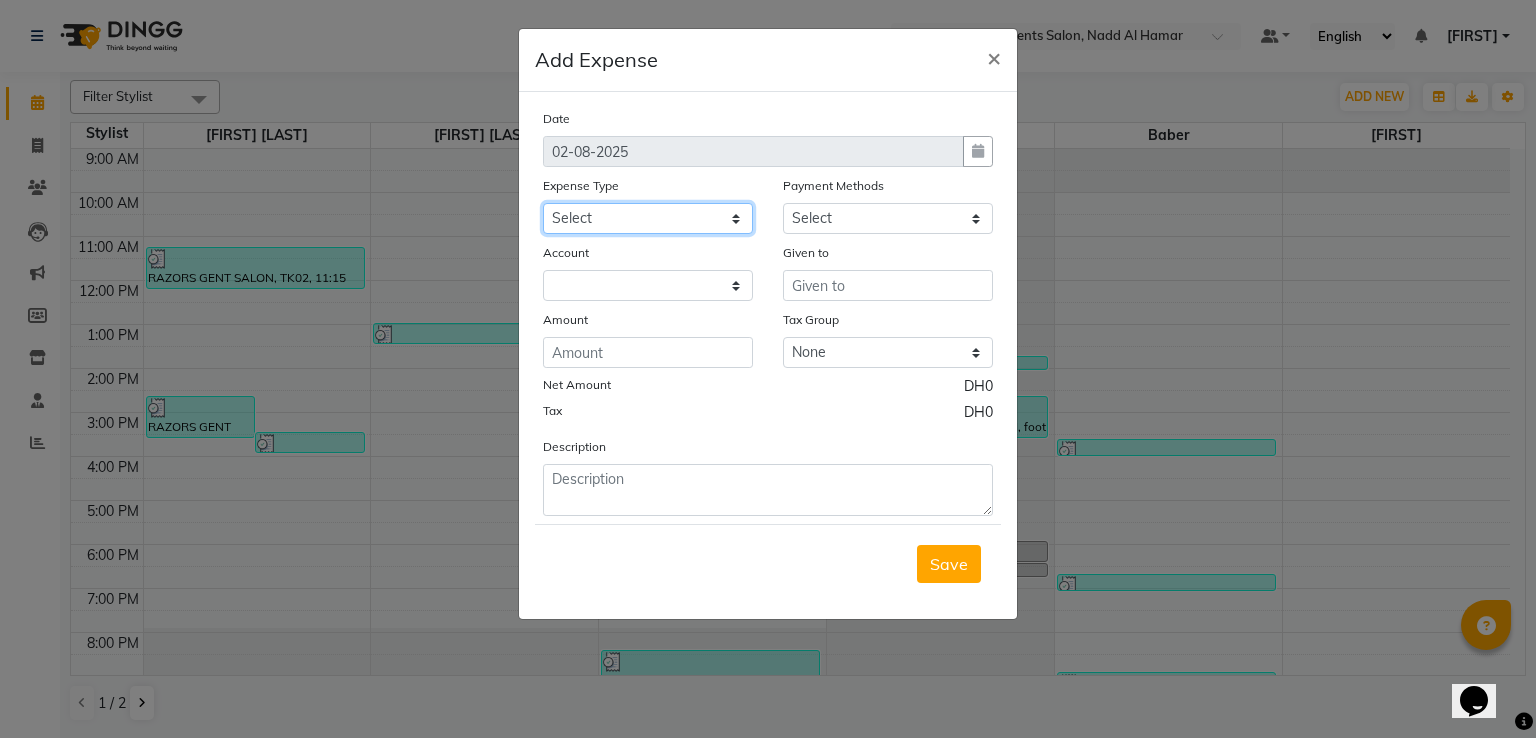 click on "Select AC servicing Advance Salary Bank charges Car maintenance  Cash transfer to bank Cash transfer to hub Client Snacks Clinical charges Equipment Fuel Govt fee Incentive Insurance International purchase Loan Repayment Maintenance Marketing Miscellaneous MRA Other Pantry Product Rent Salary Staff Snacks Tax Tea & Refreshment Tips in card Utilities Water bottles" 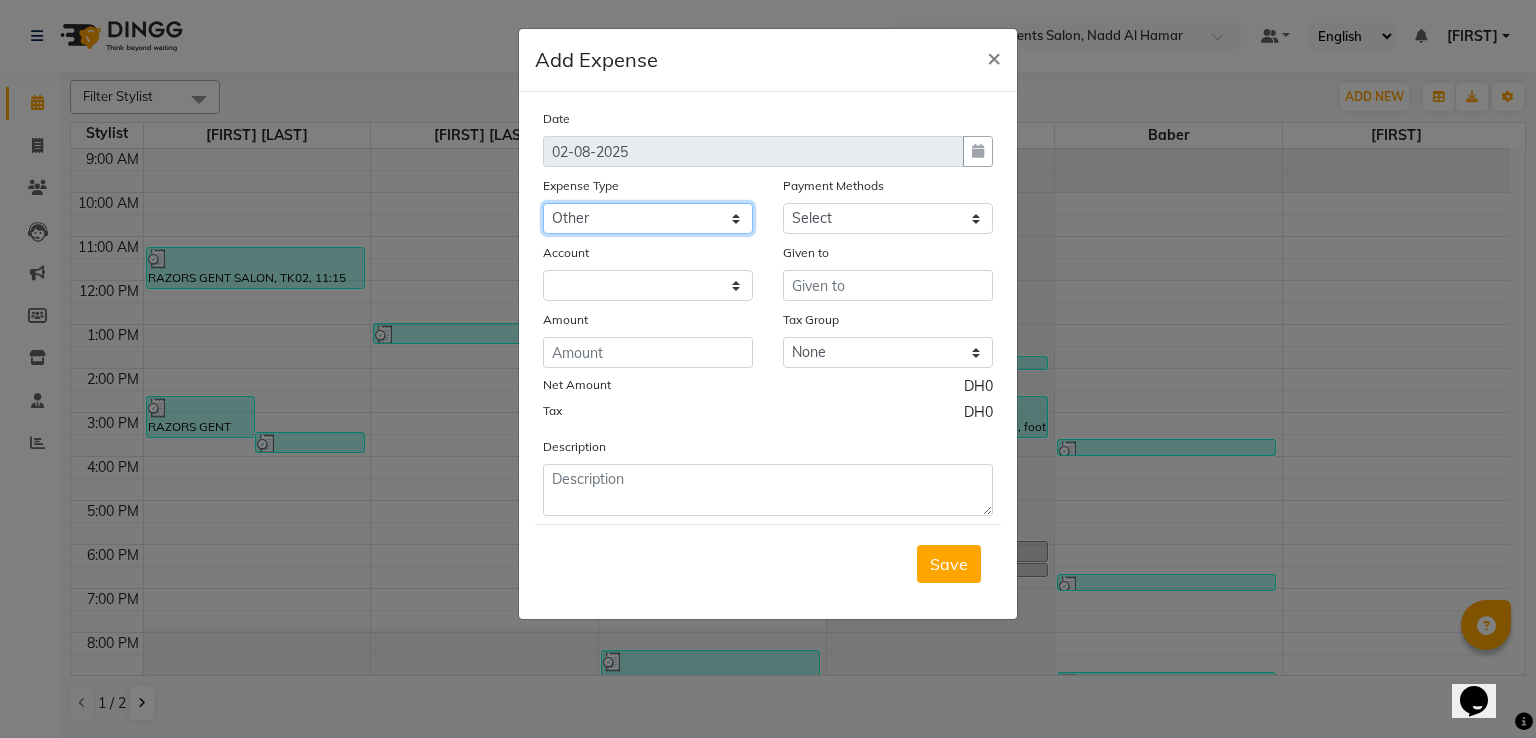 click on "Select AC servicing Advance Salary Bank charges Car maintenance  Cash transfer to bank Cash transfer to hub Client Snacks Clinical charges Equipment Fuel Govt fee Incentive Insurance International purchase Loan Repayment Maintenance Marketing Miscellaneous MRA Other Pantry Product Rent Salary Staff Snacks Tax Tea & Refreshment Tips in card Utilities Water bottles" 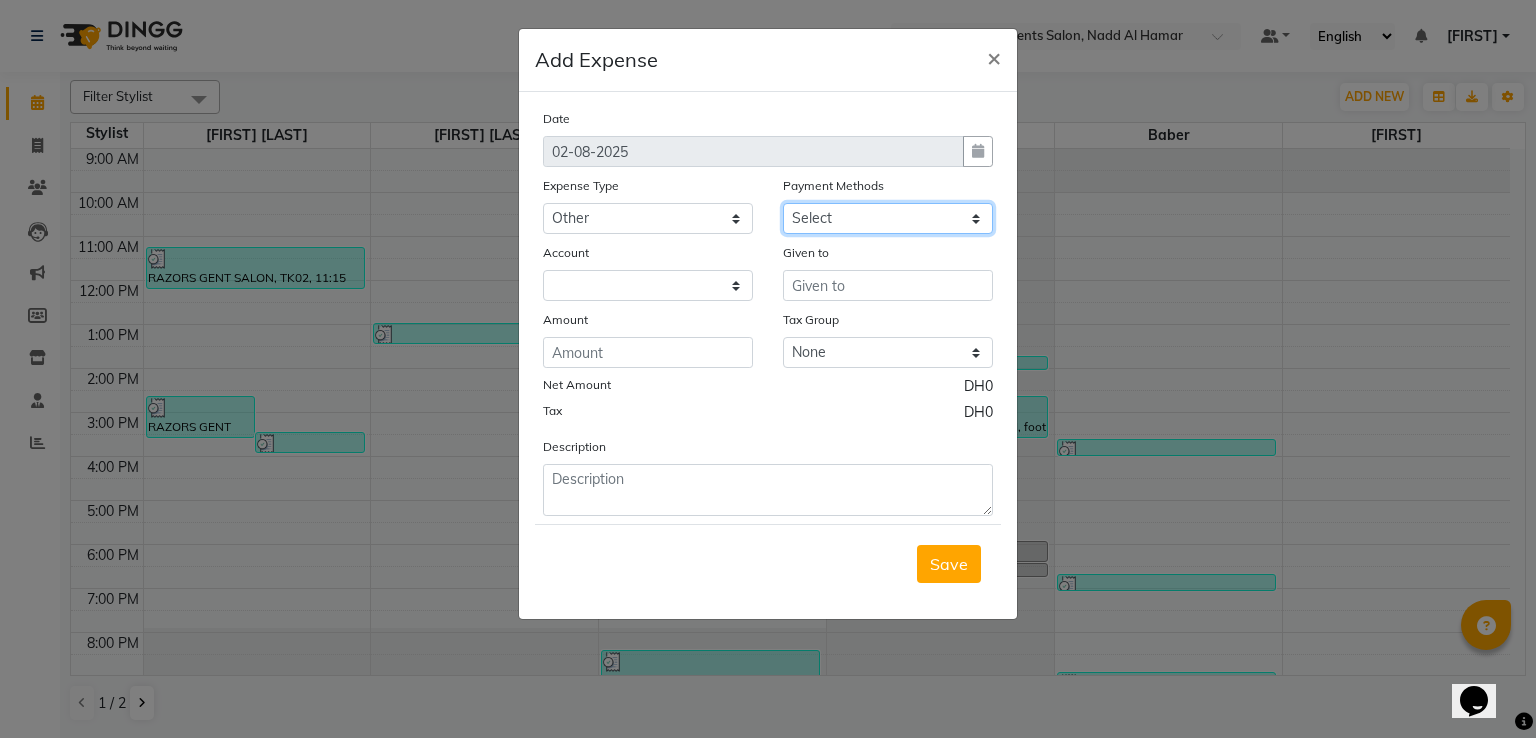 click on "Select Cash Payment CARD" 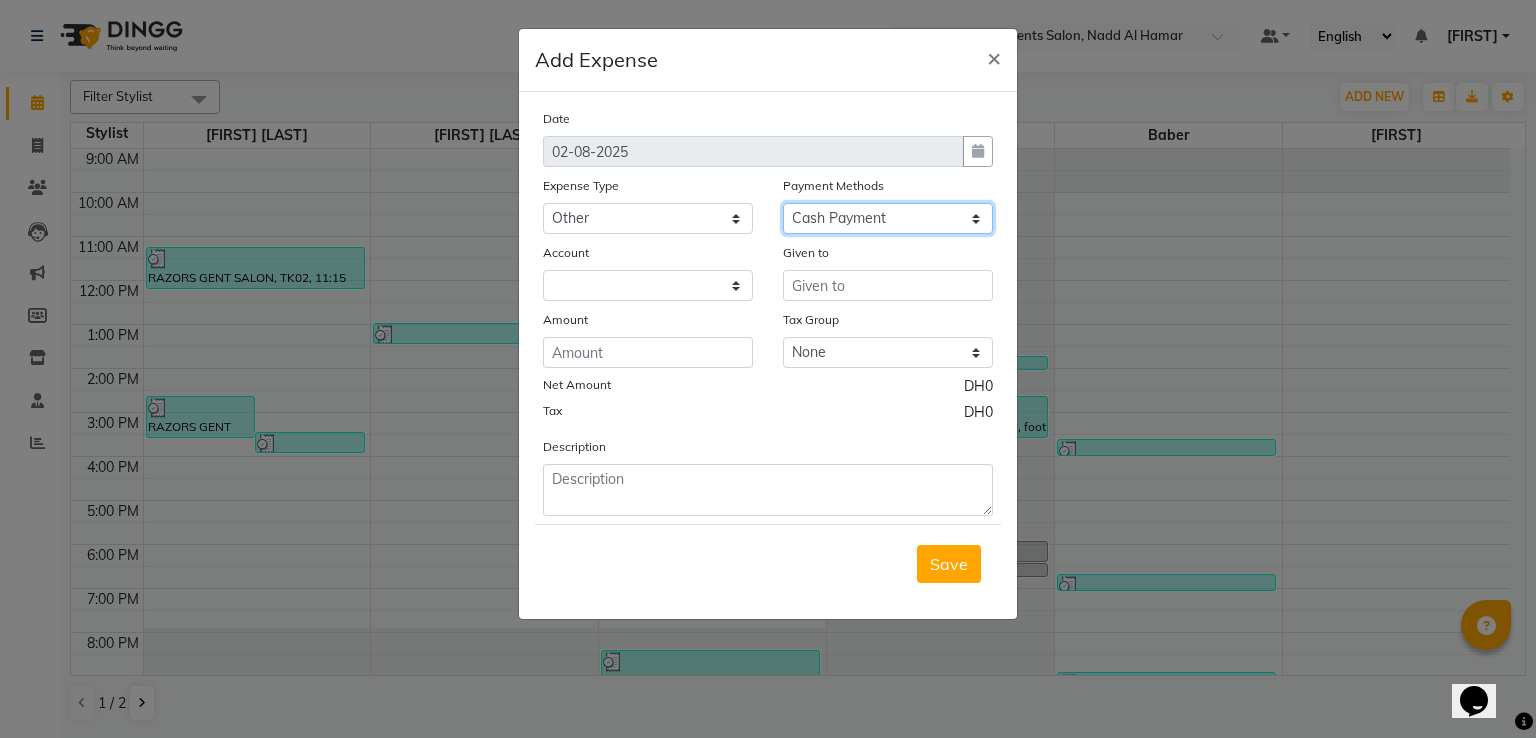 click on "Select Cash Payment CARD" 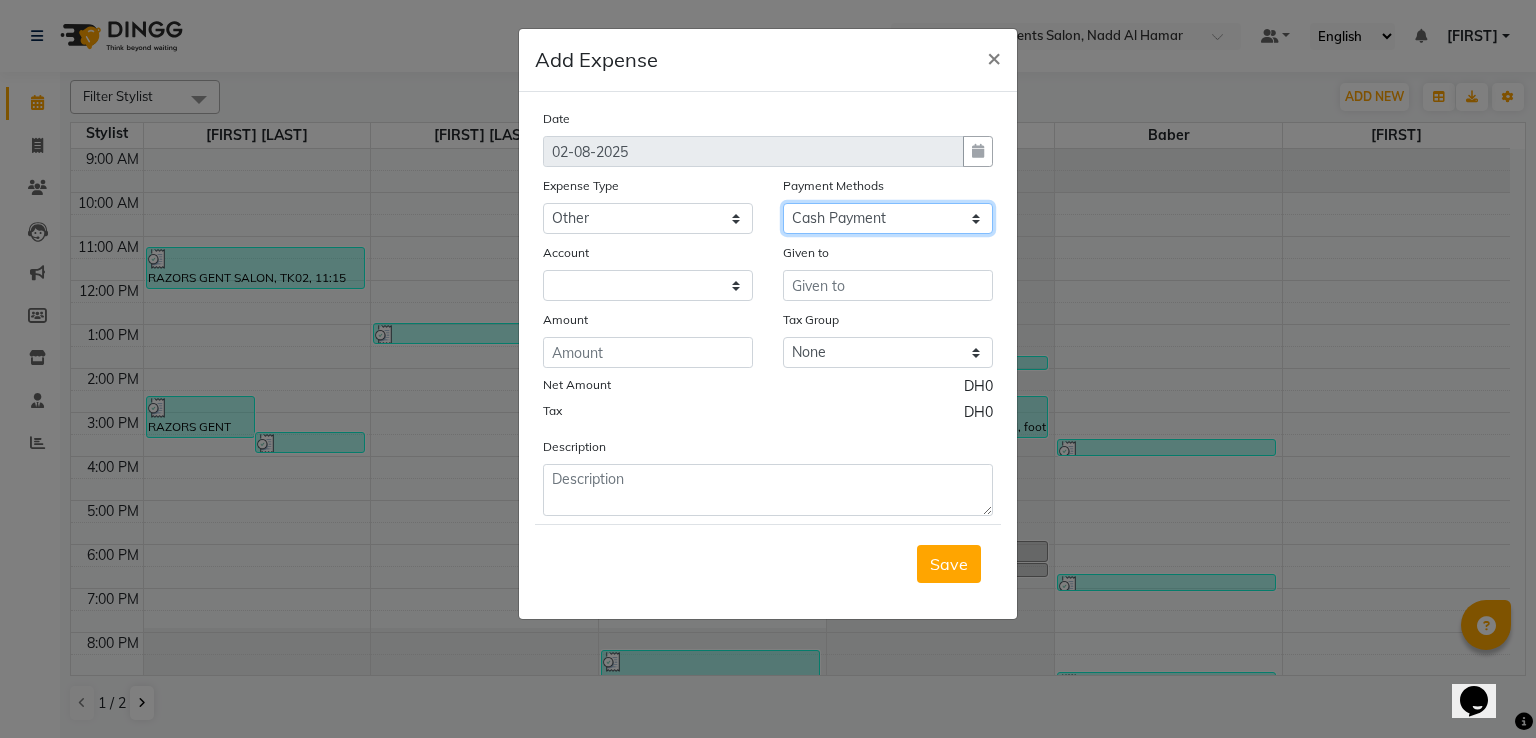 select on "7542" 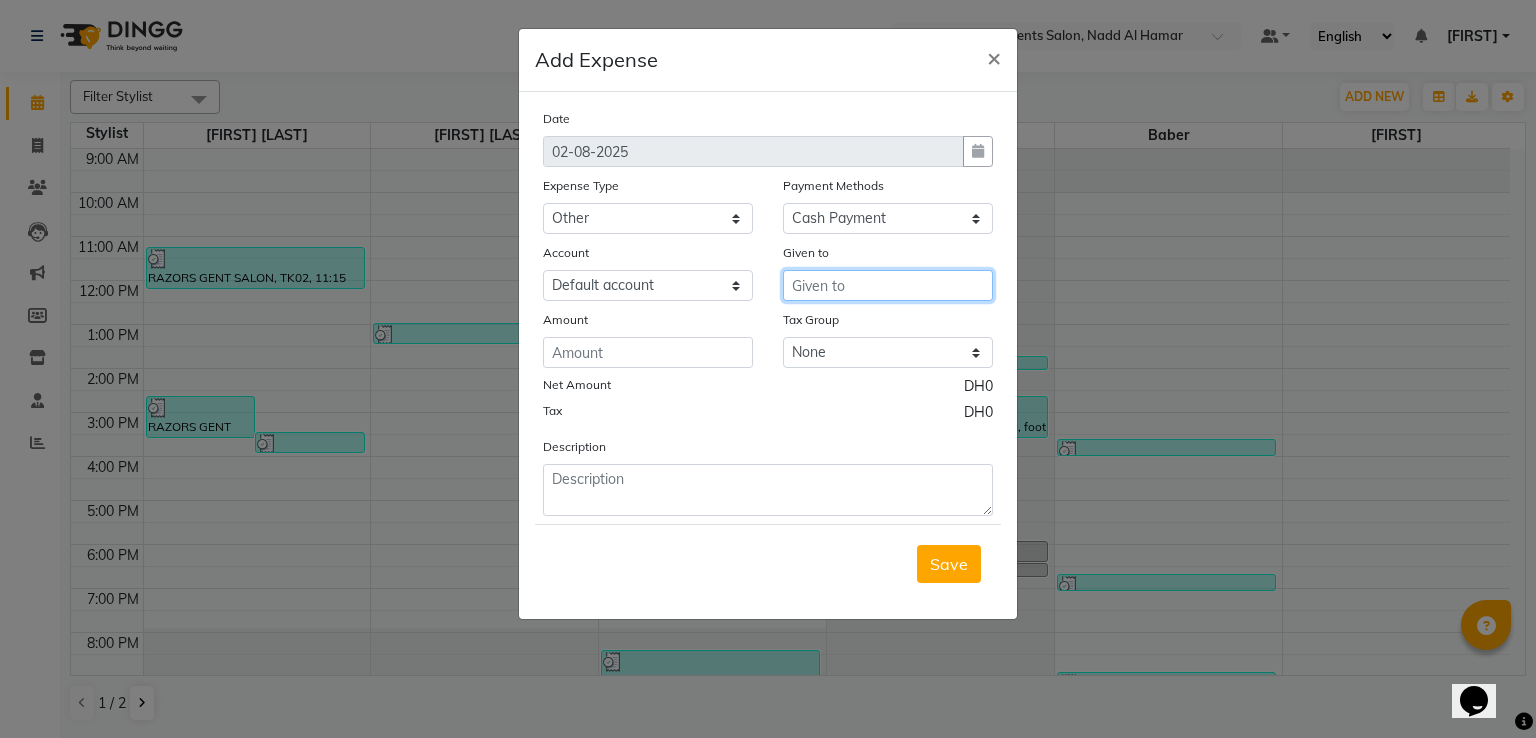 click at bounding box center (888, 285) 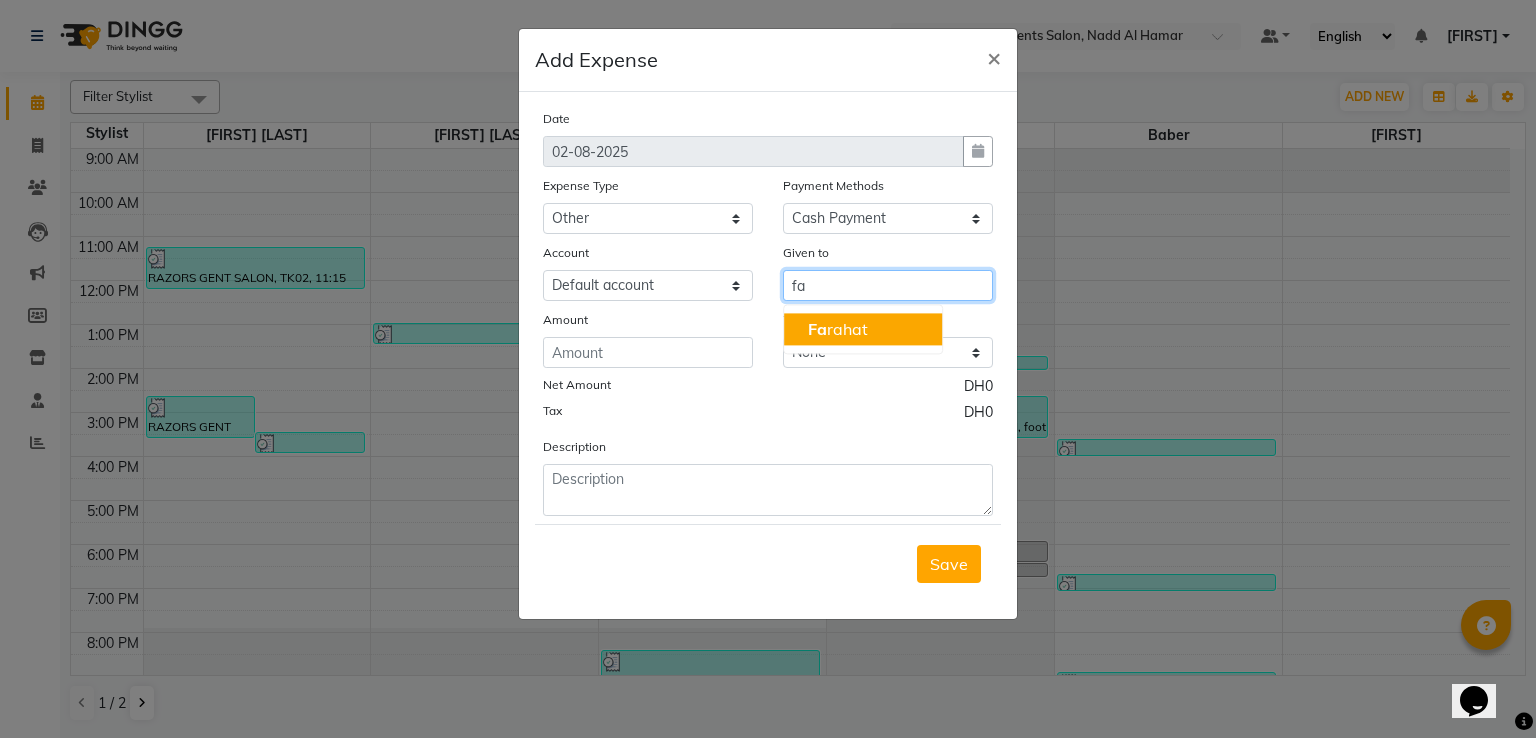 click on "Fa [LAST]" at bounding box center (838, 329) 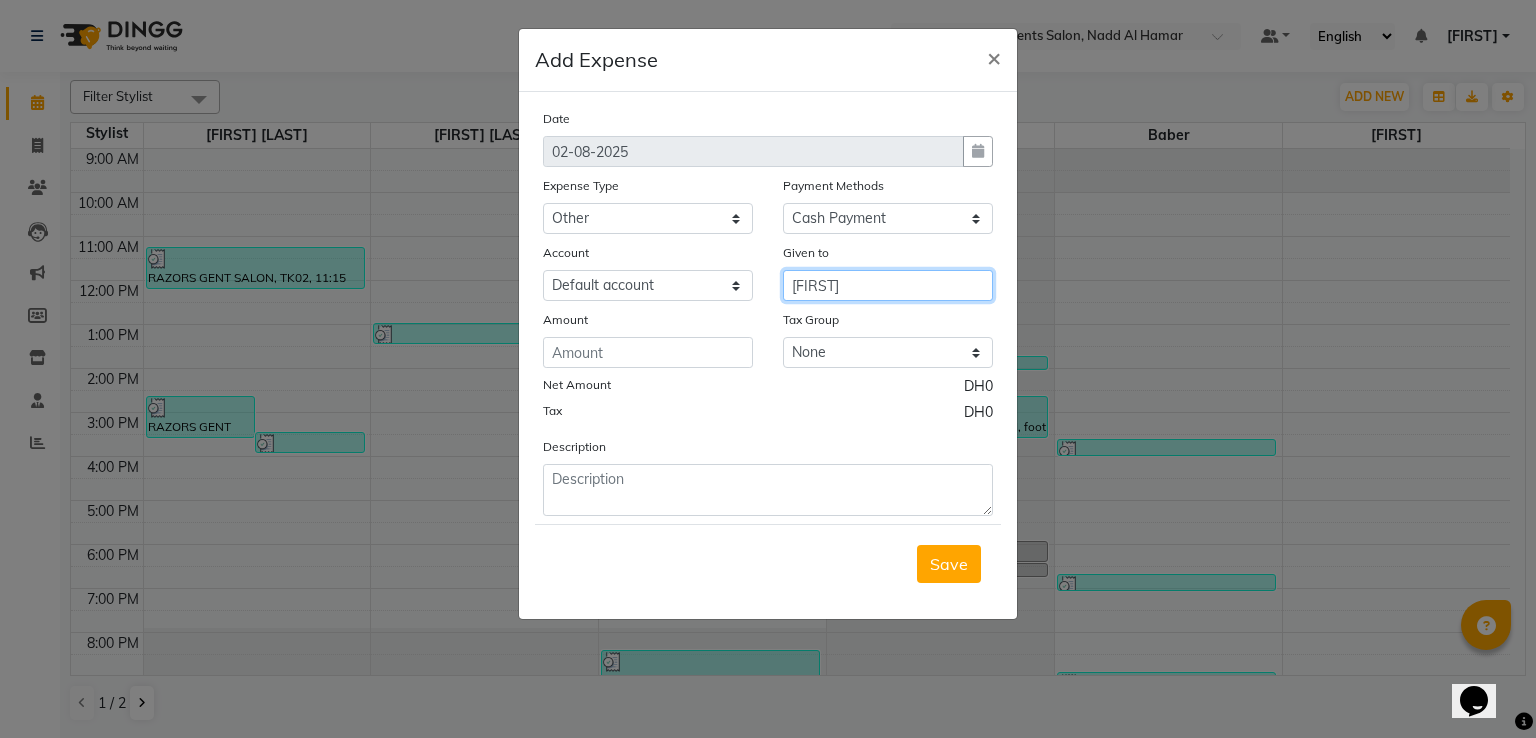 type on "[FIRST]" 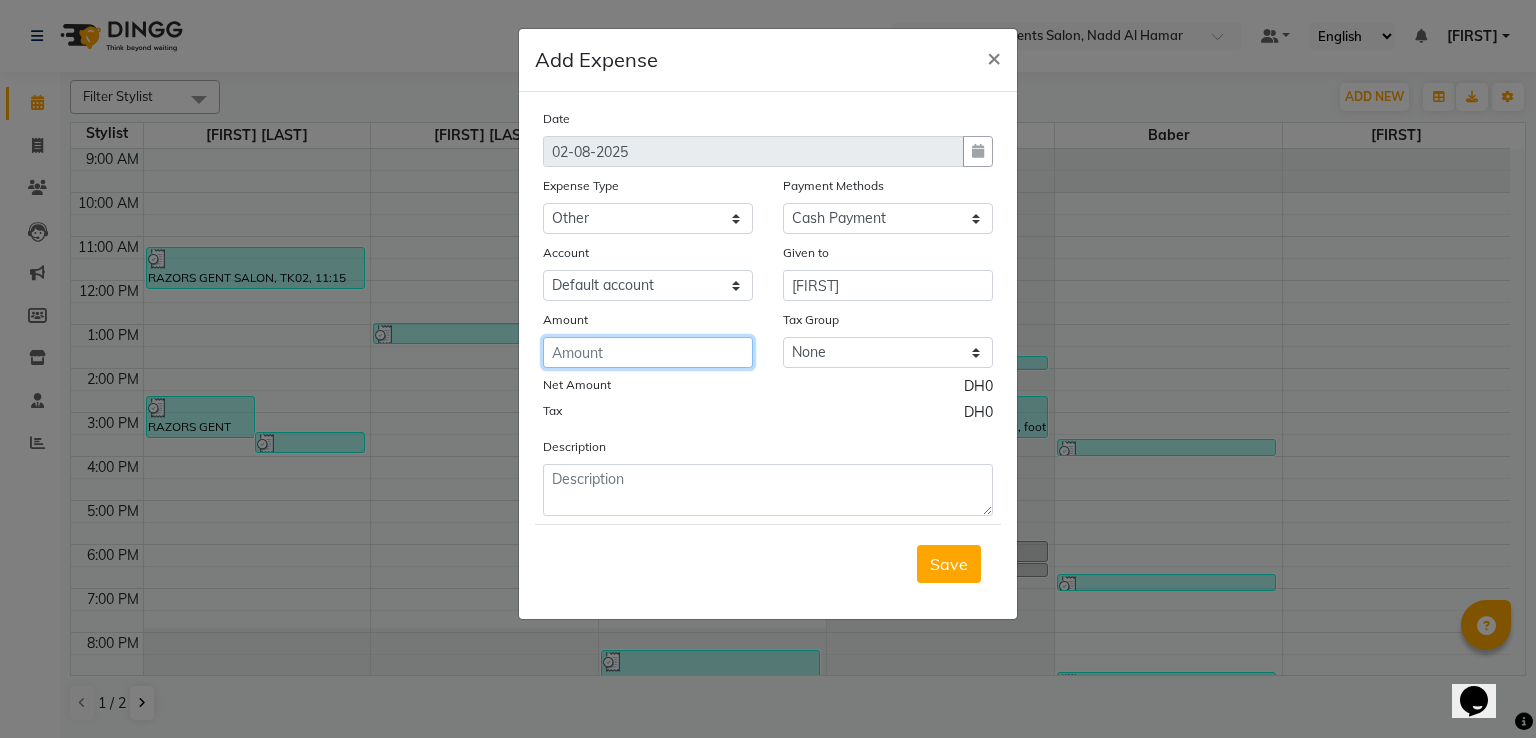 click 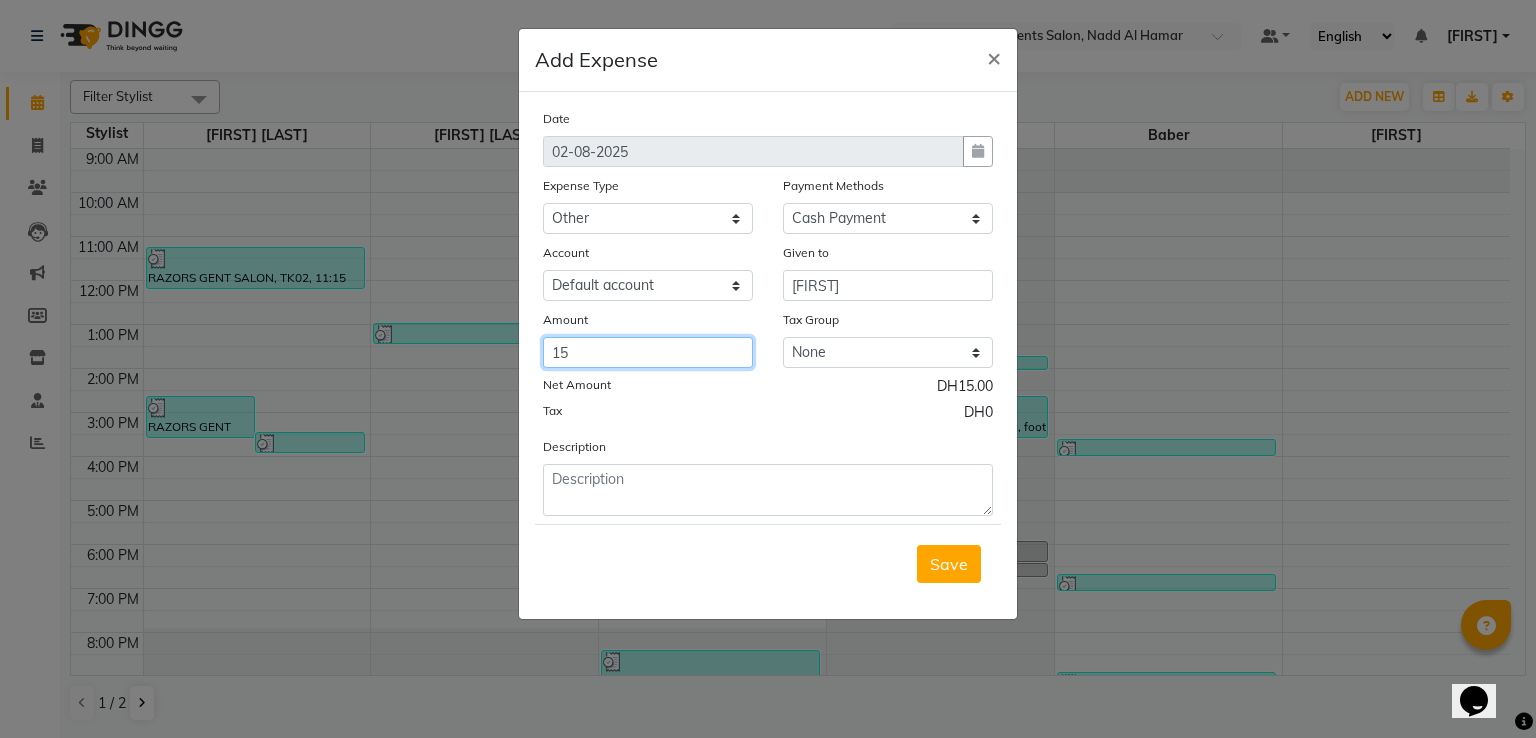 type on "15" 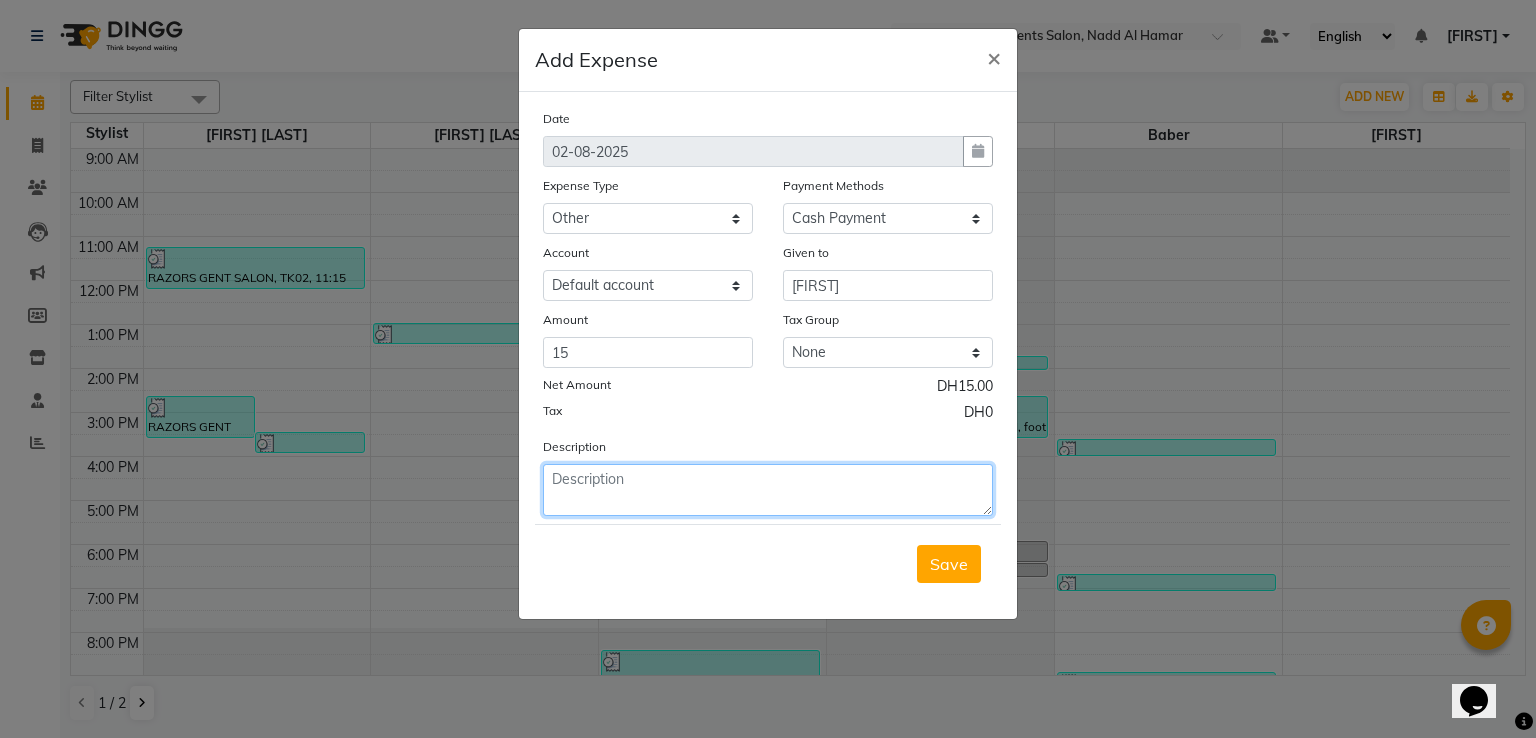 click 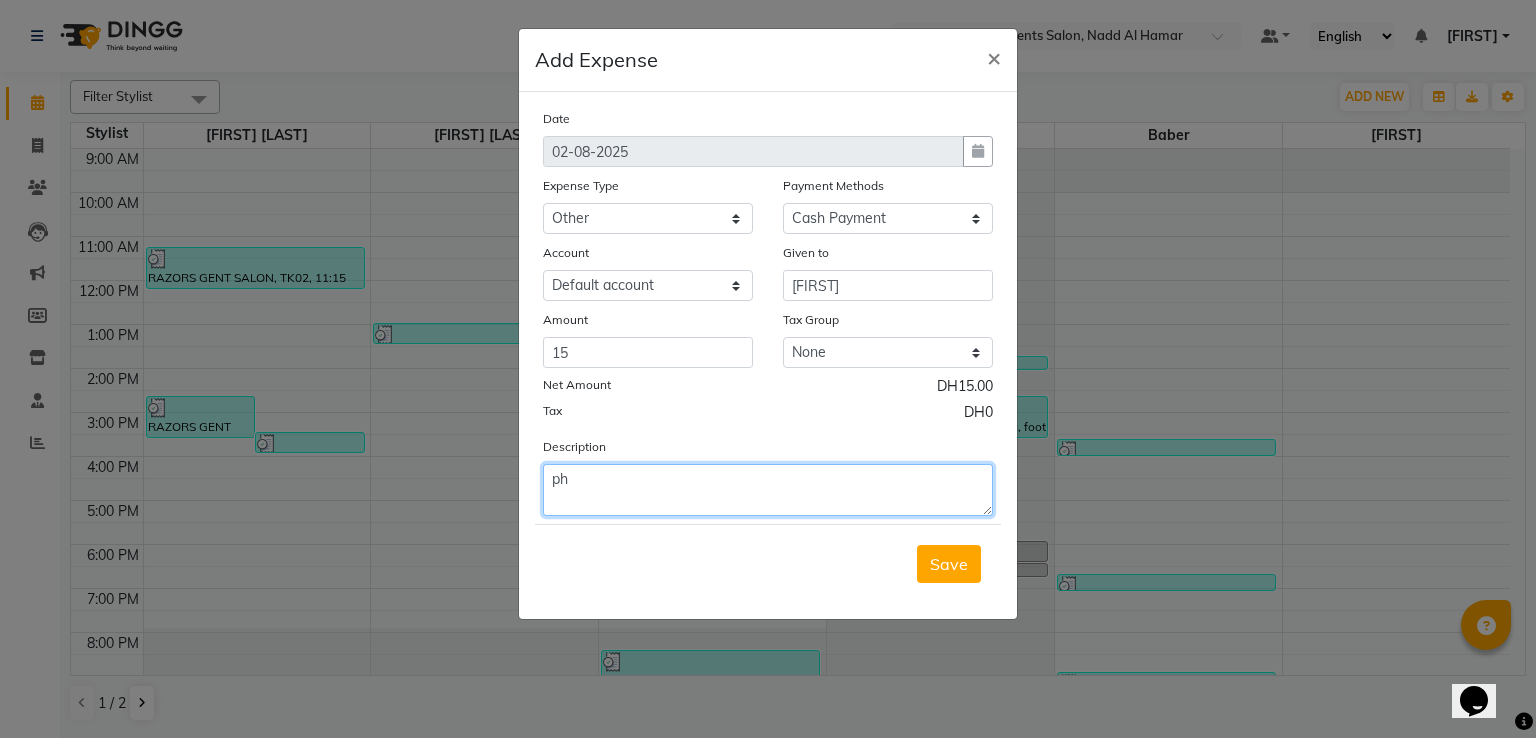 type on "p" 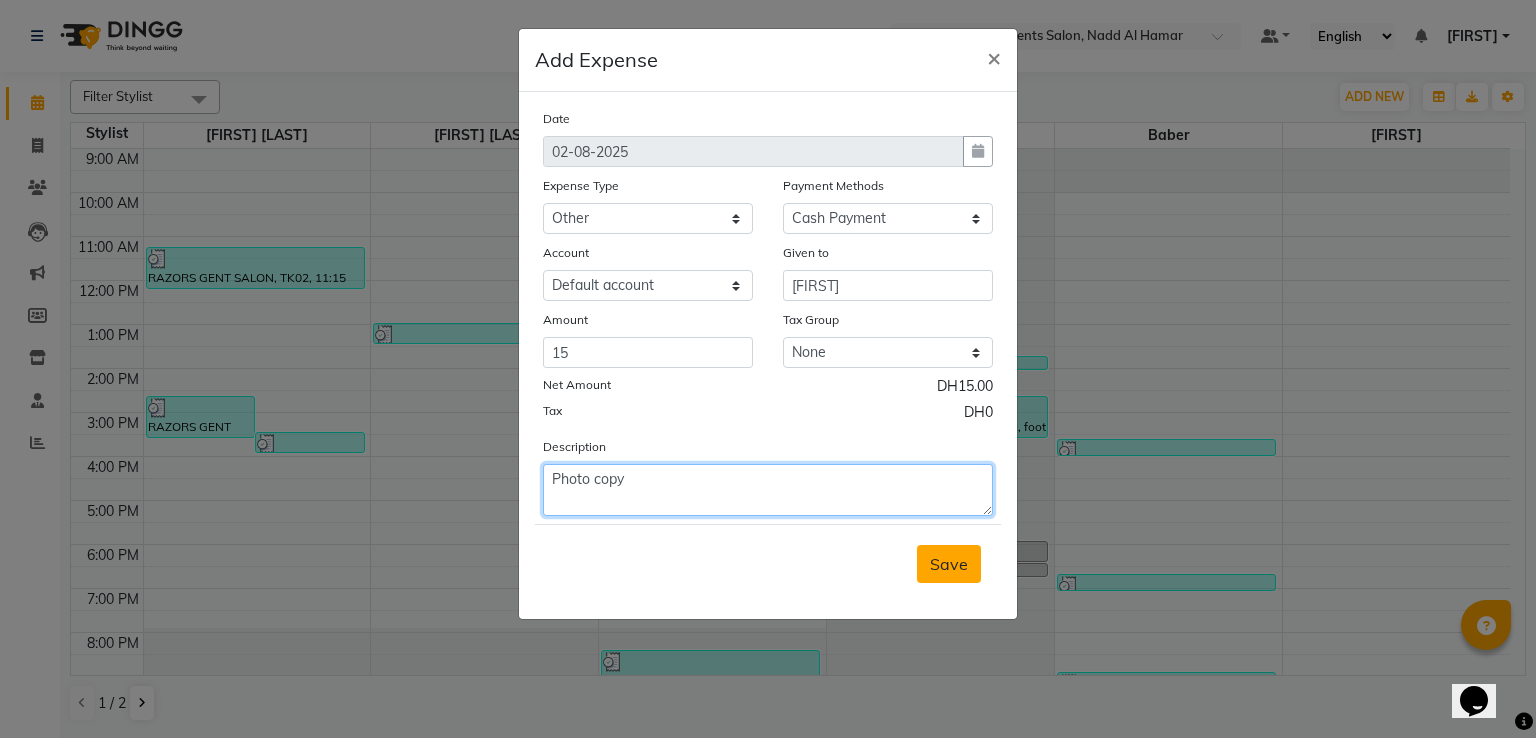 type on "Photo copy" 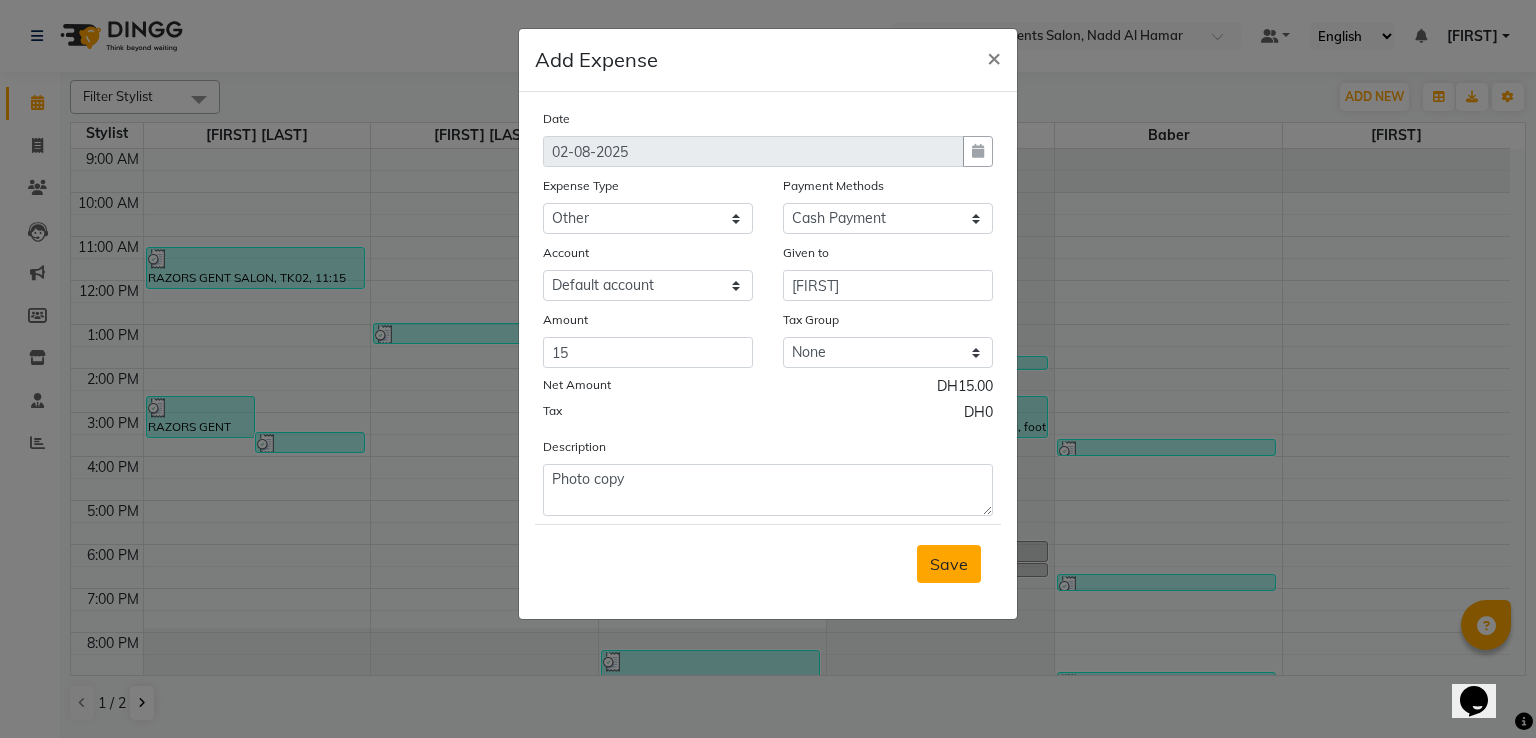 click on "Save" at bounding box center (949, 564) 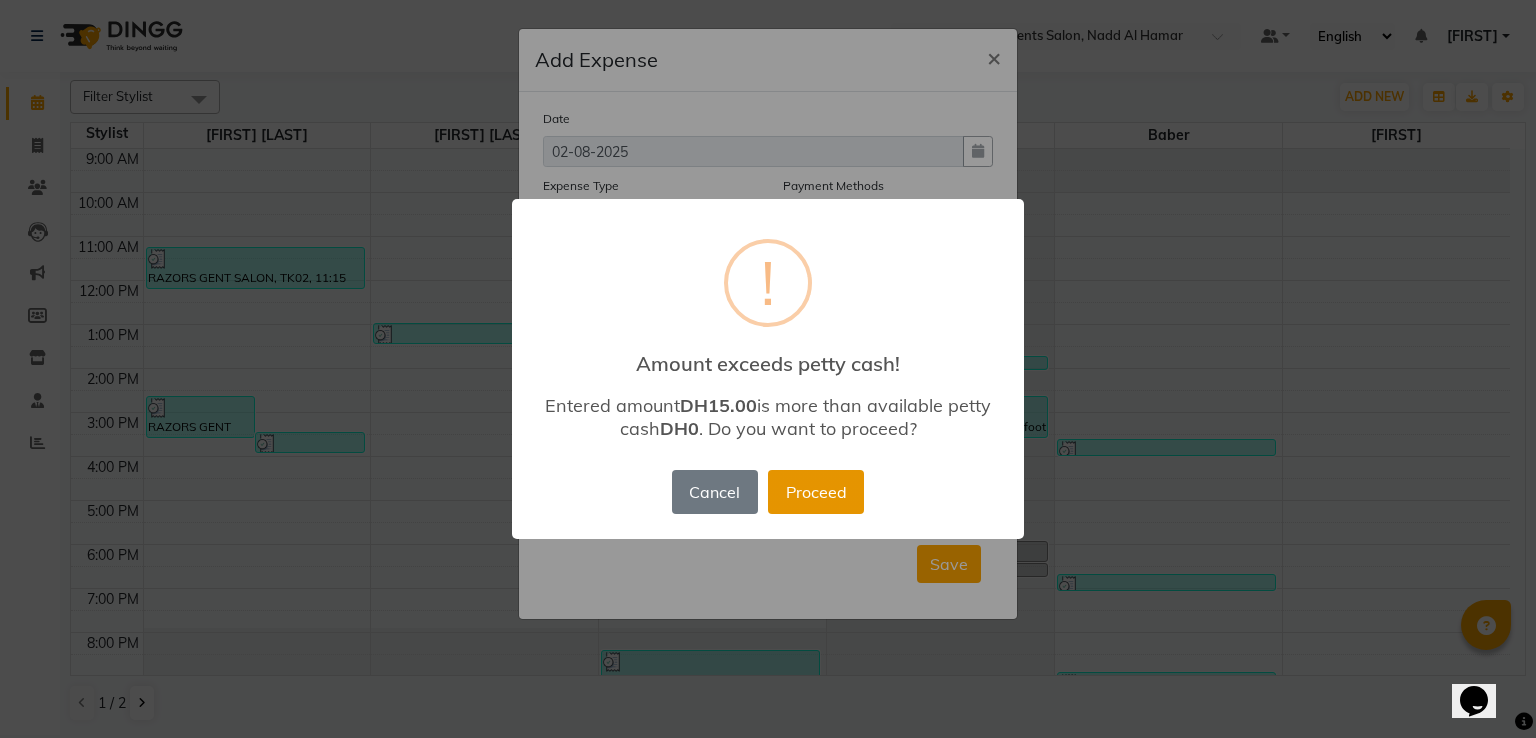 click on "Proceed" at bounding box center [816, 492] 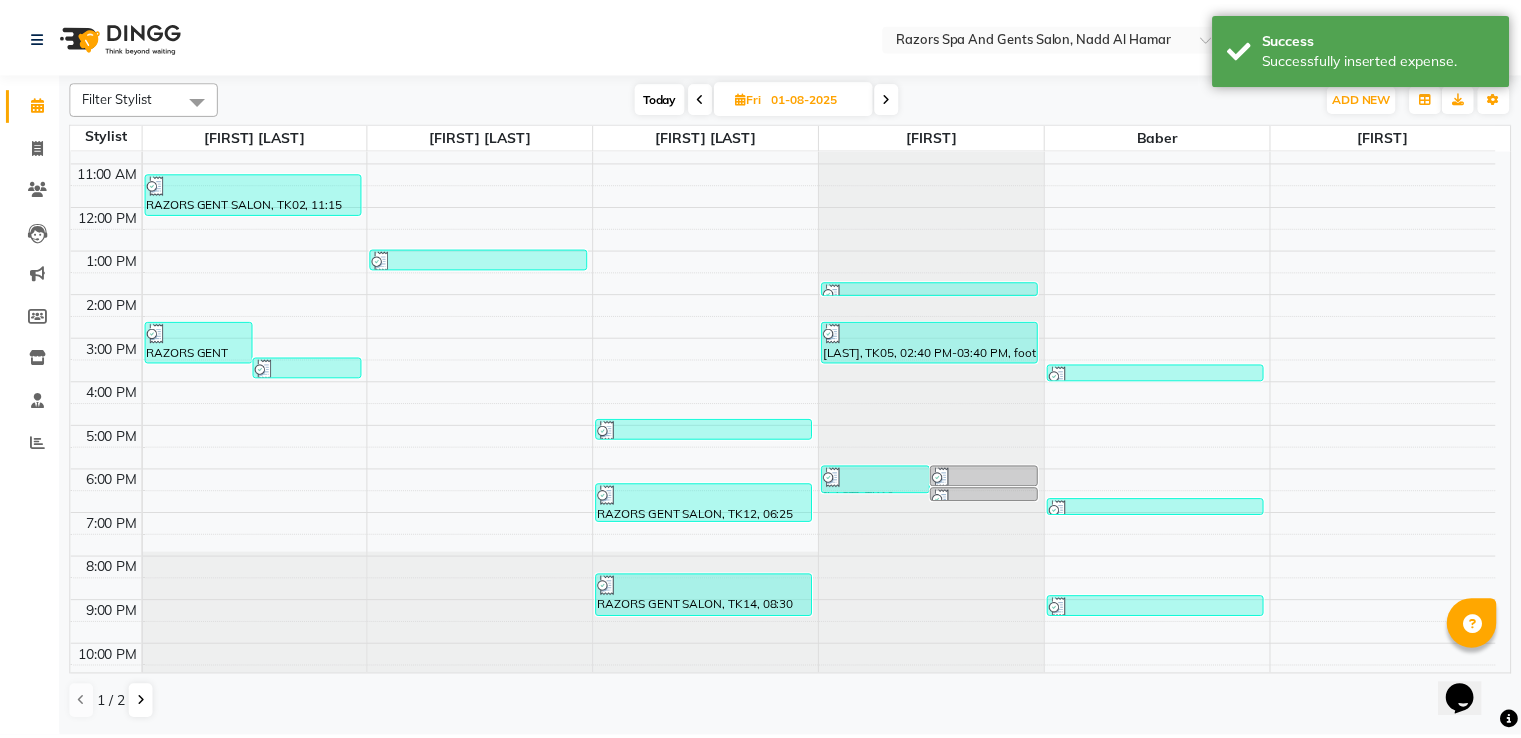scroll, scrollTop: 126, scrollLeft: 0, axis: vertical 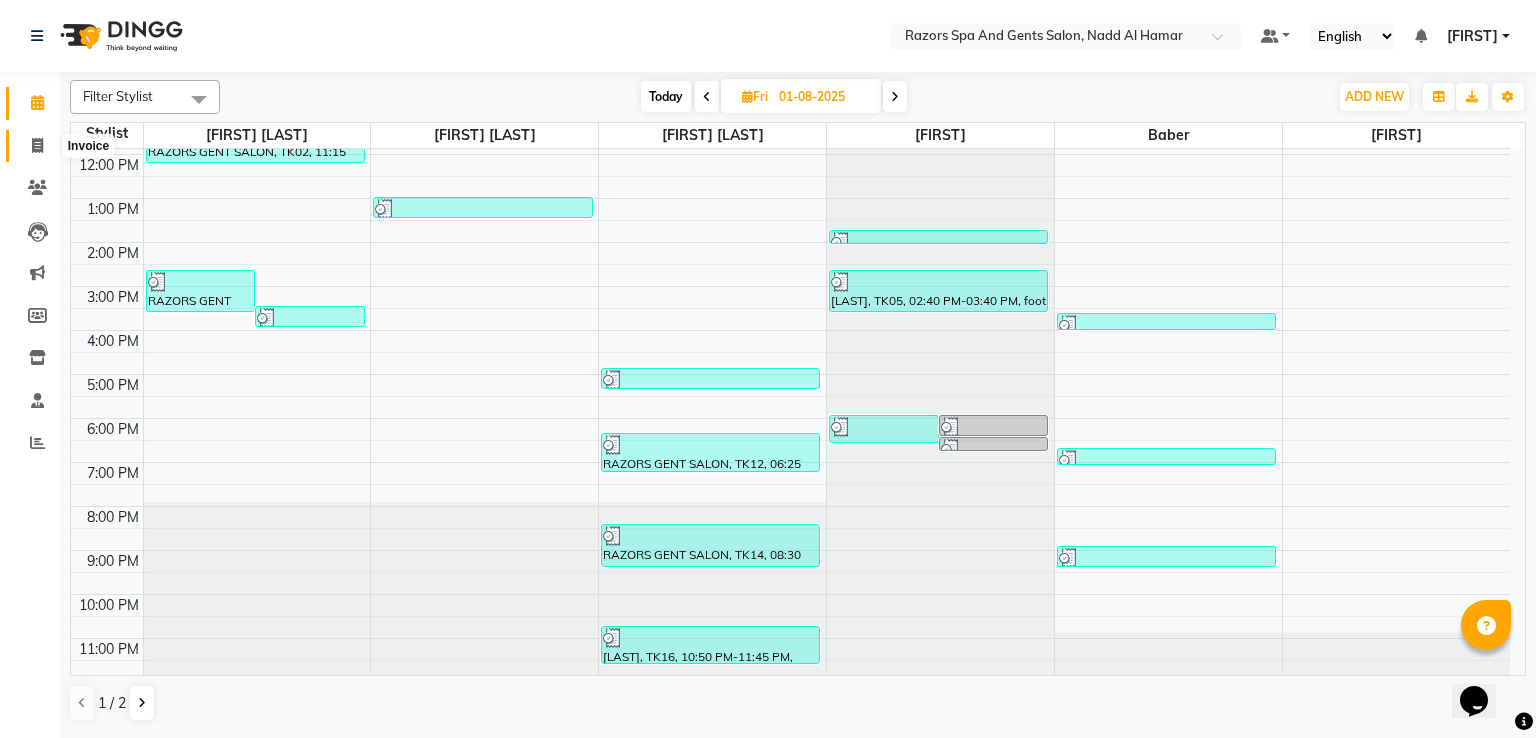 click 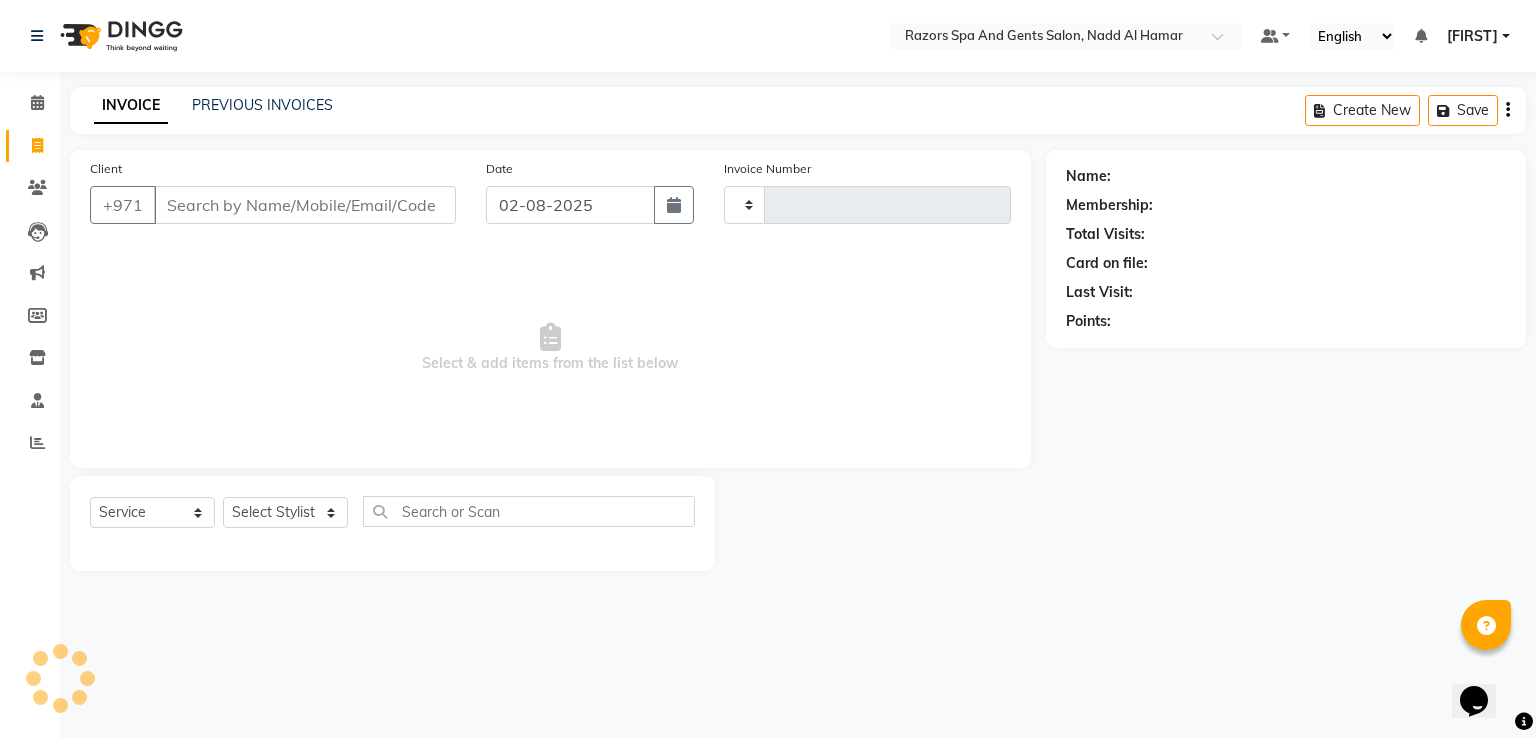 type on "0616" 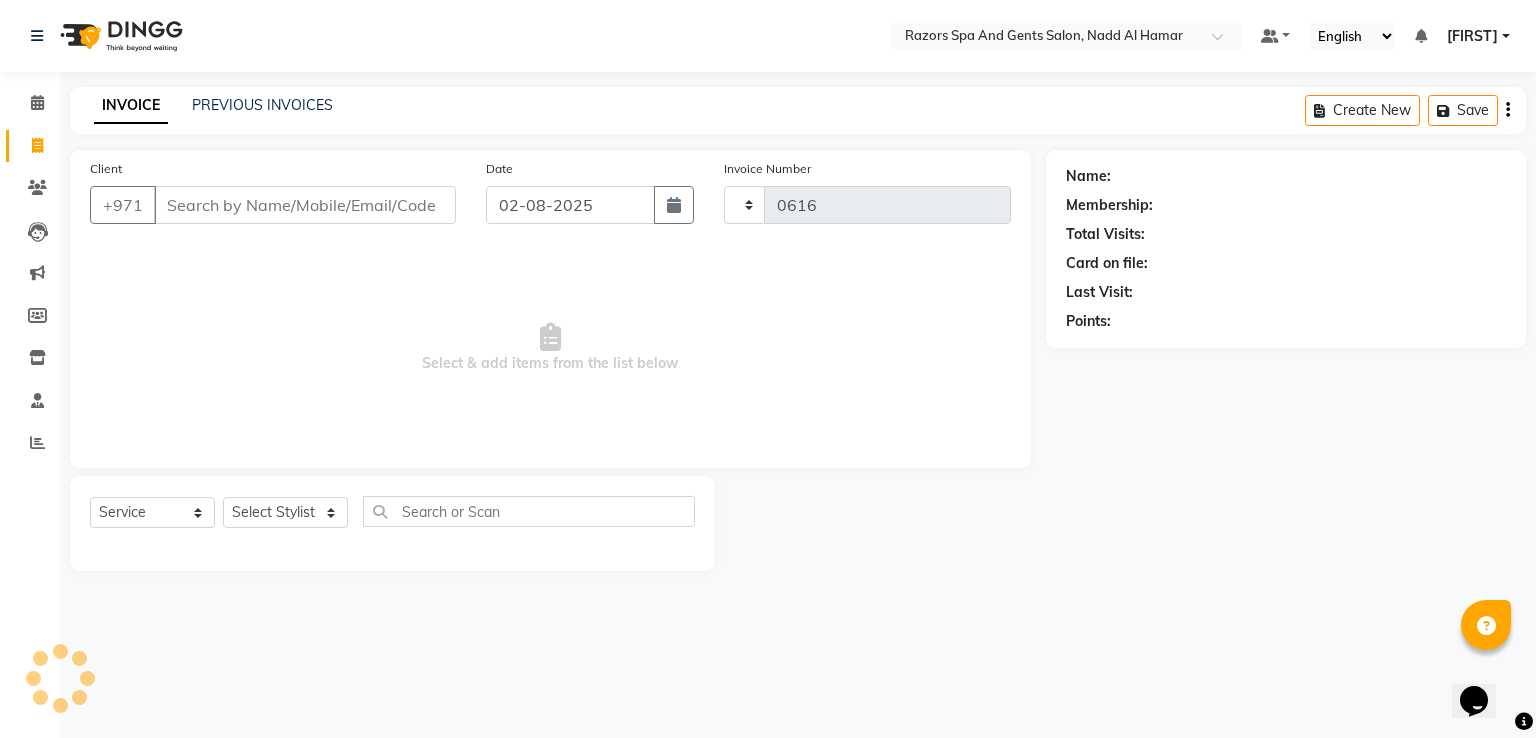 select on "8419" 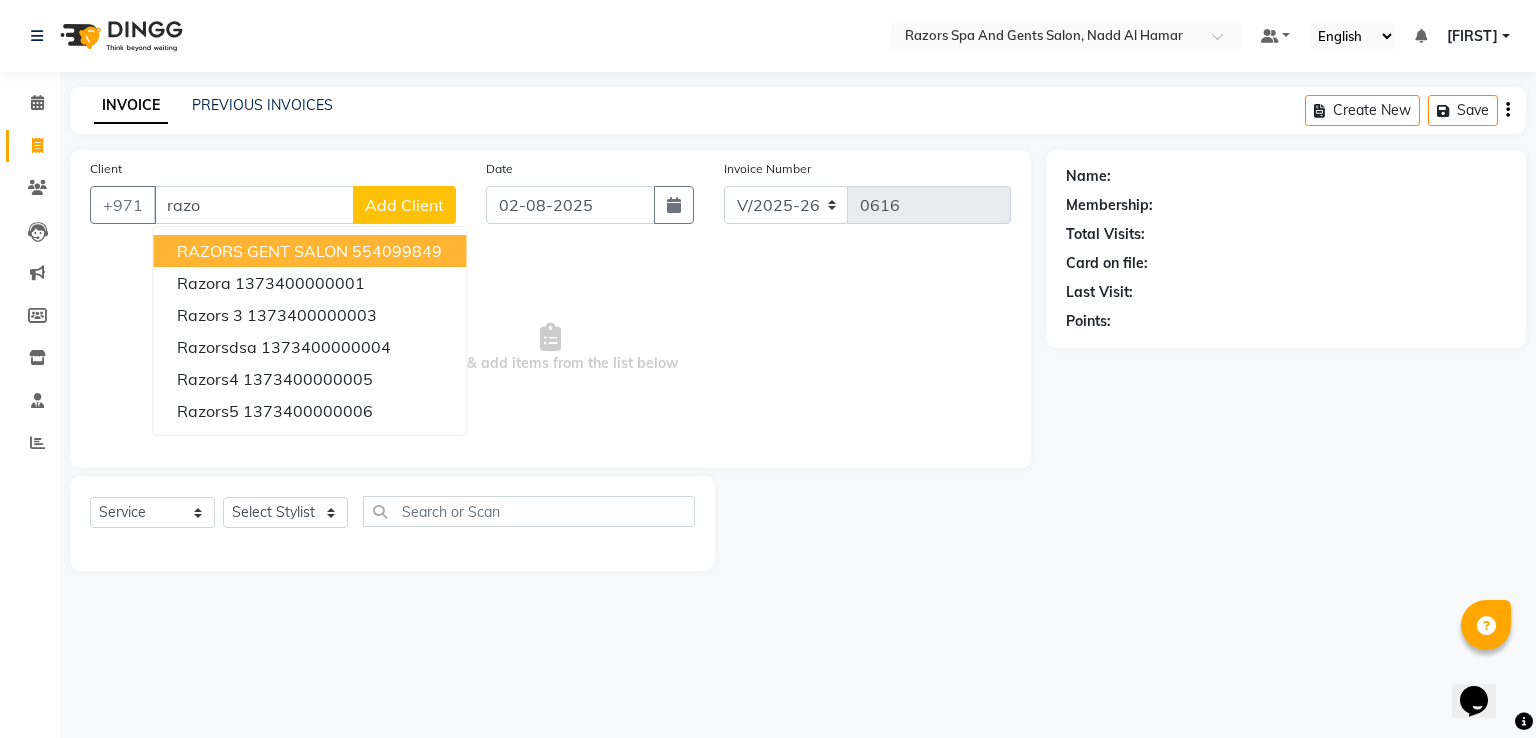click on "RAZORS GENT SALON" at bounding box center [262, 251] 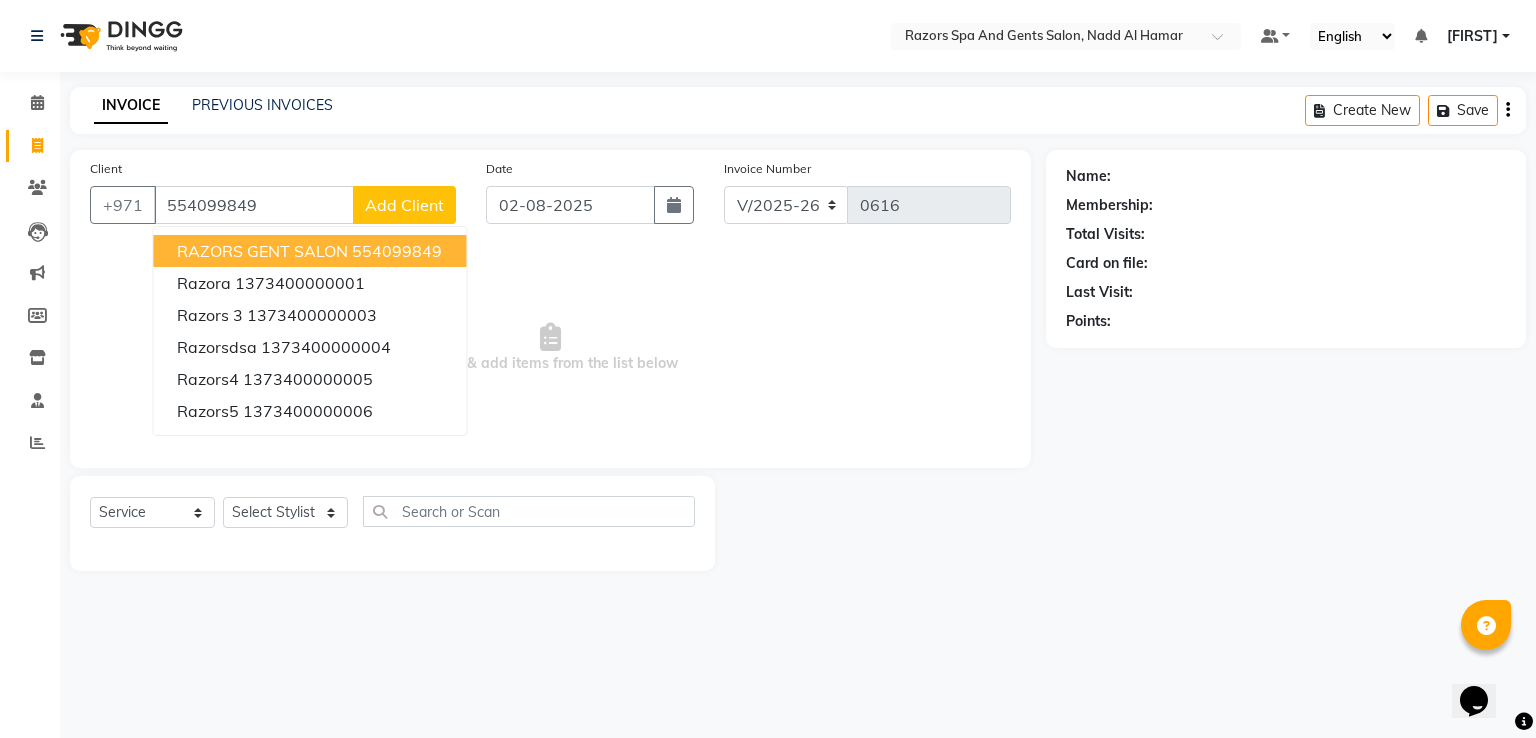 type on "554099849" 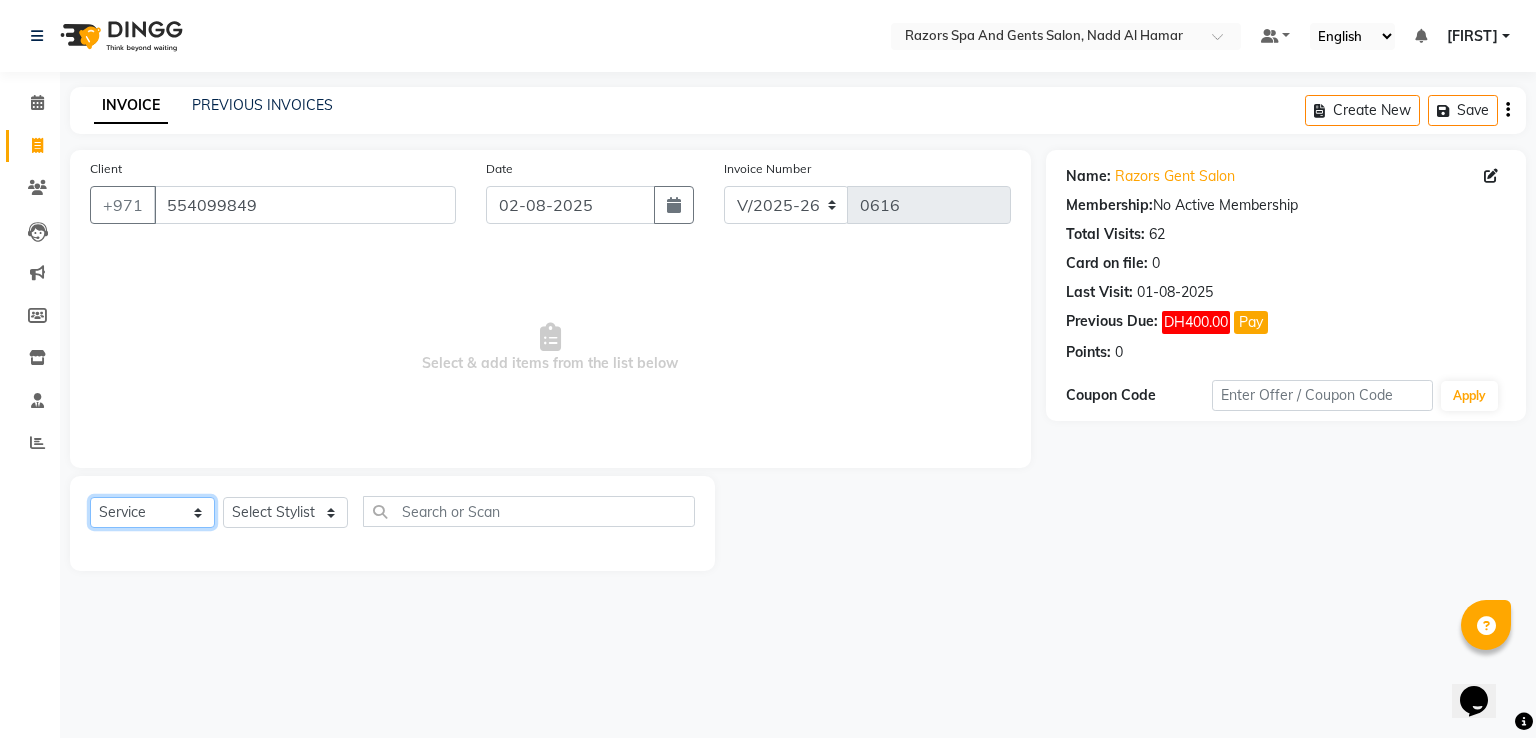 click on "Select  Service  Product  Membership  Package Voucher Prepaid Gift Card" 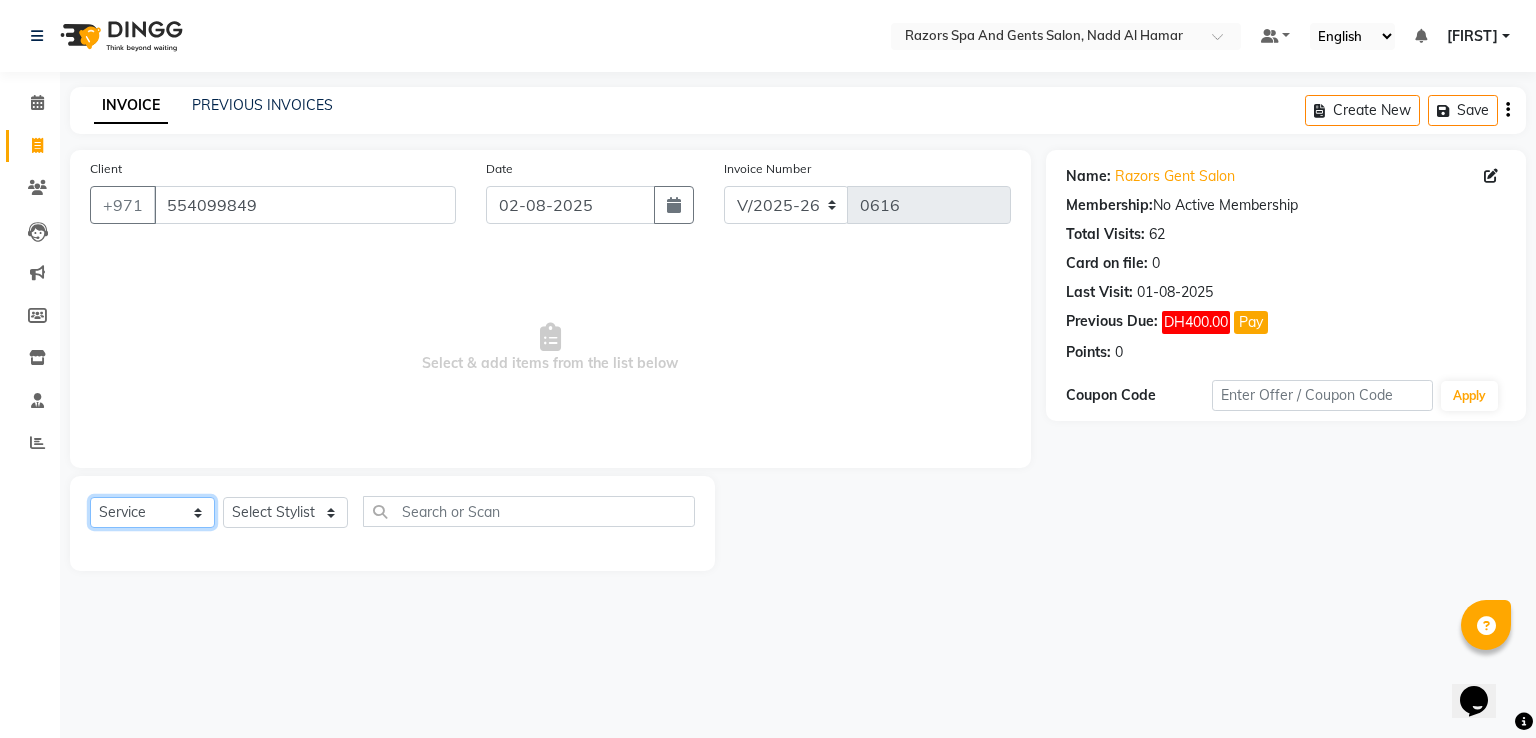 select on "product" 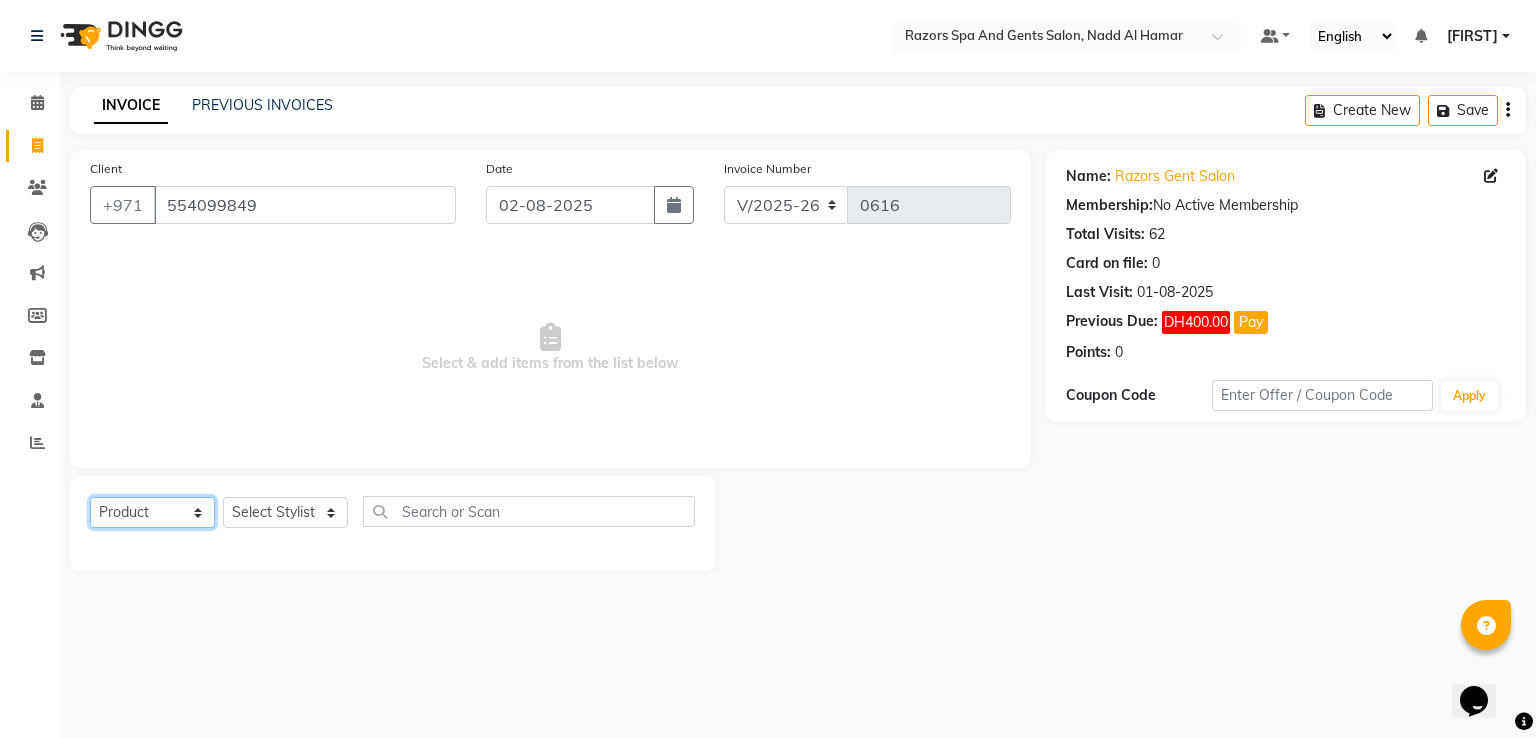 click on "Select  Service  Product  Membership  Package Voucher Prepaid Gift Card" 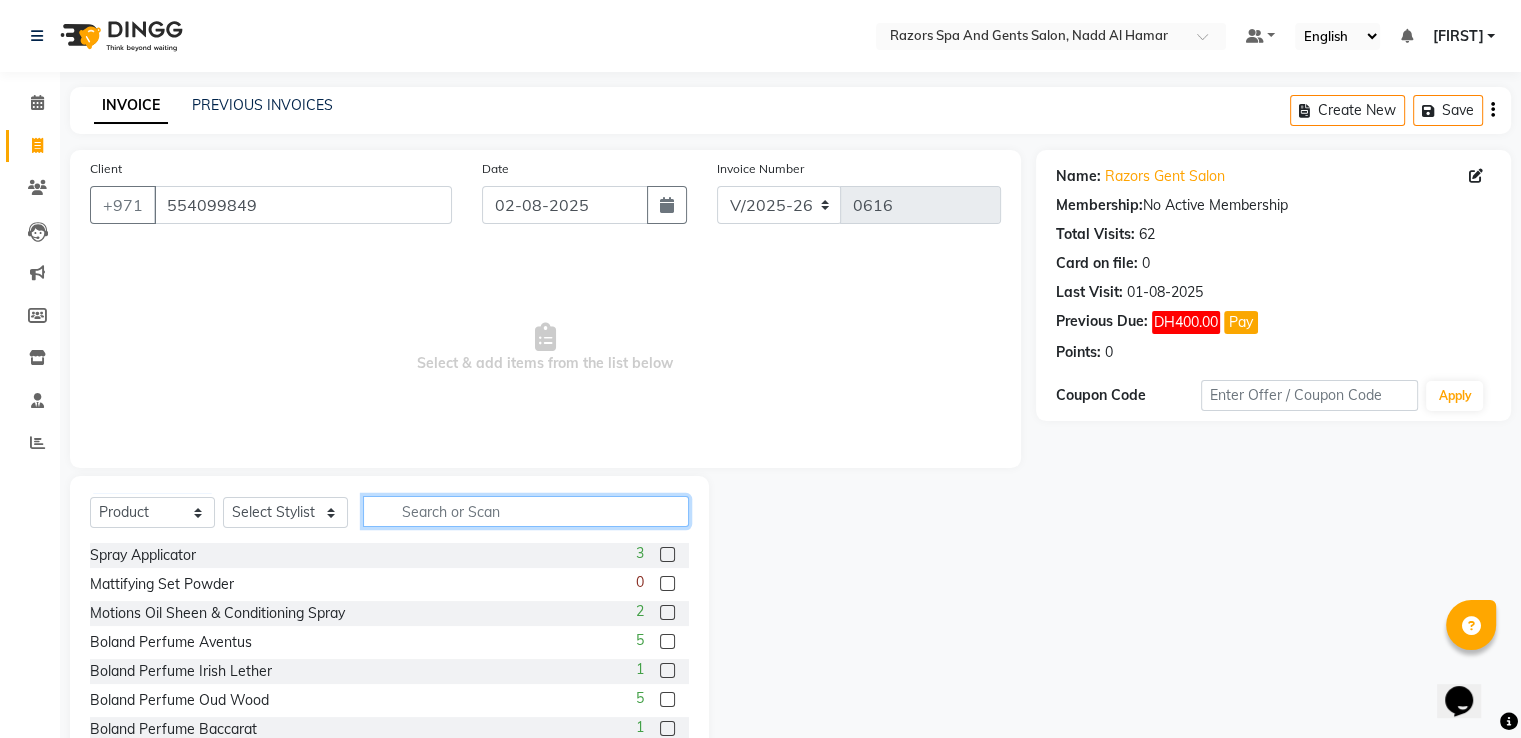click 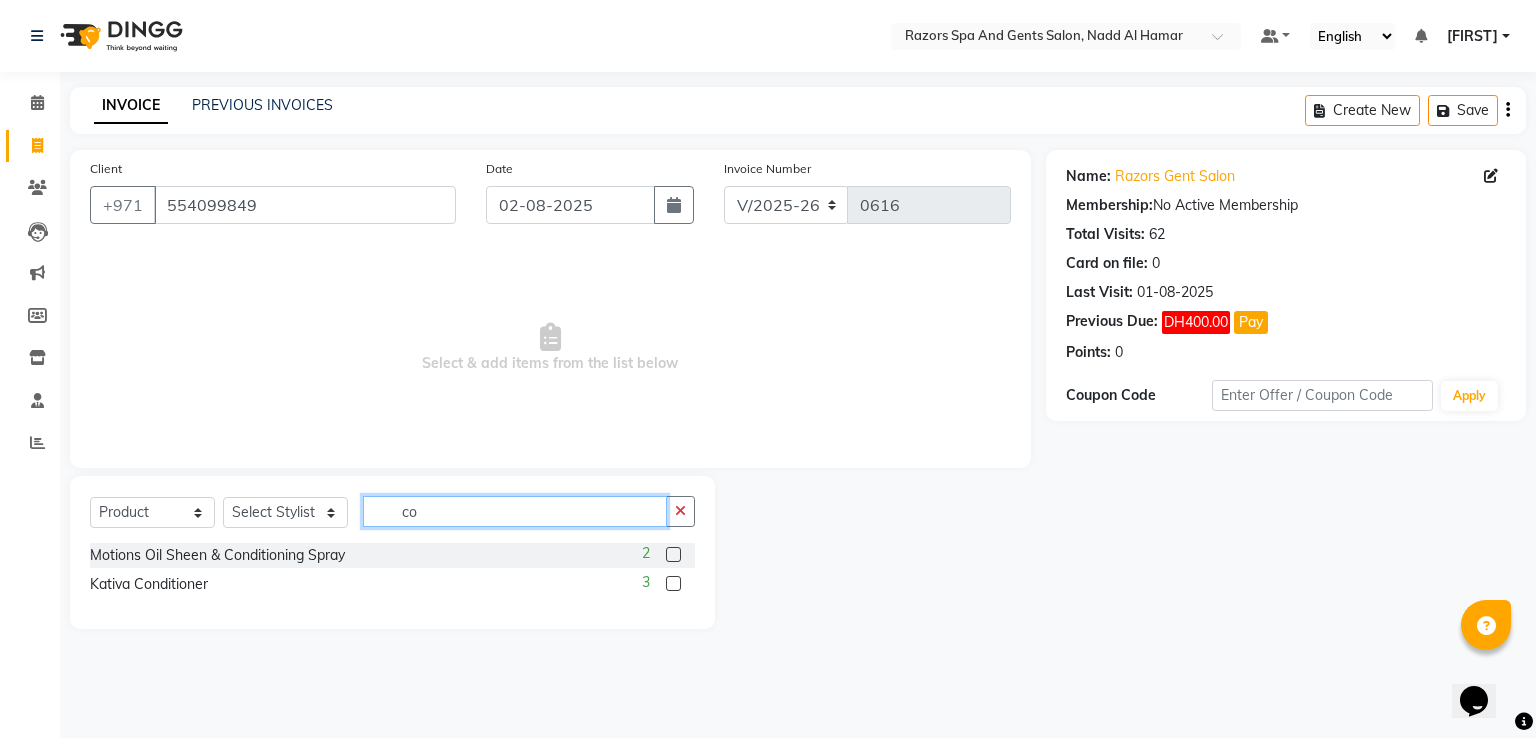 type on "co" 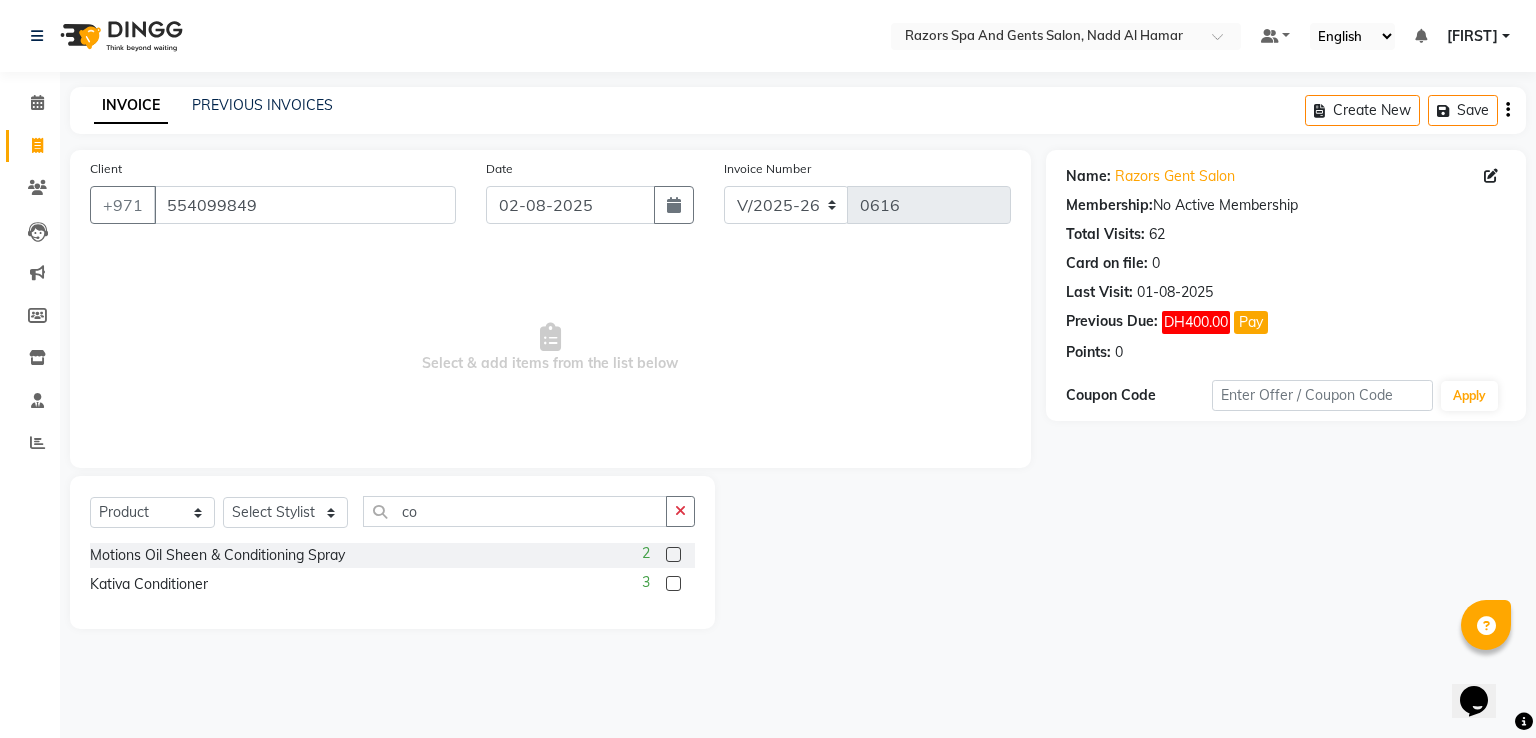 click 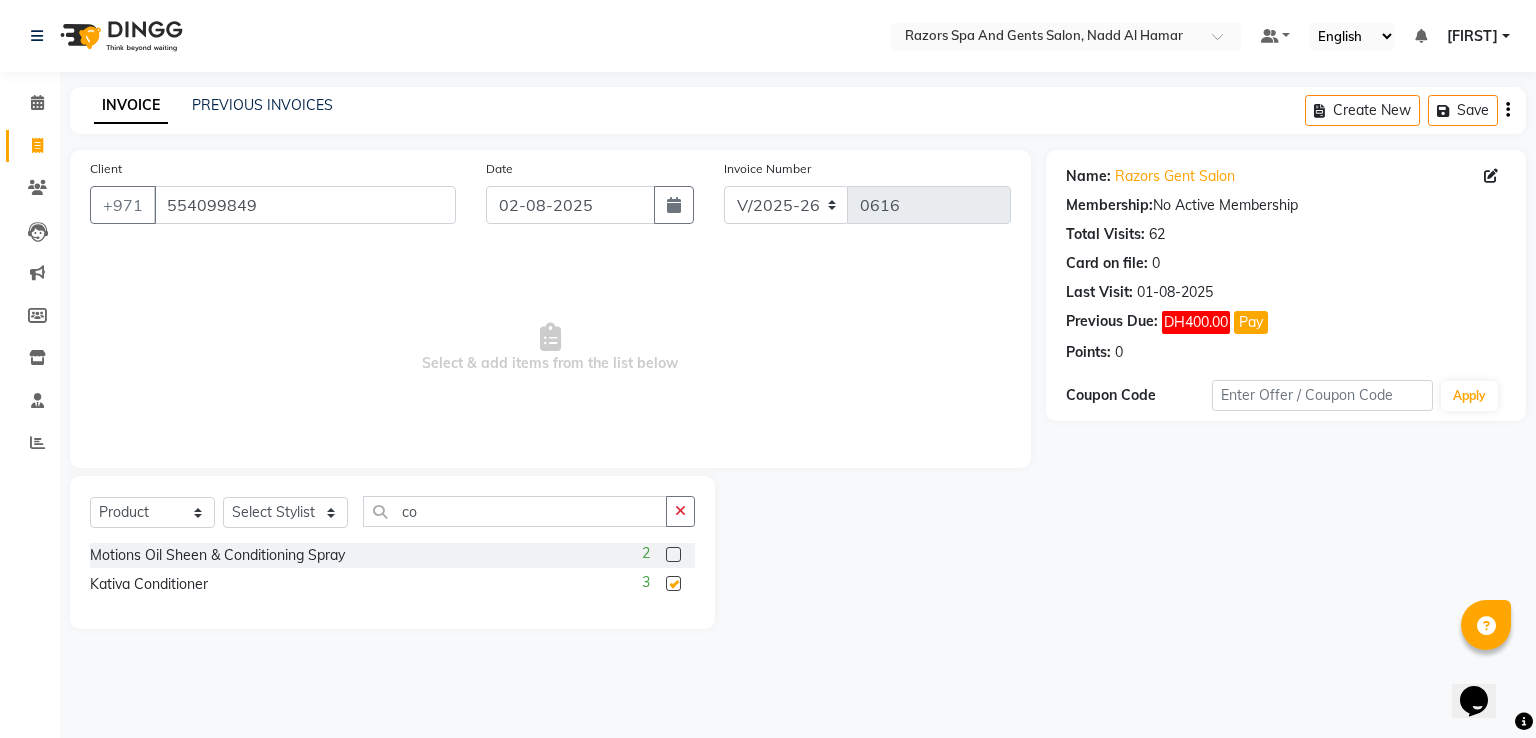 checkbox on "false" 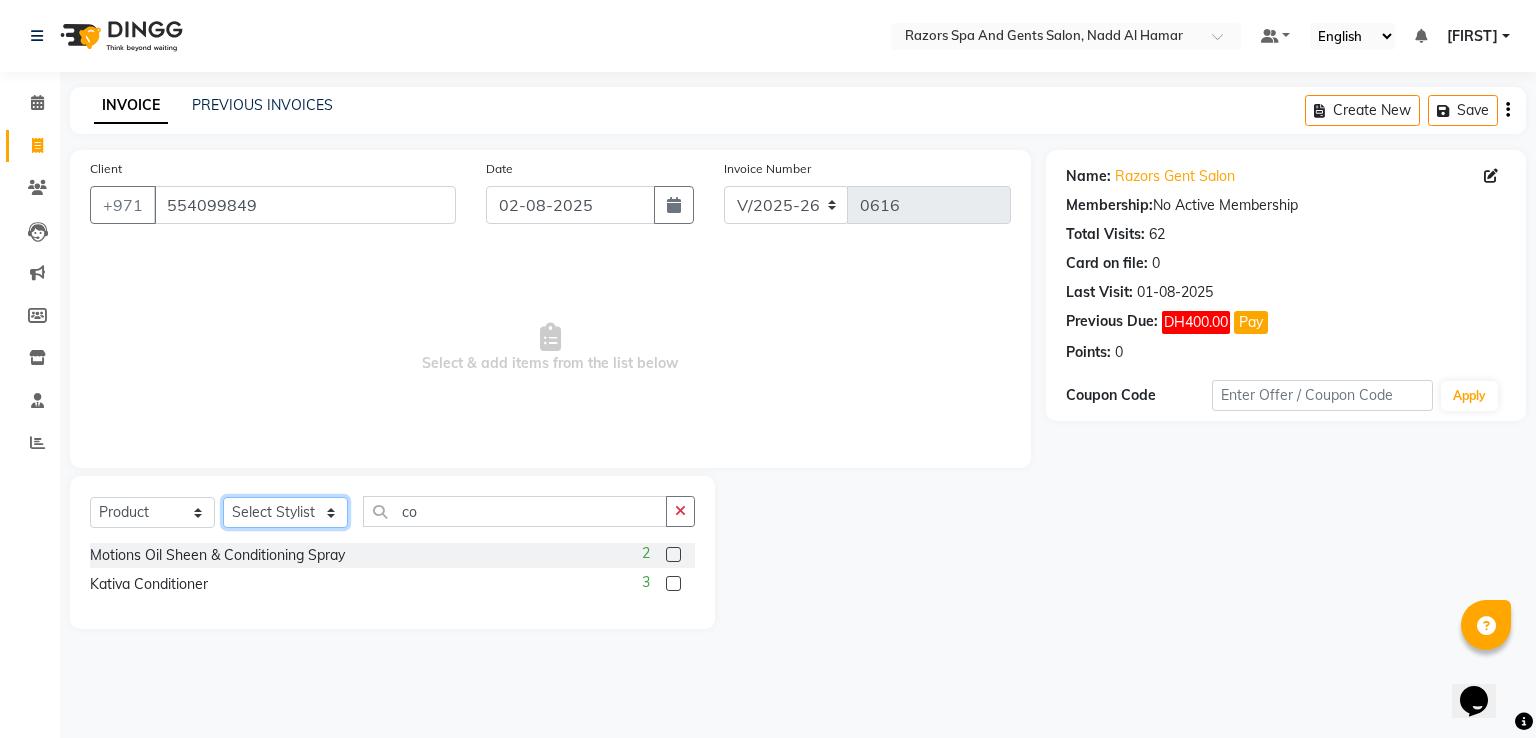 click on "Select Stylist [FIRST] [LAST] [FIRST] [FIRST] [FIRST] [FIRST] [FIRST]" 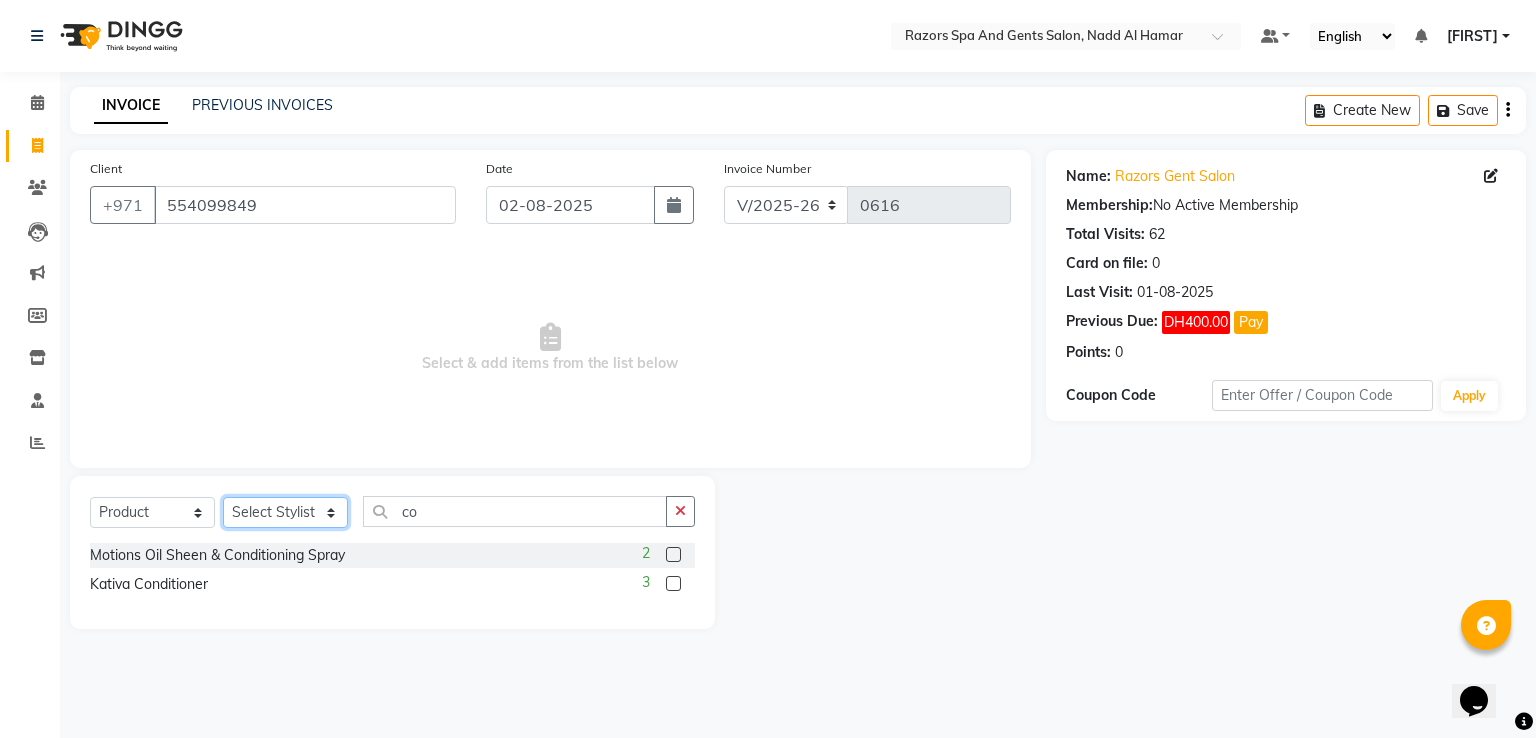 select on "87594" 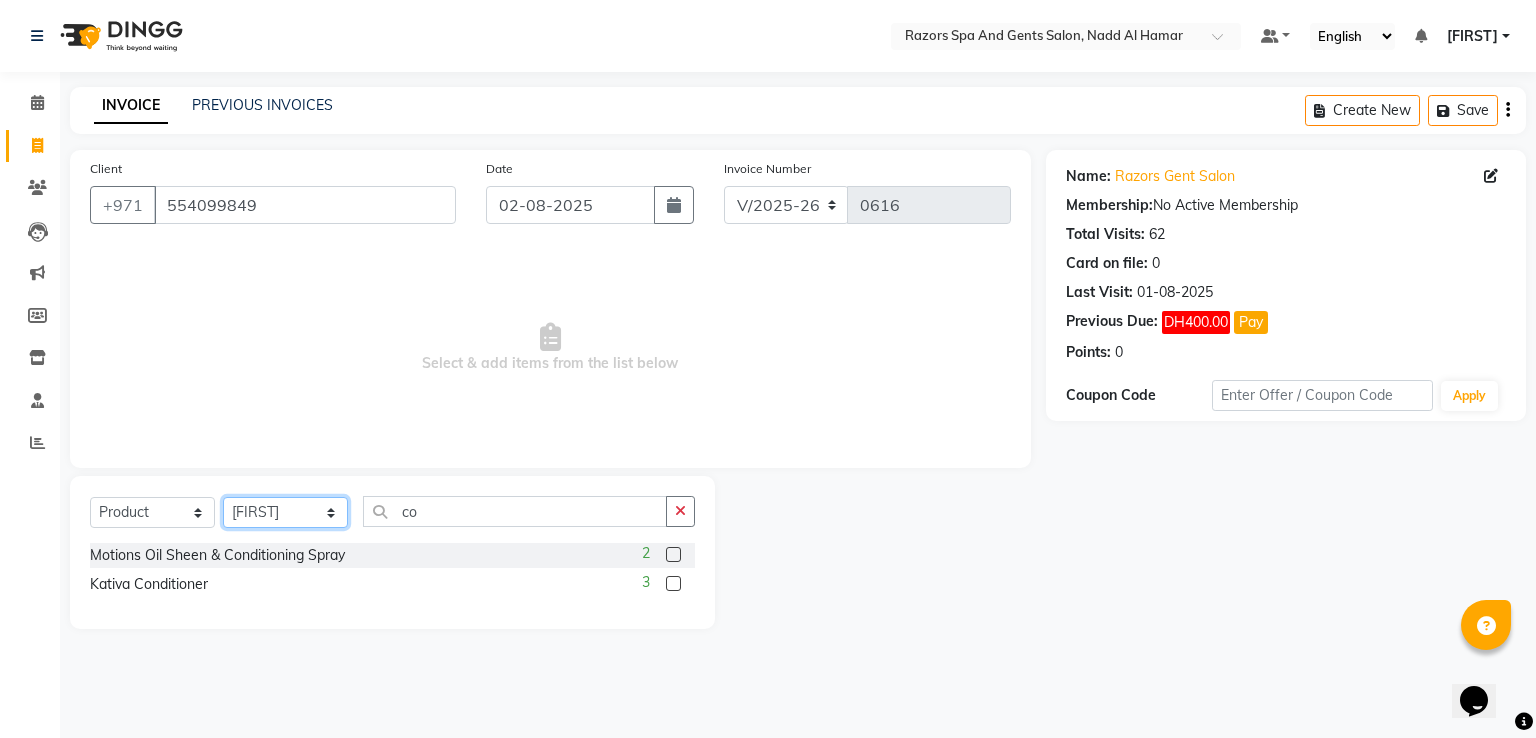 click on "Select Stylist [FIRST] [LAST] [FIRST] [FIRST] [FIRST] [FIRST] [FIRST]" 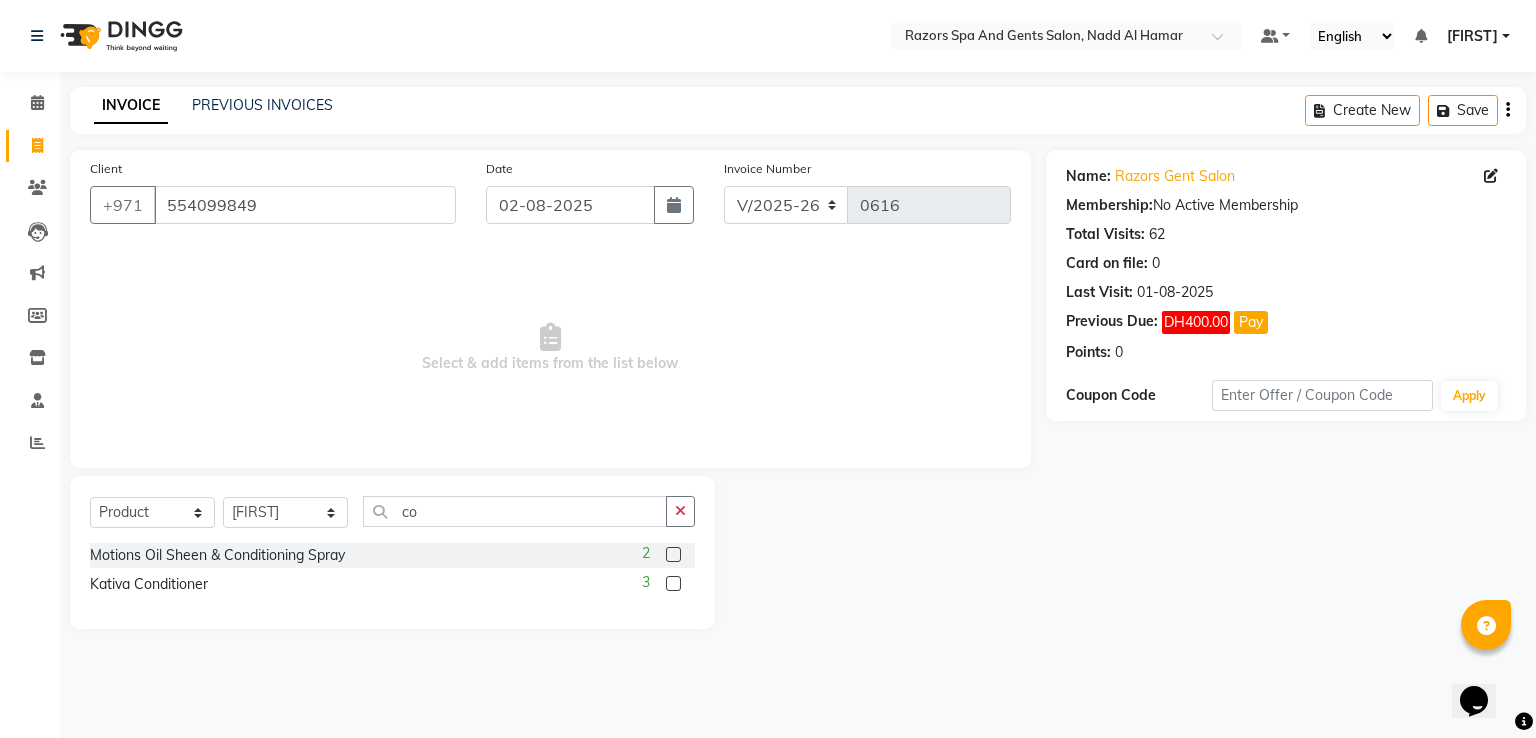 click 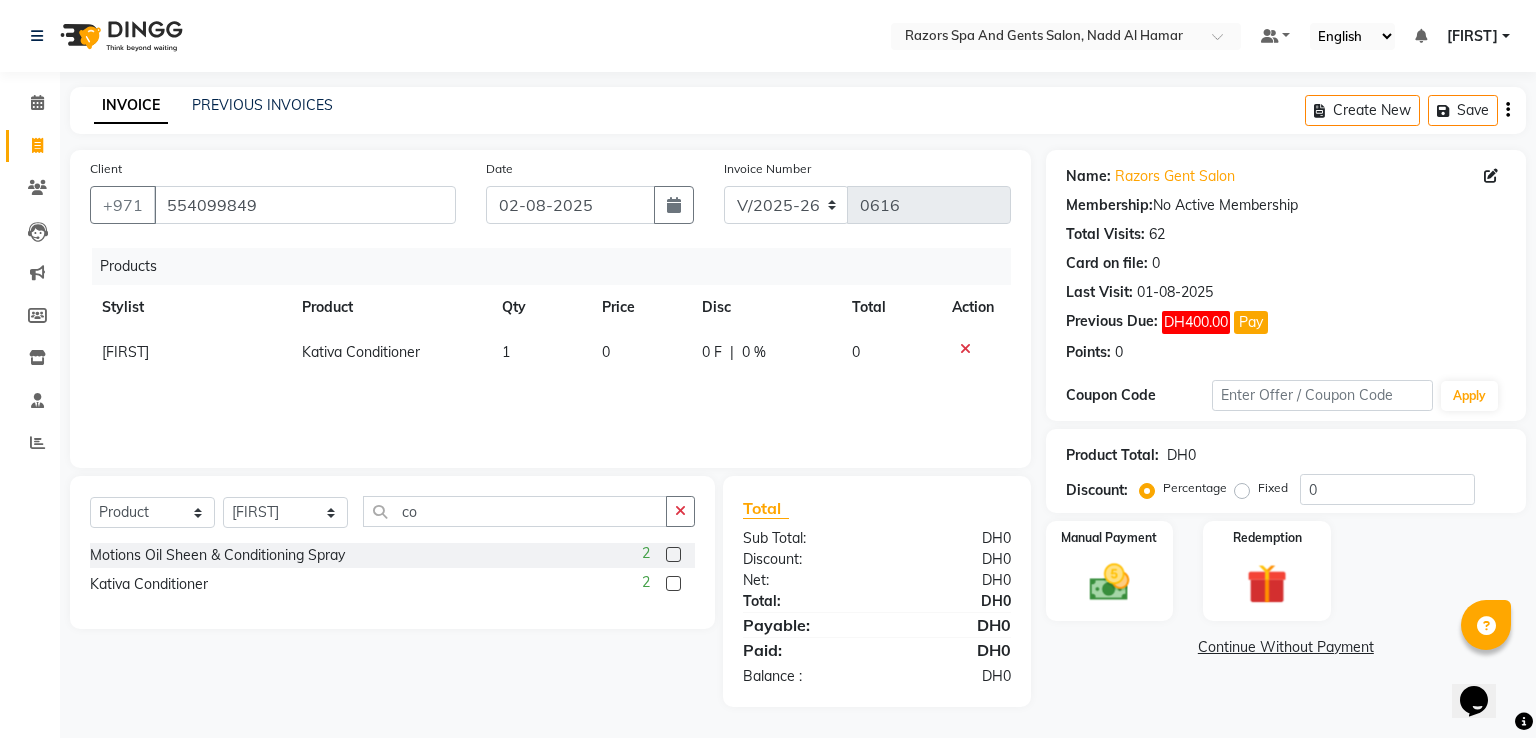 click 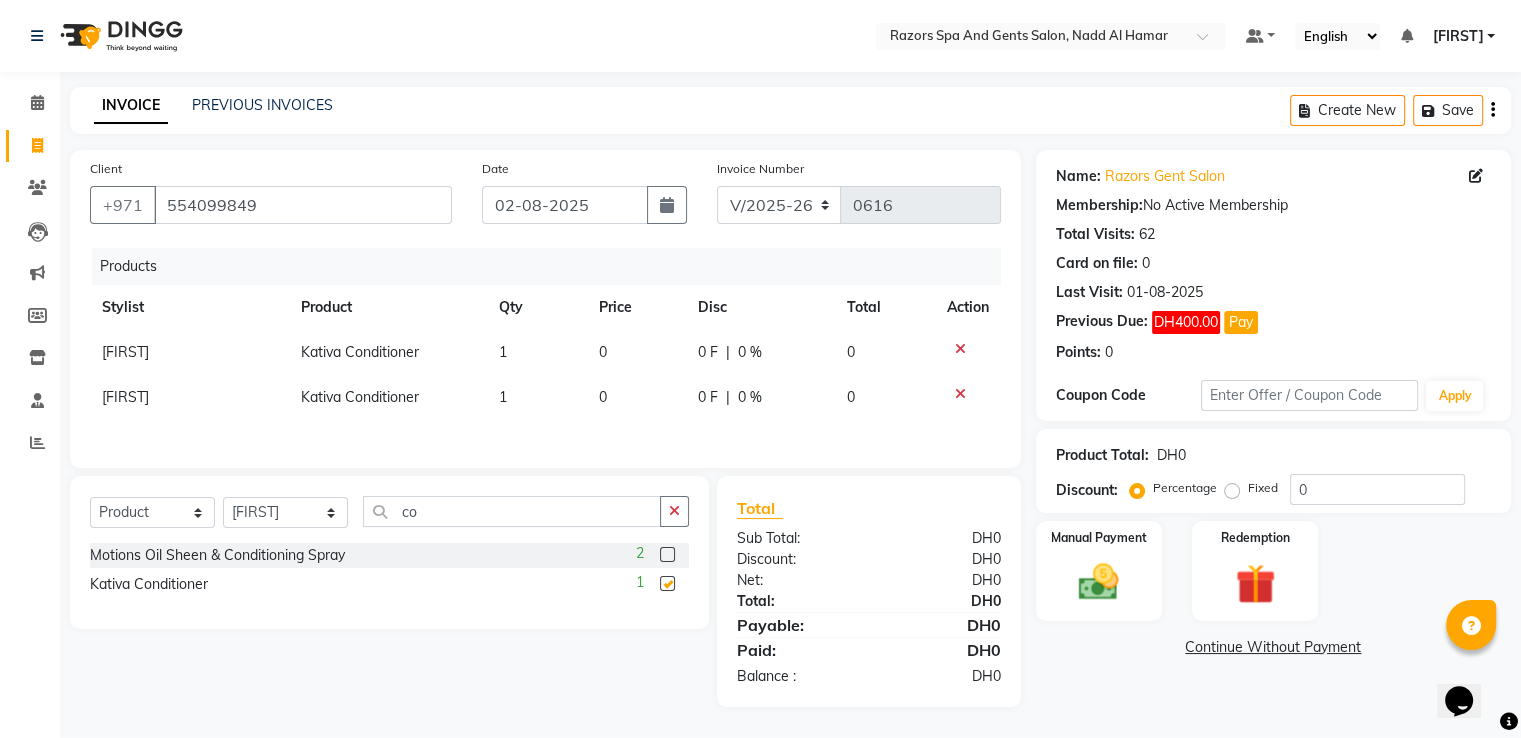 checkbox on "false" 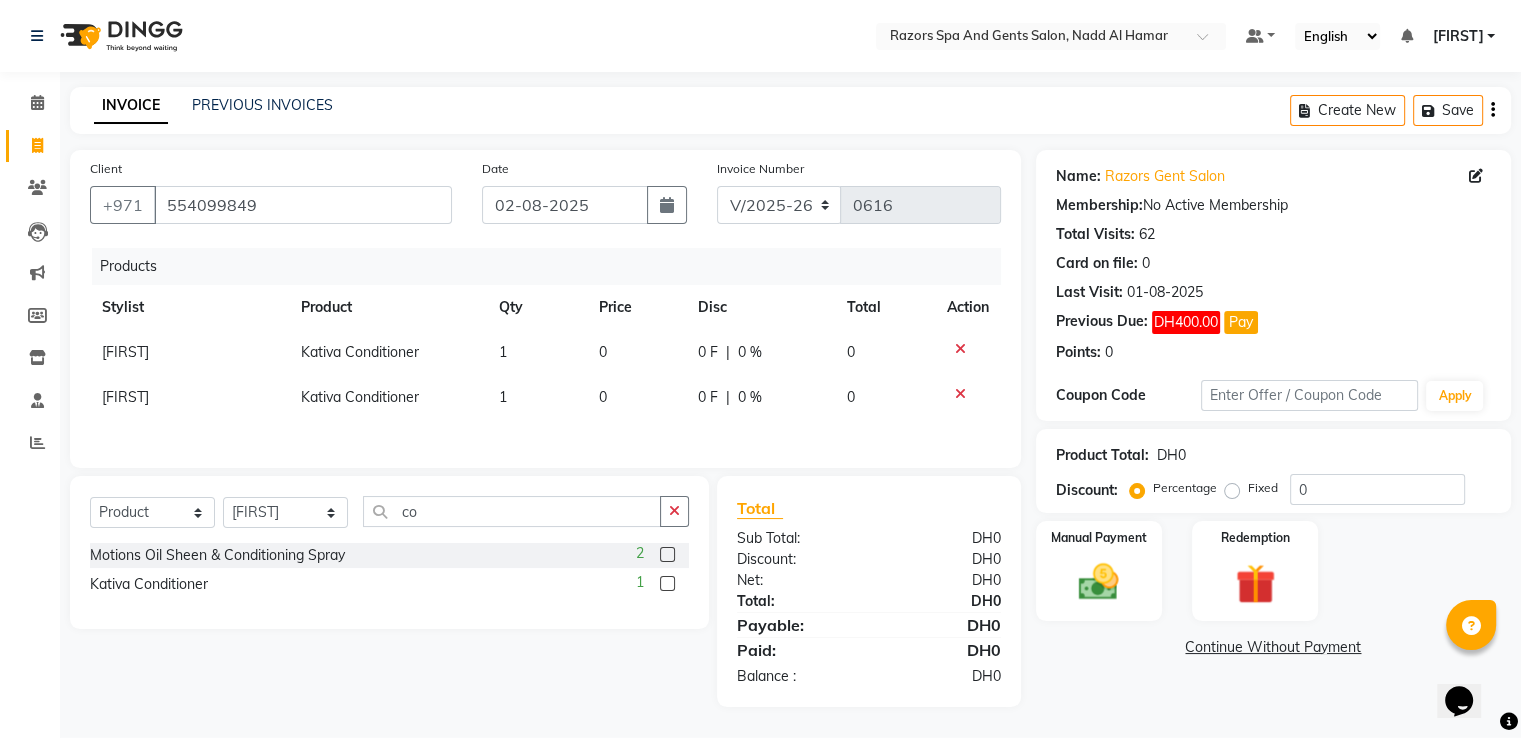 scroll, scrollTop: 3, scrollLeft: 0, axis: vertical 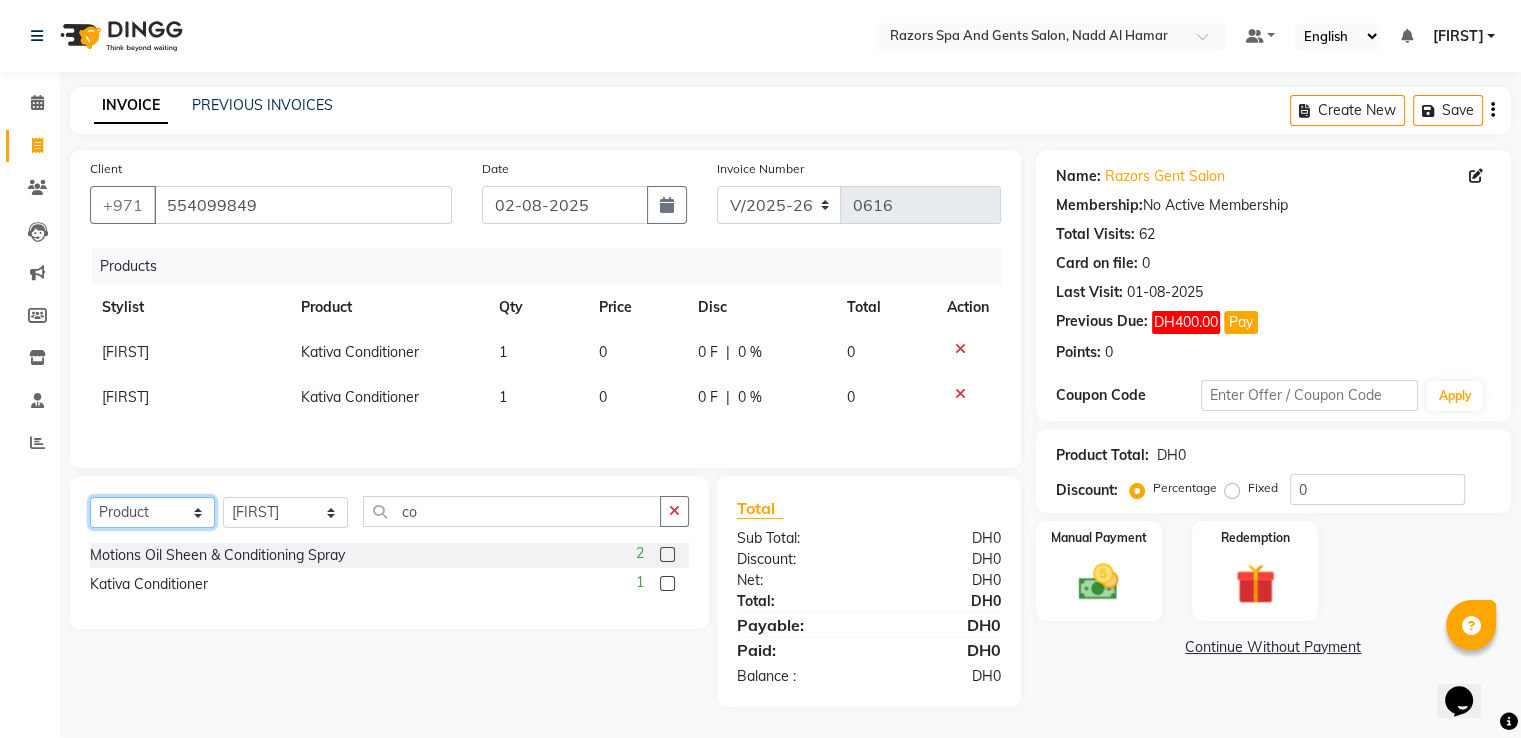 click on "Select  Service  Product  Membership  Package Voucher Prepaid Gift Card" 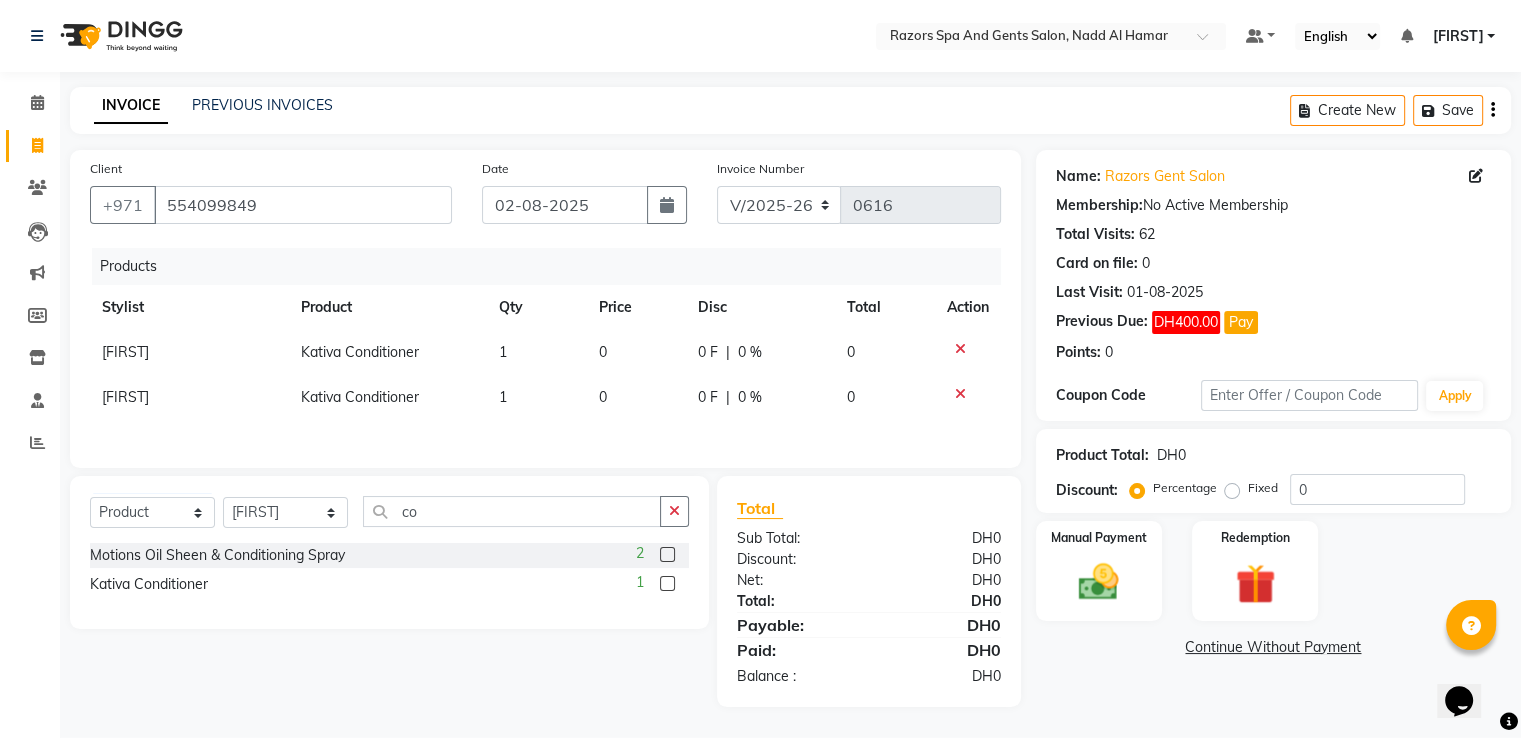 click 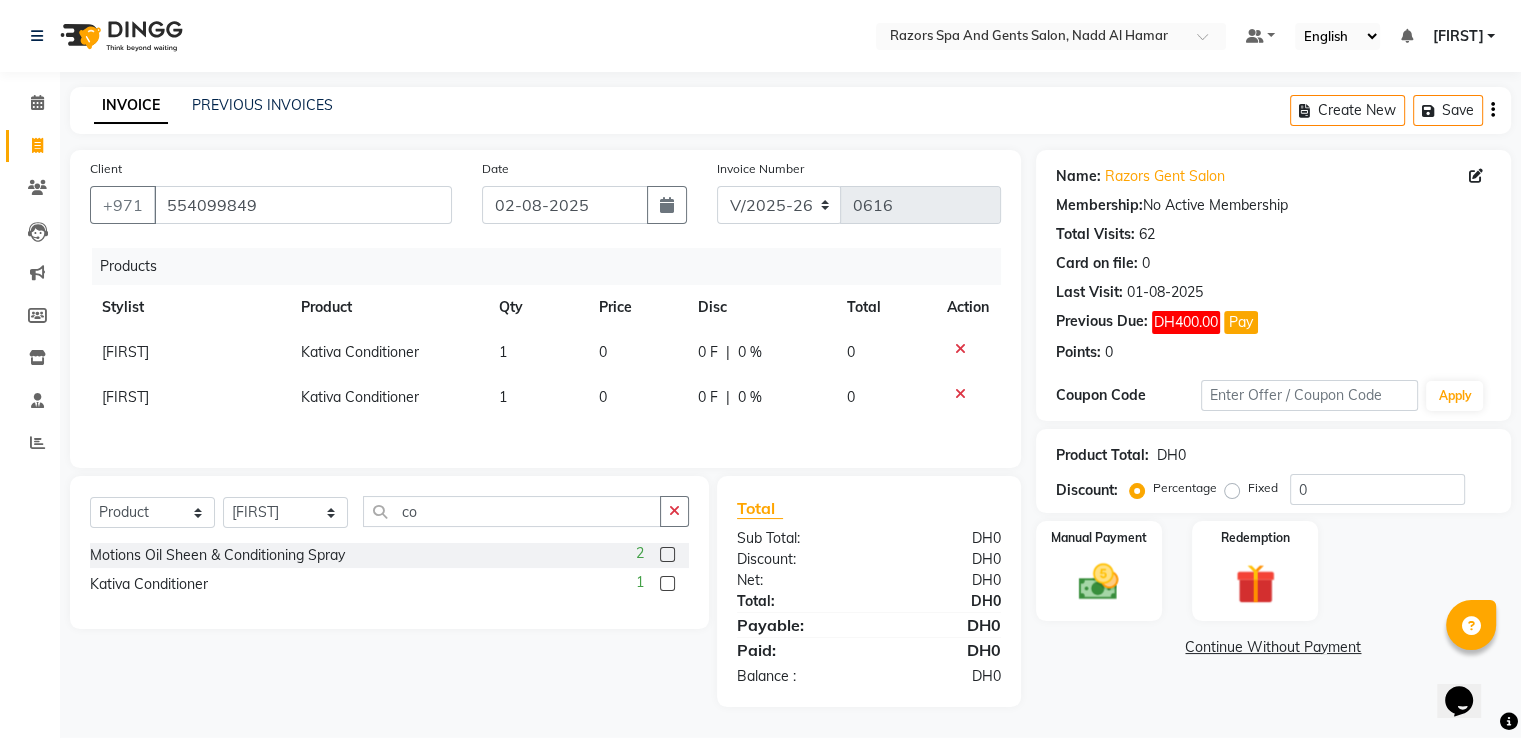 scroll, scrollTop: 0, scrollLeft: 0, axis: both 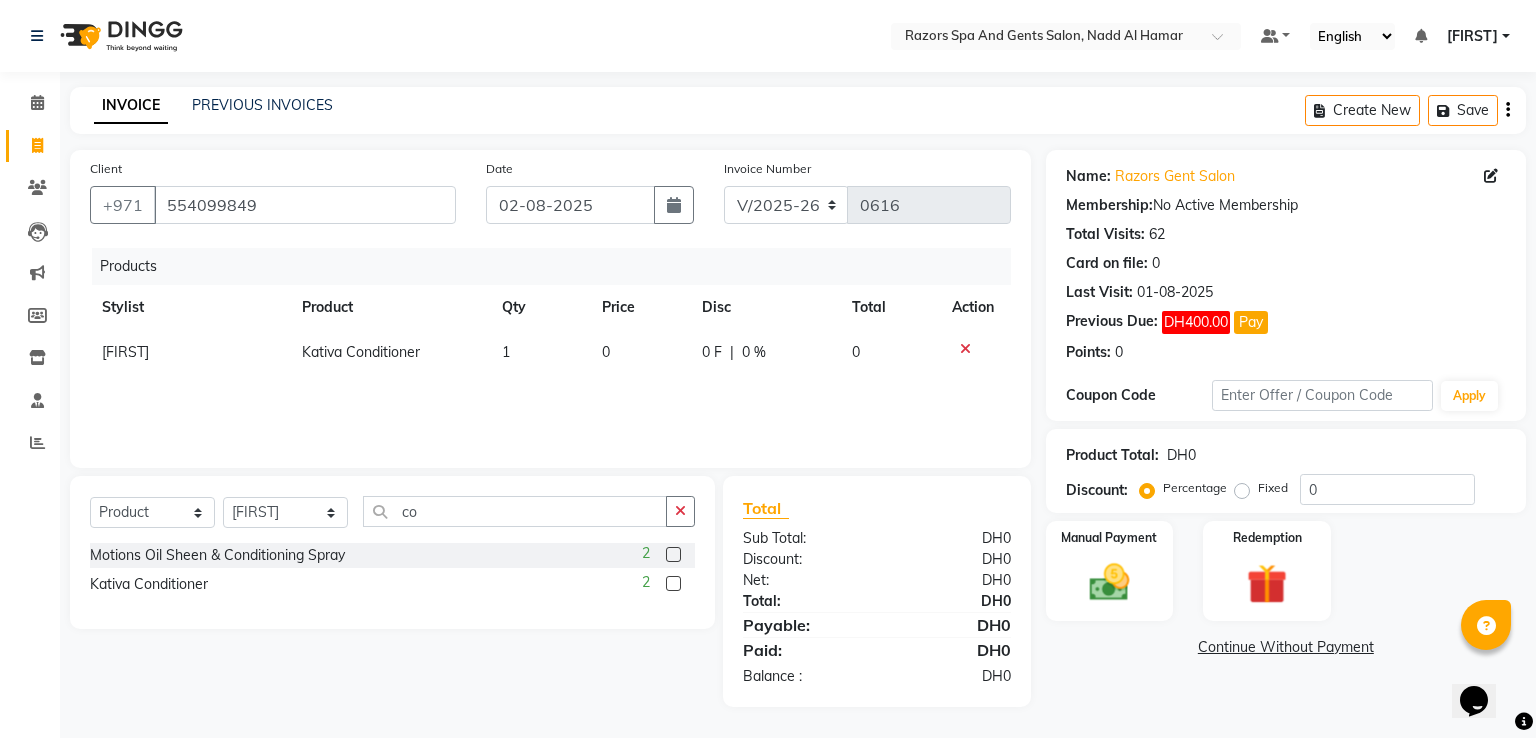 click on "0" 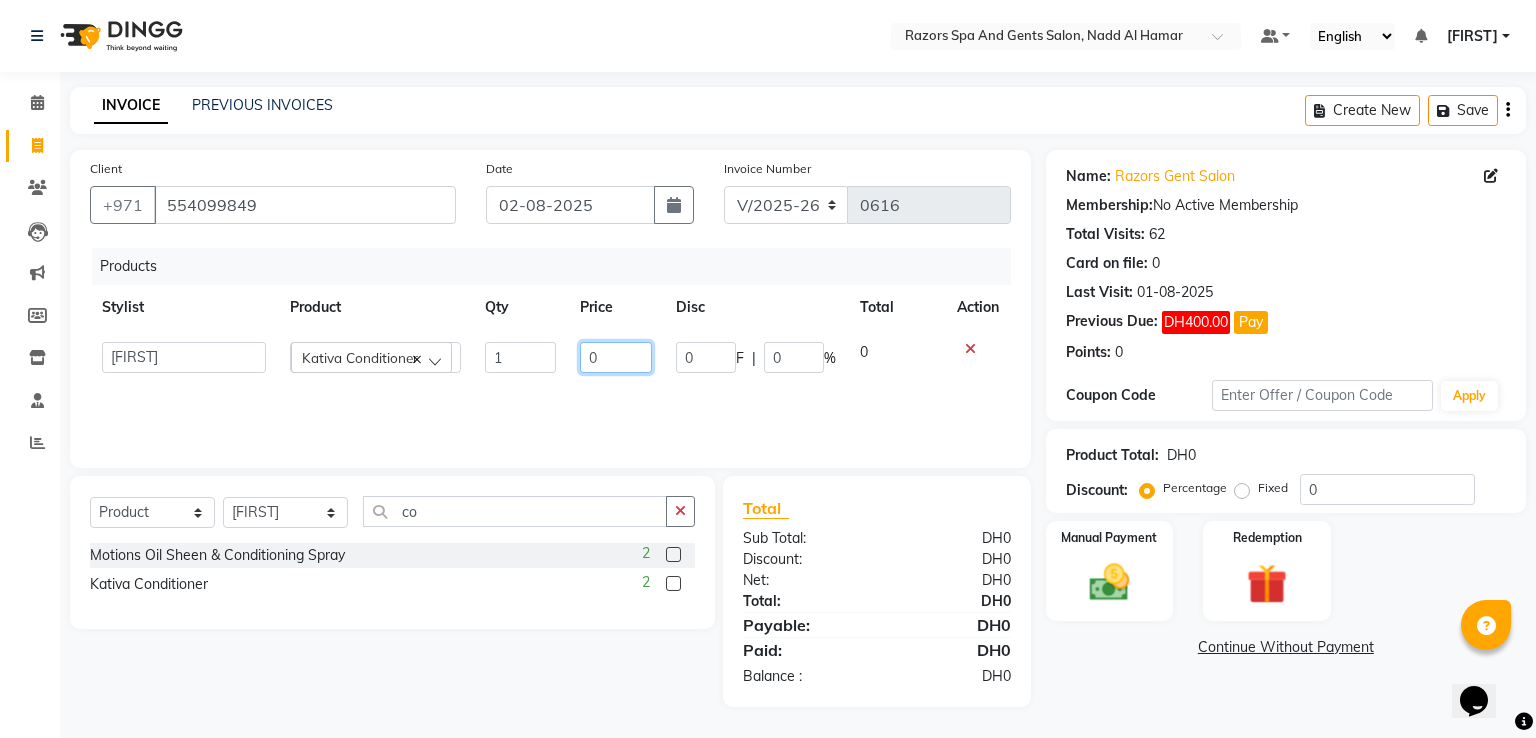 click on "0" 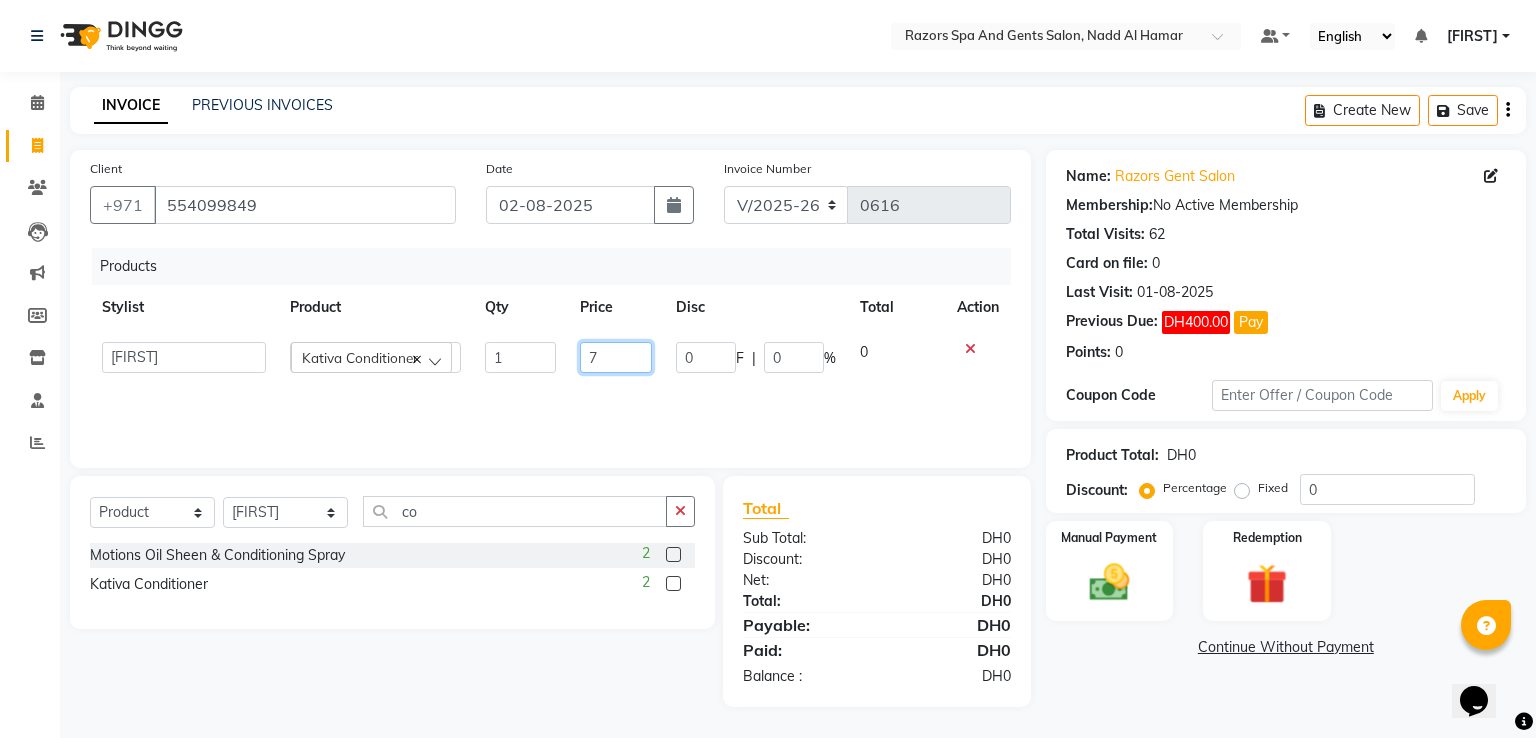 type on "75" 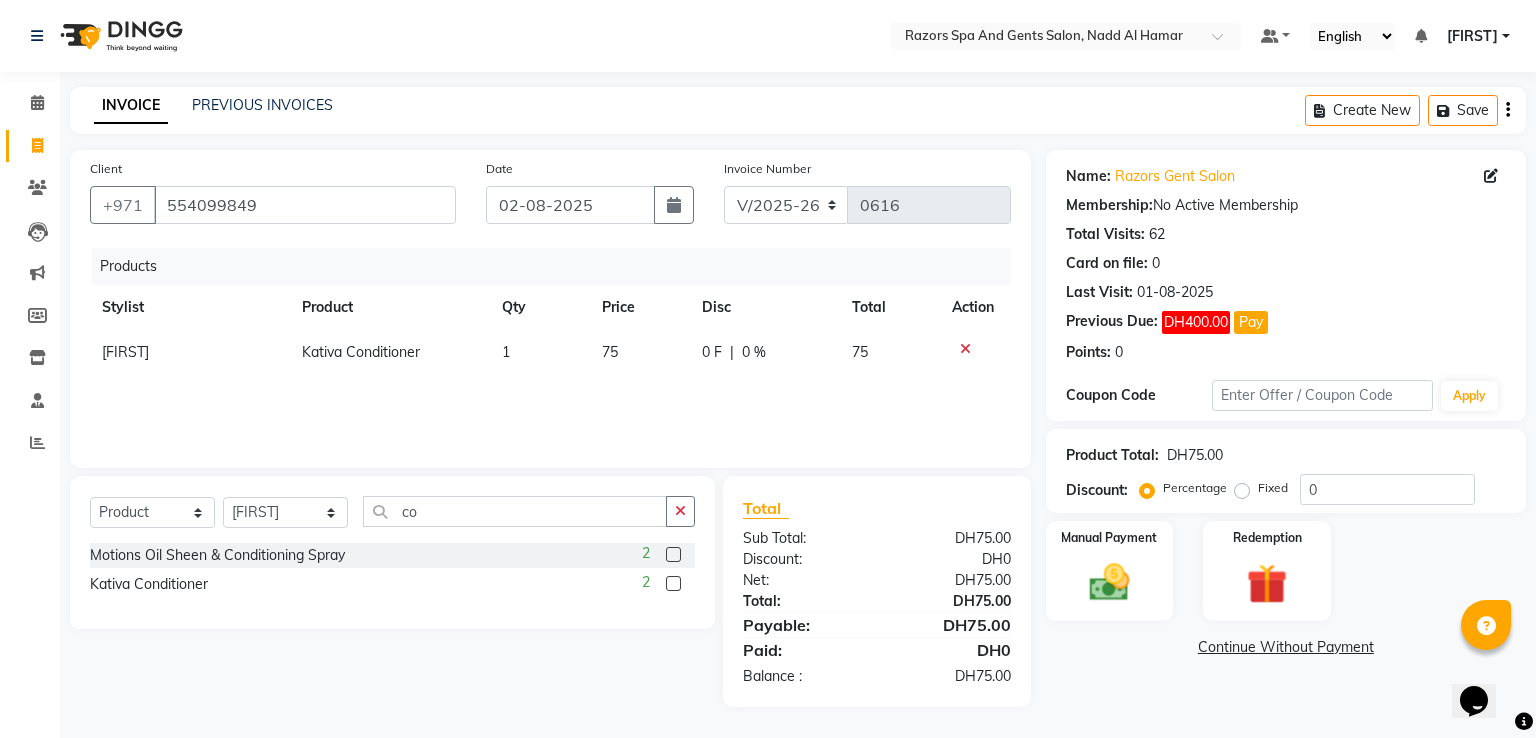 click on "Products Stylist Product Qty Price Disc Total Action [LAST] Kativa Conditioner 1 75 0 F | 0 % 75" 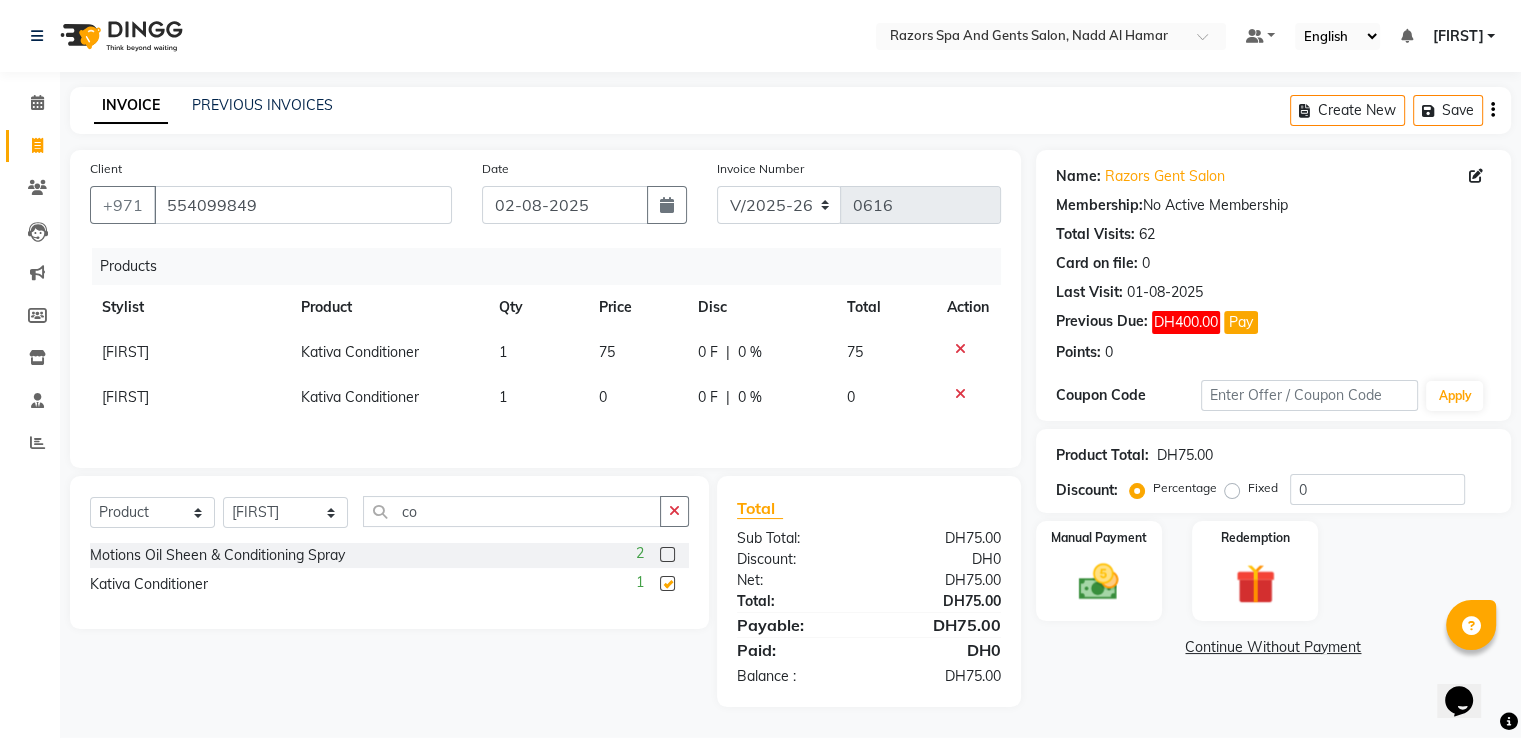 checkbox on "false" 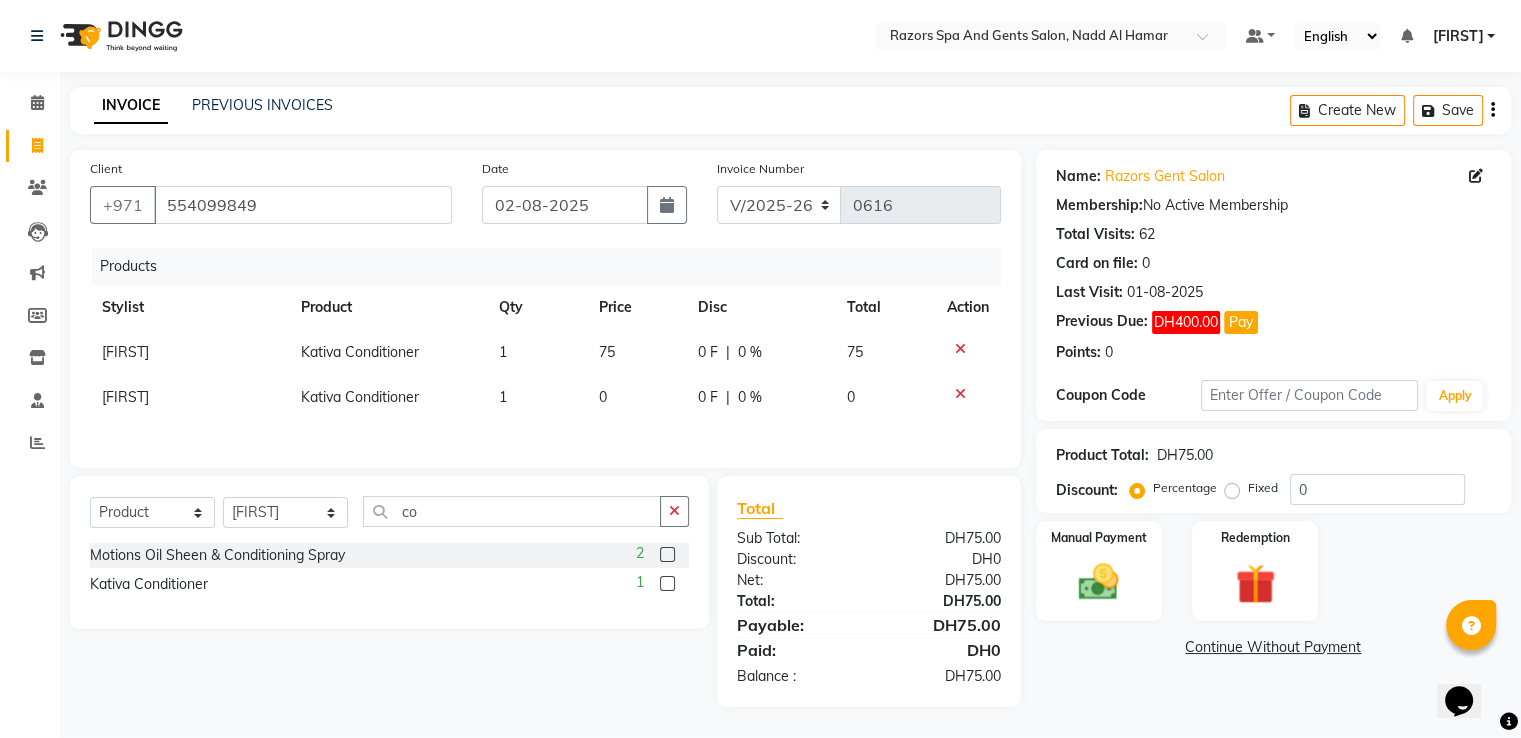 click 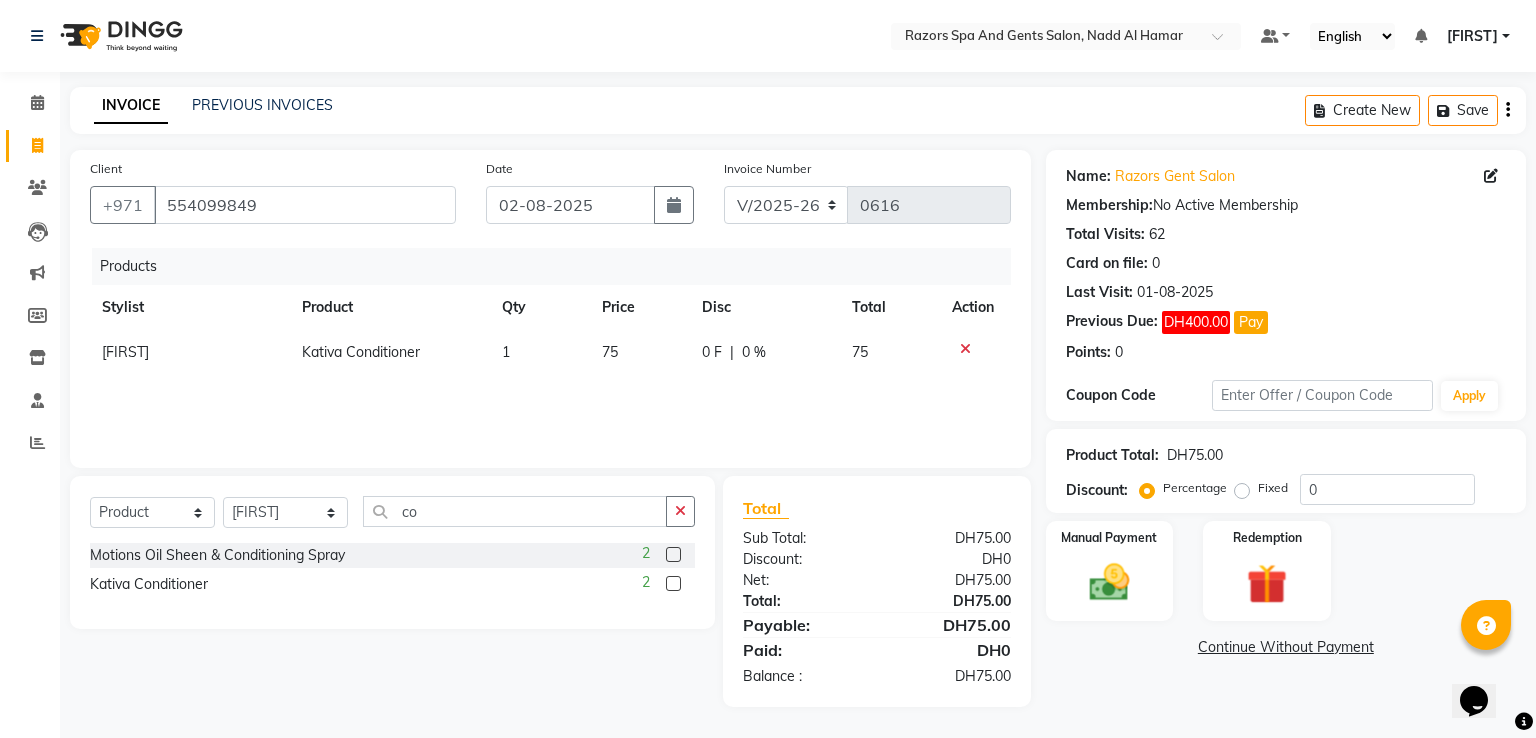 click 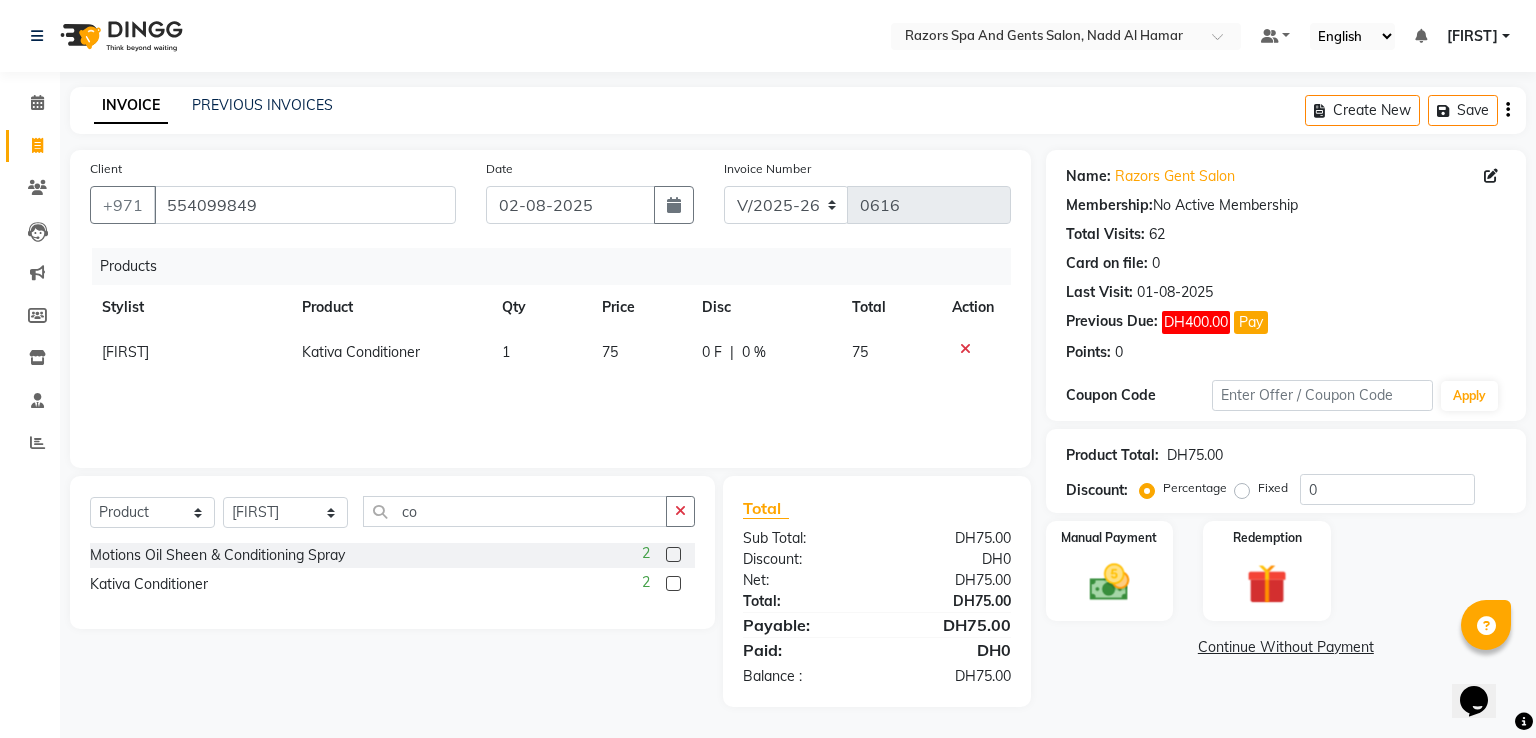 click 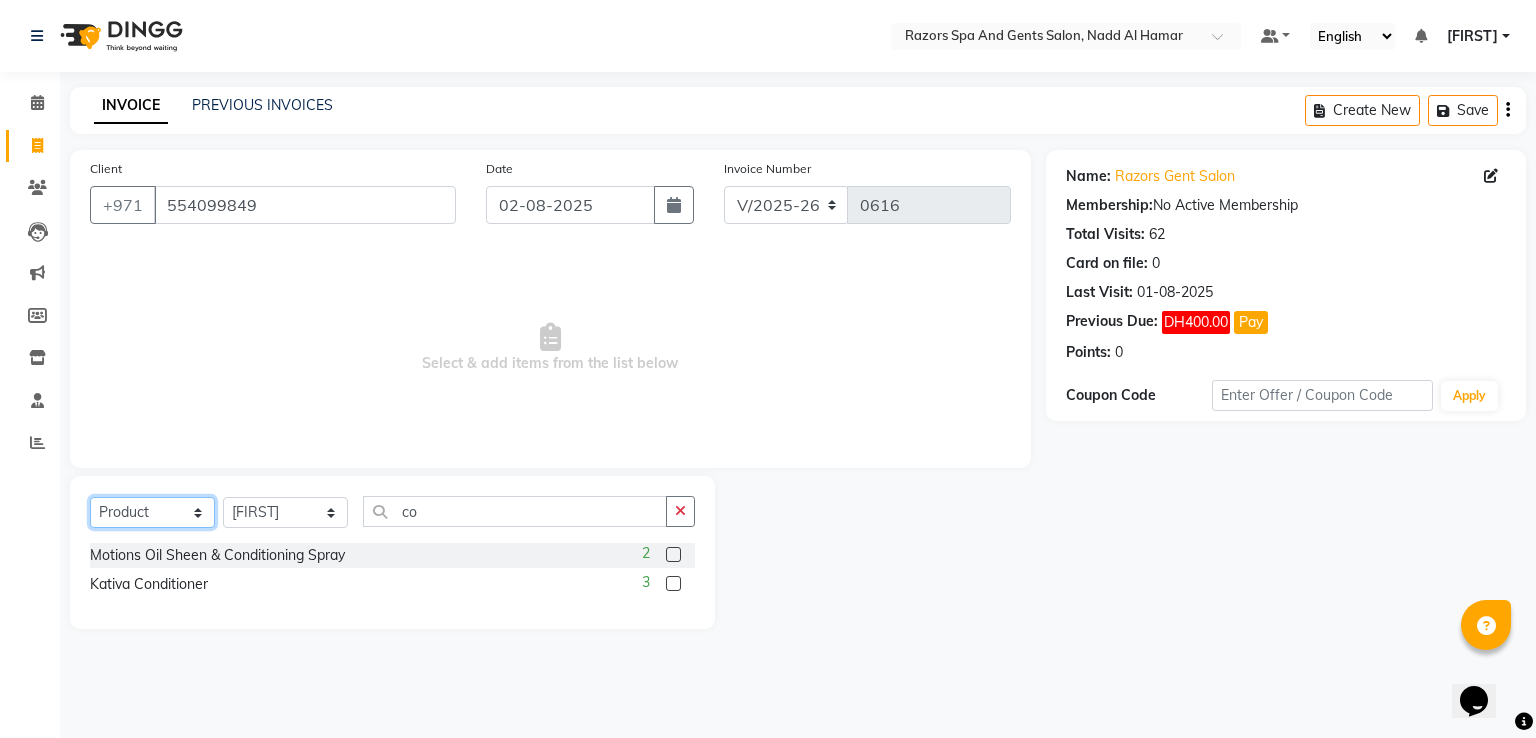 click on "Select  Service  Product  Membership  Package Voucher Prepaid Gift Card" 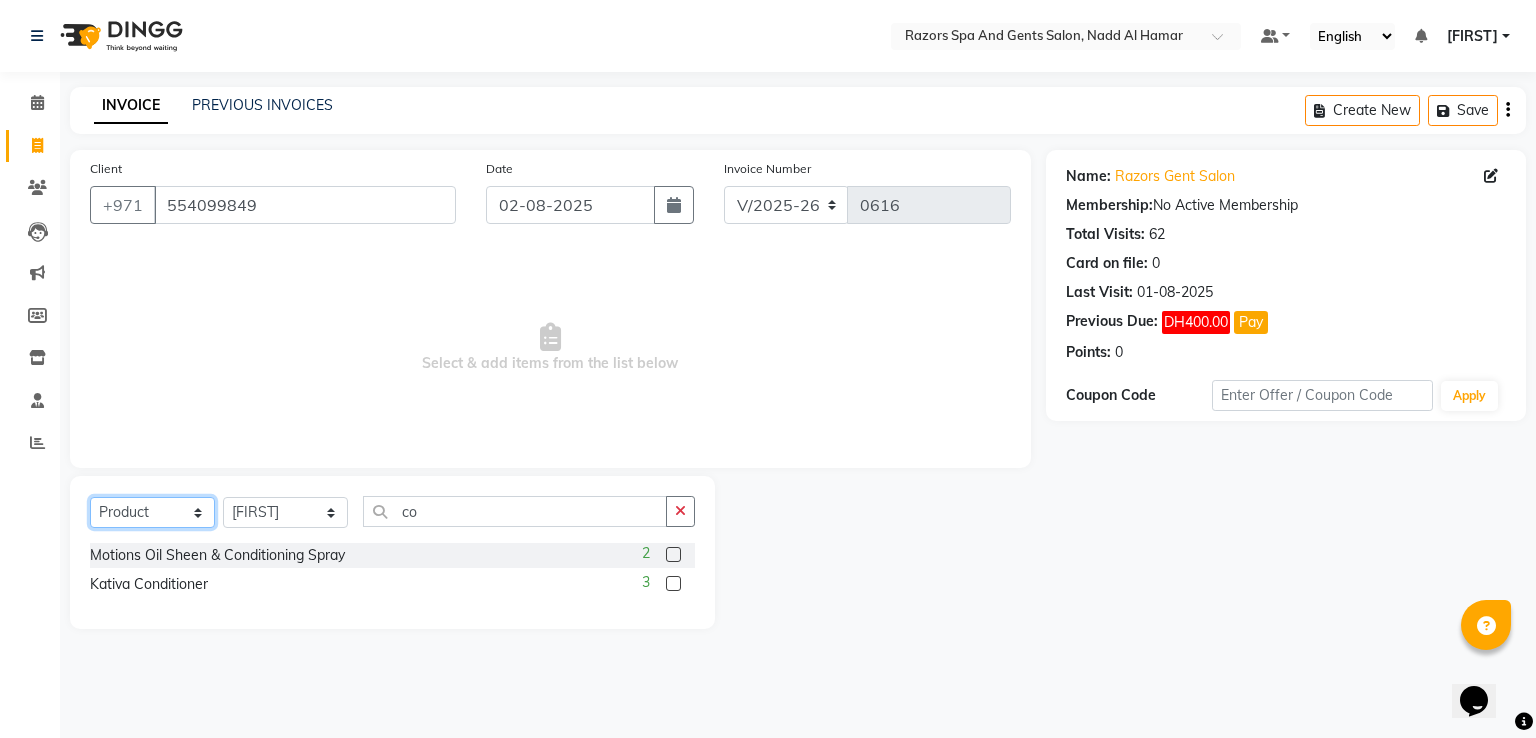 select on "service" 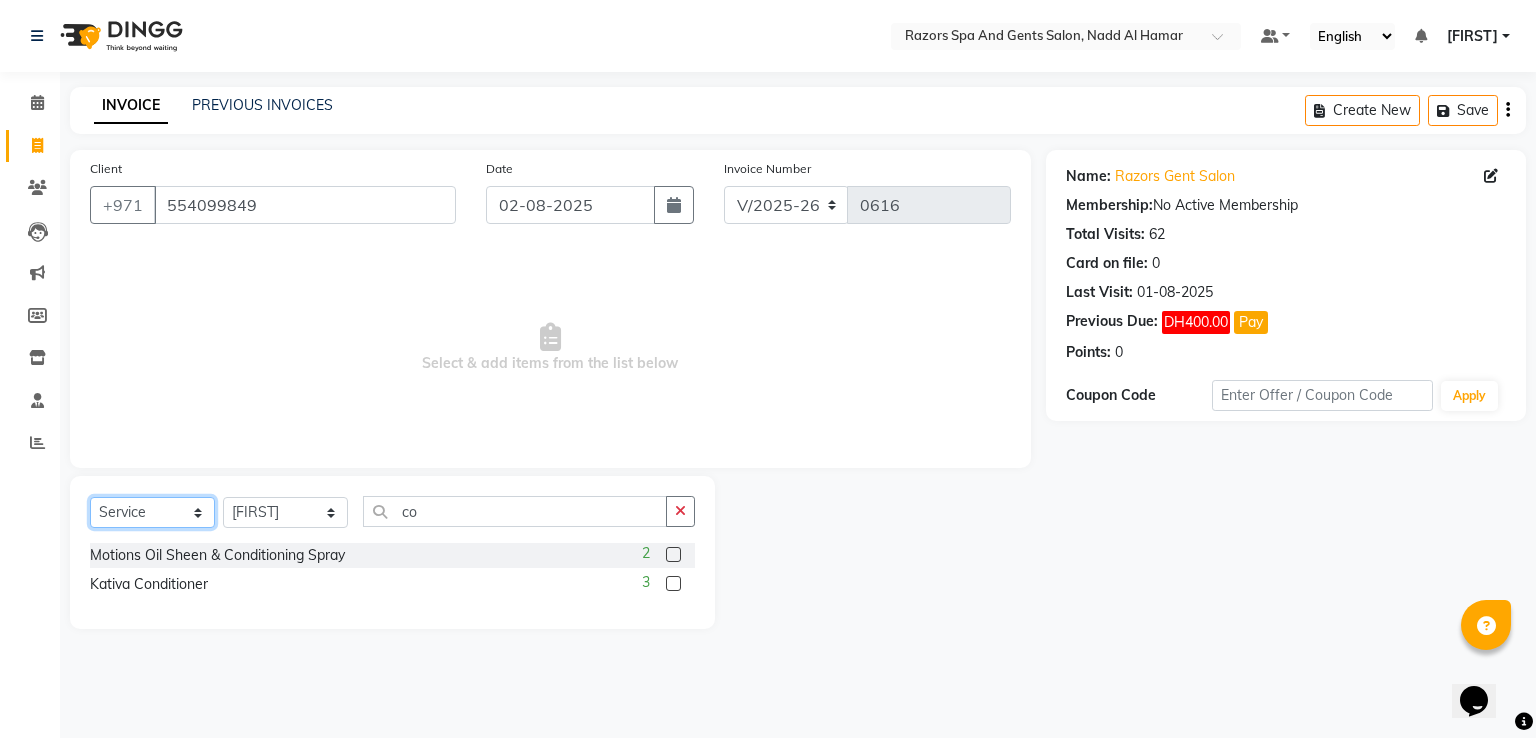 click on "Select  Service  Product  Membership  Package Voucher Prepaid Gift Card" 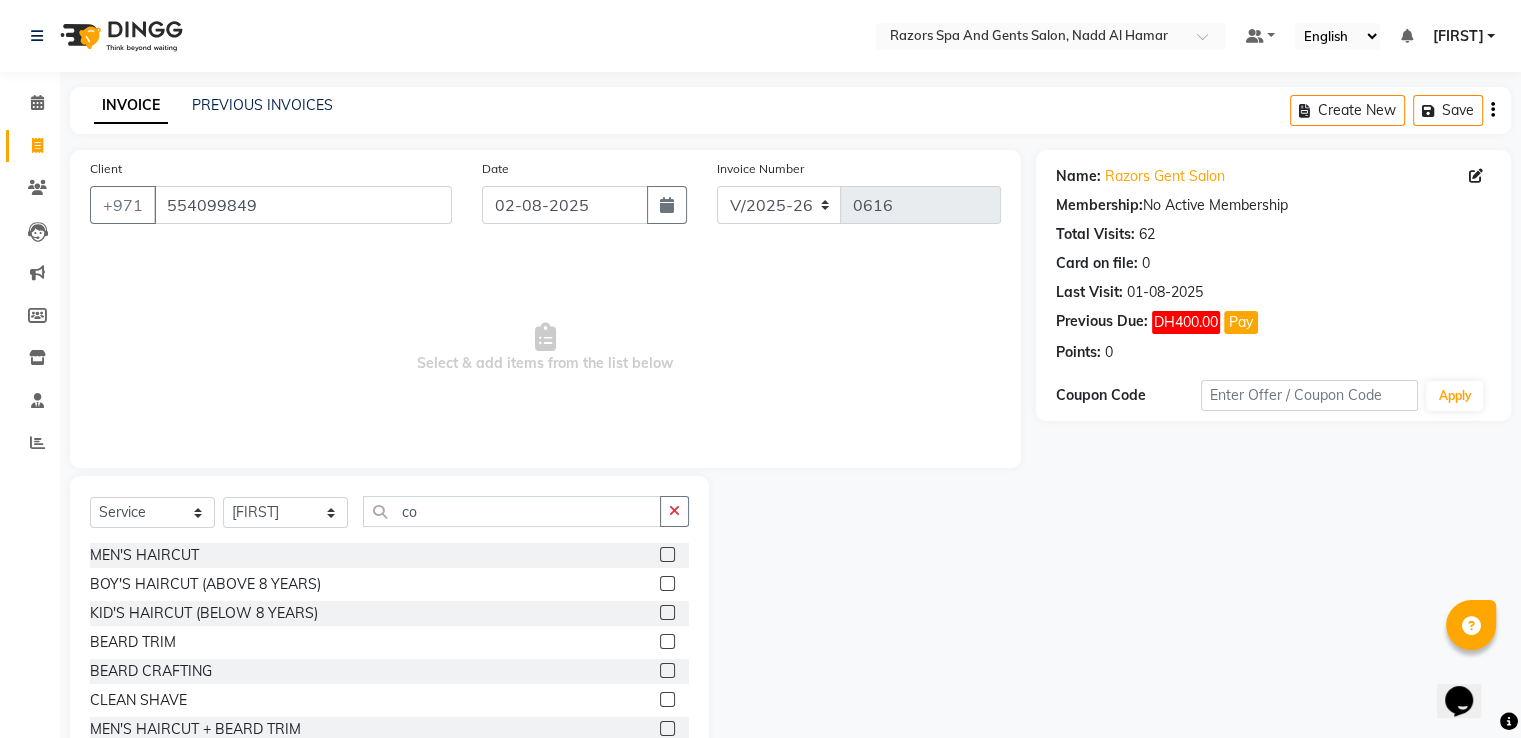 click 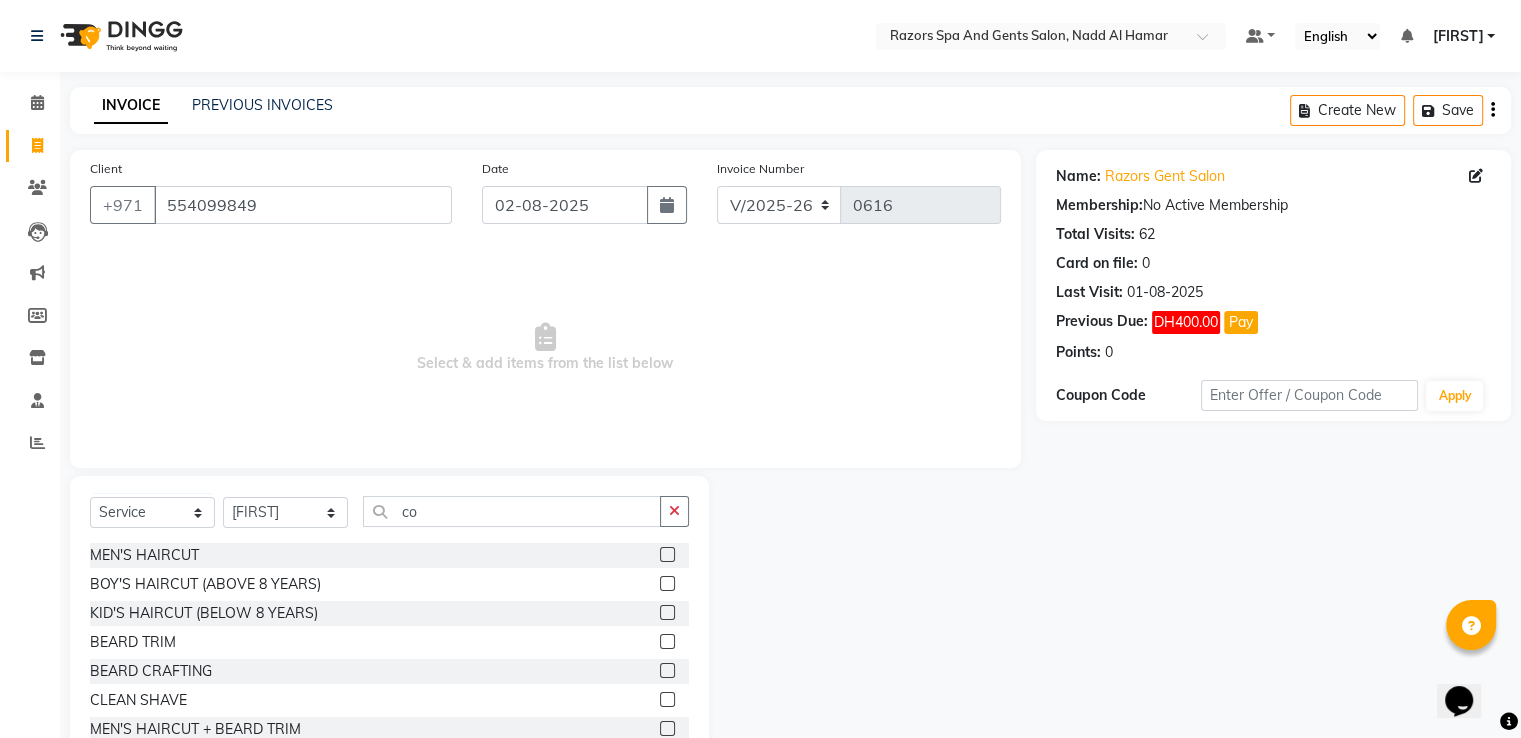 click at bounding box center (666, 555) 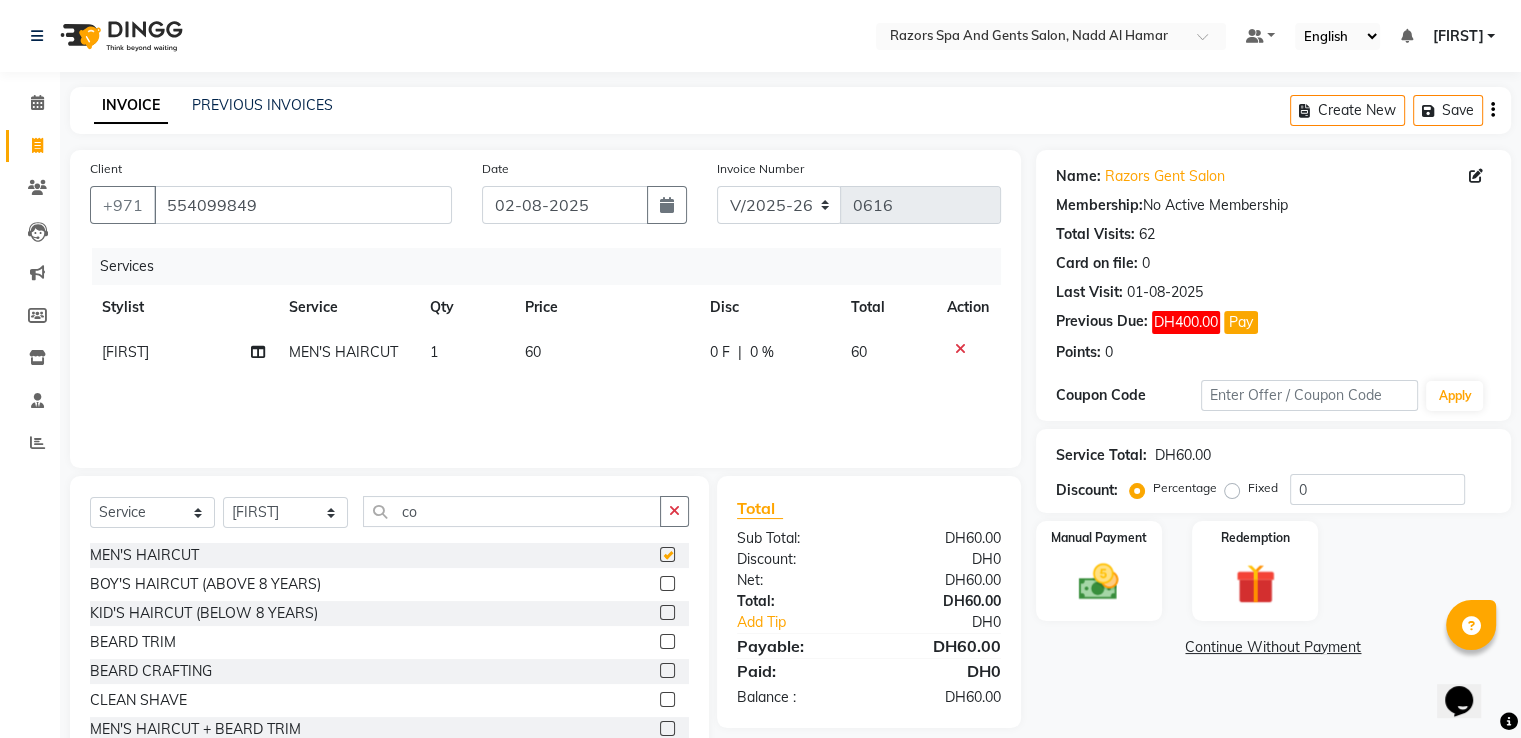 checkbox on "false" 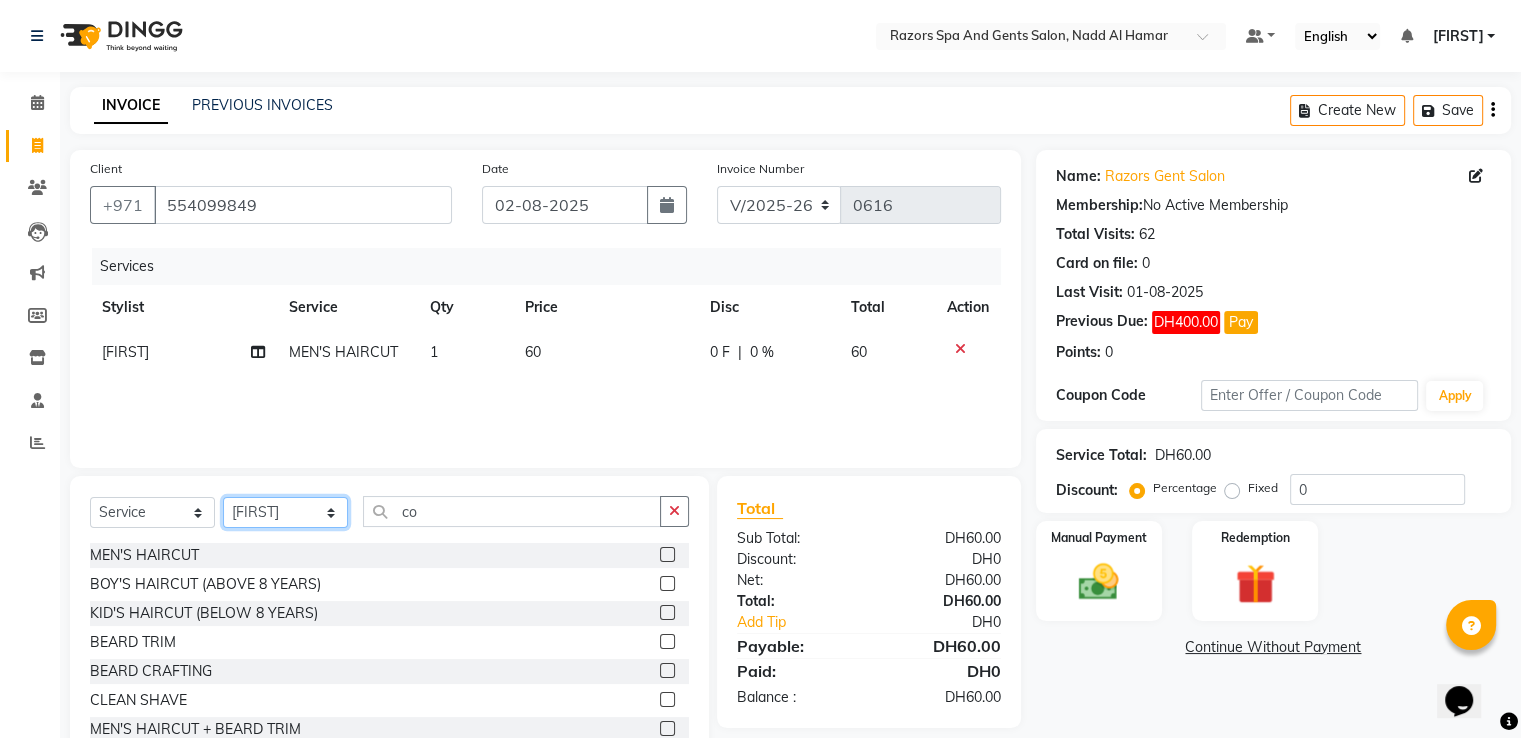 click on "Select Stylist [FIRST] [LAST] [FIRST] [FIRST] [FIRST] [FIRST] [FIRST]" 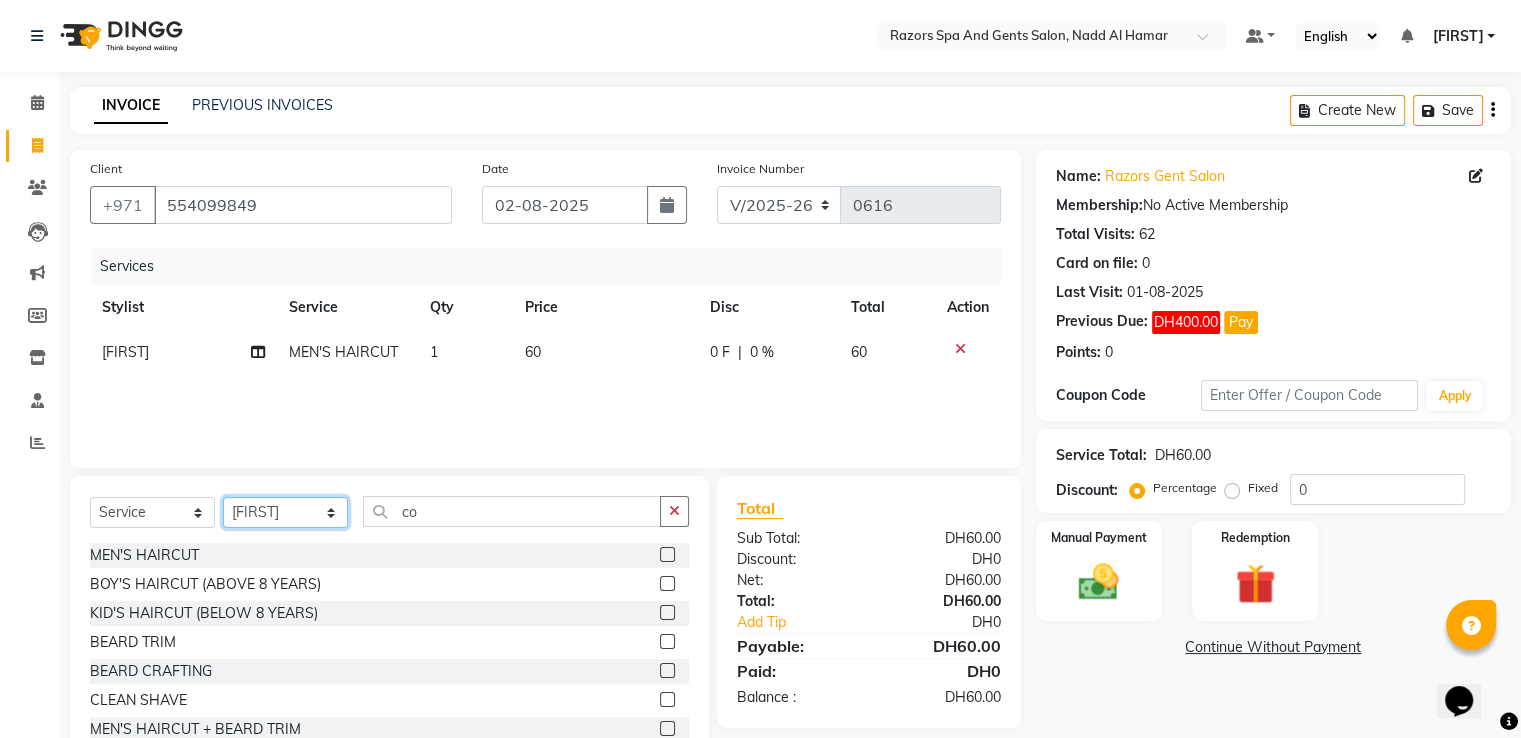 select on "85859" 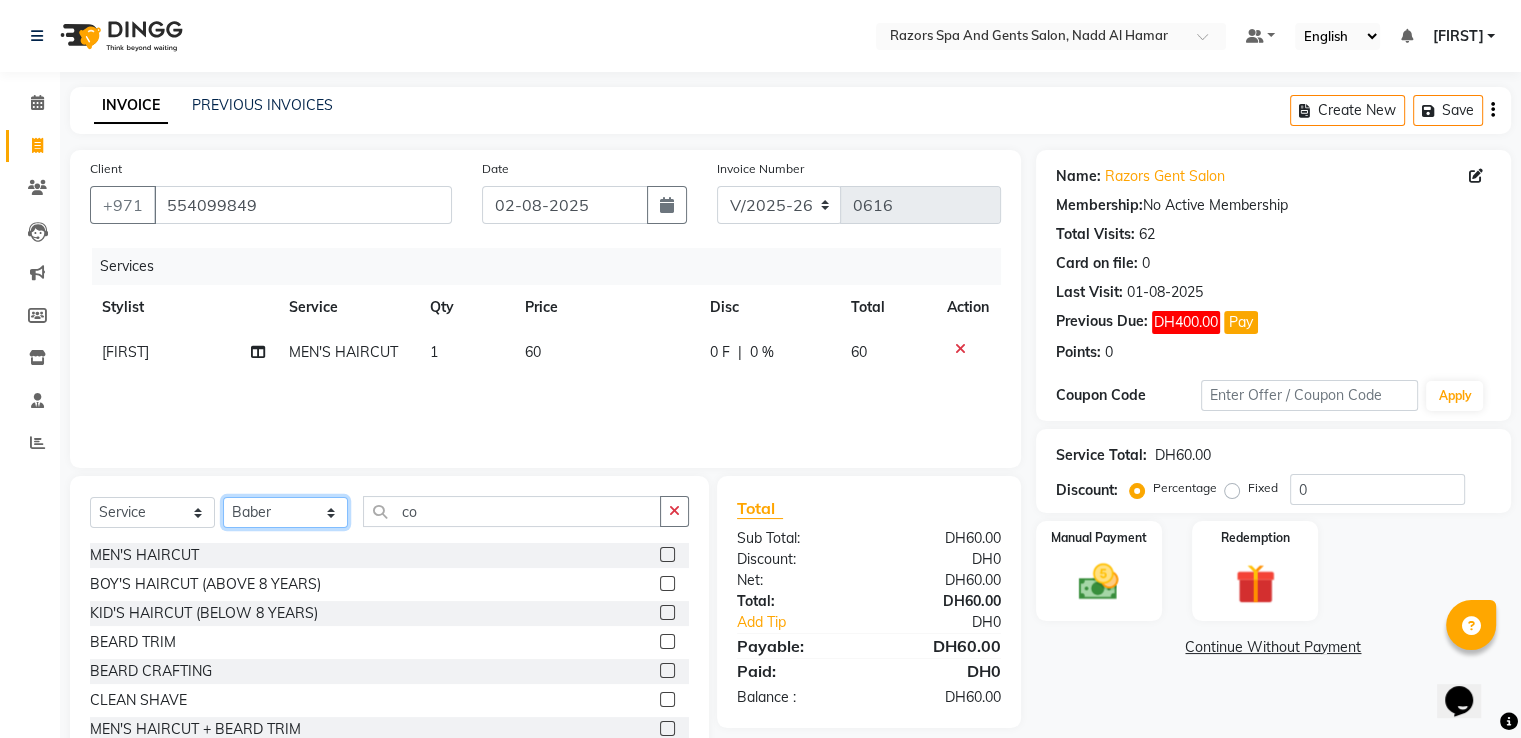 click on "Select Stylist [FIRST] [LAST] [FIRST] [FIRST] [FIRST] [FIRST] [FIRST]" 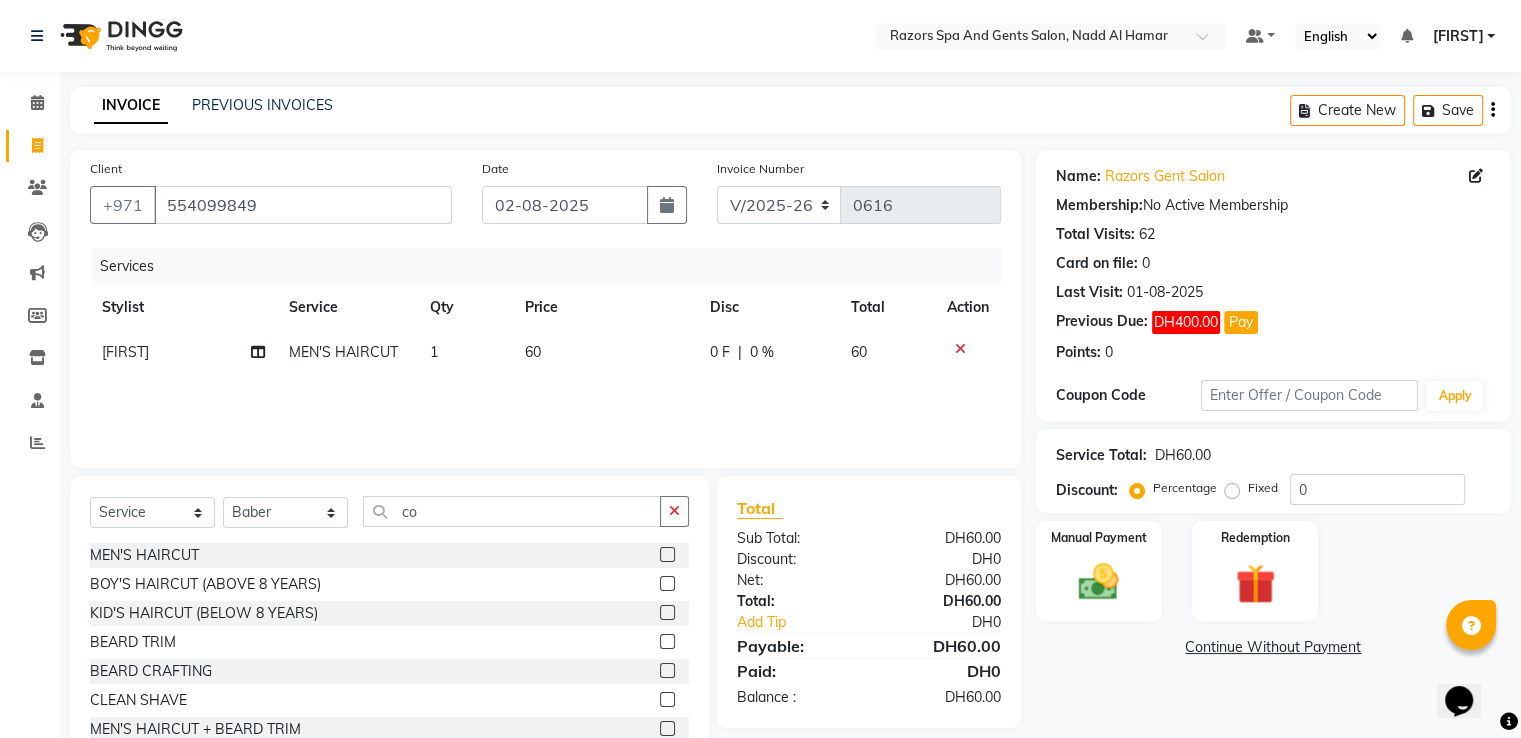 click 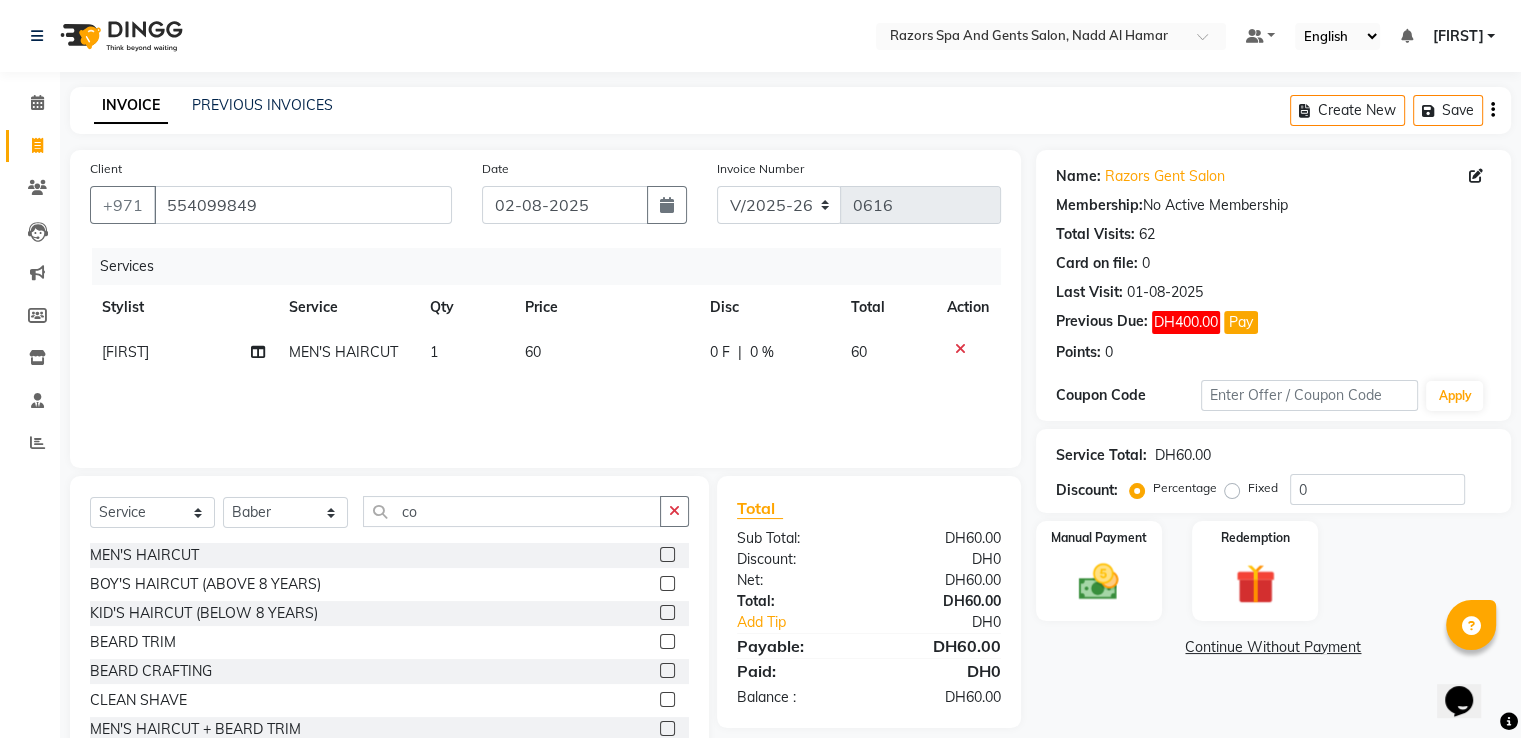 click at bounding box center [666, 555] 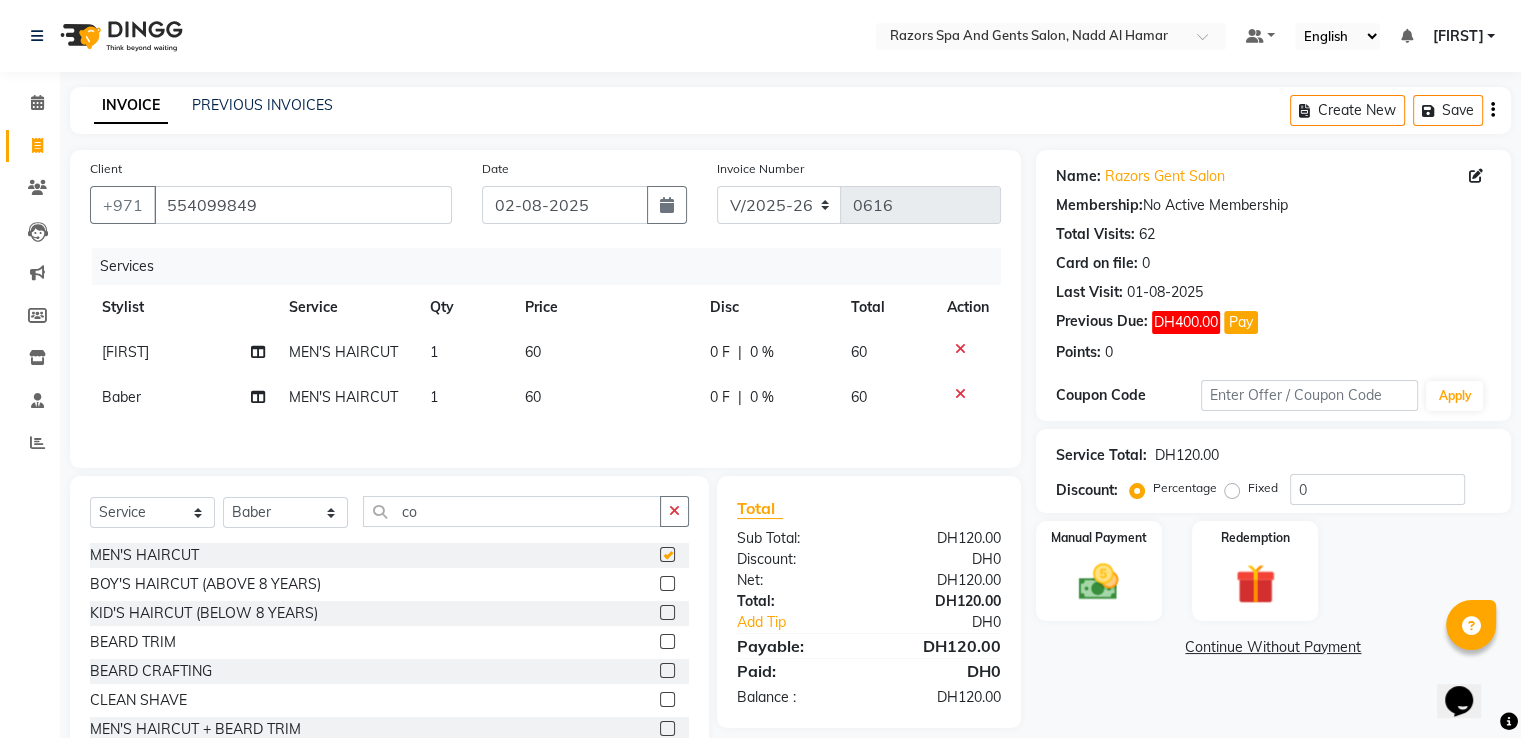 checkbox on "false" 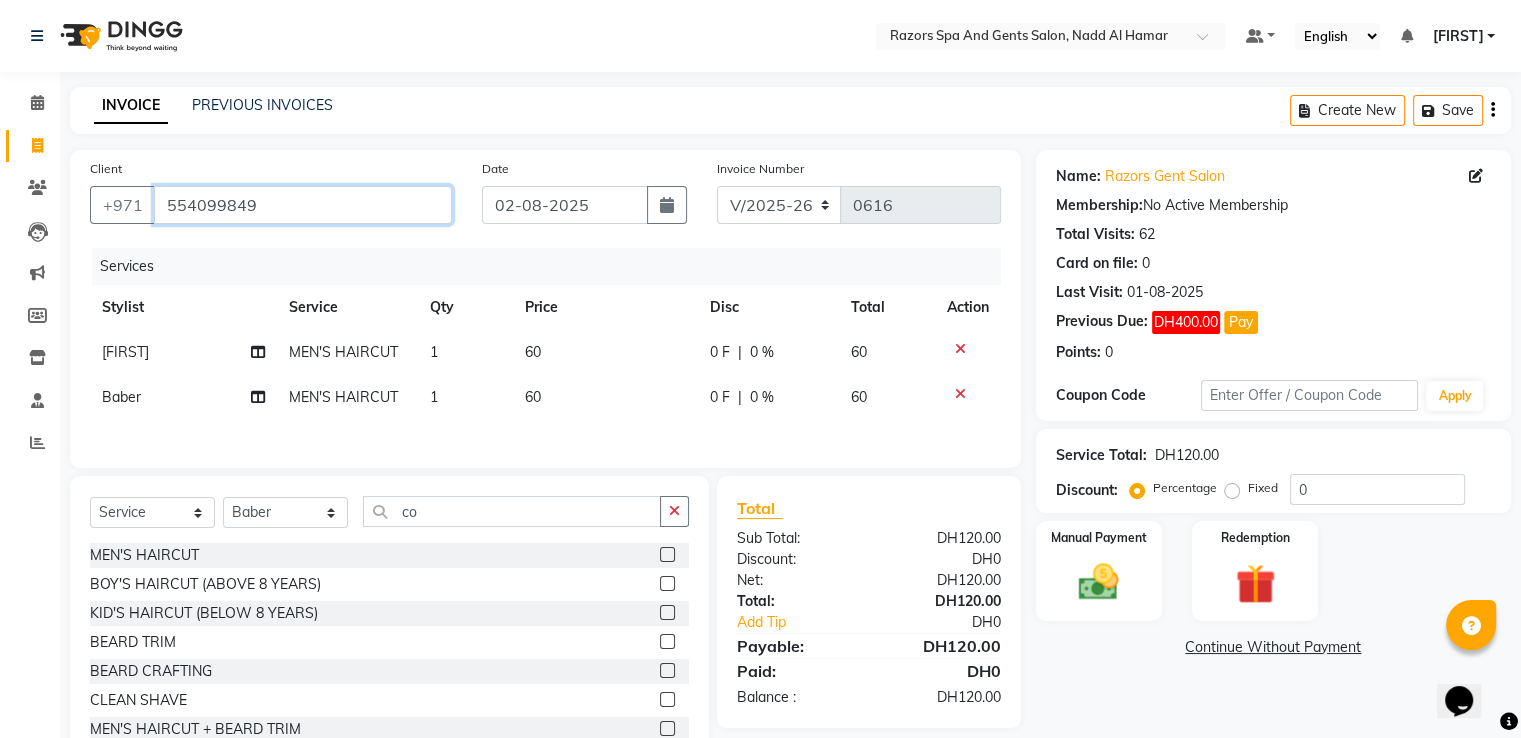 click on "554099849" at bounding box center [303, 205] 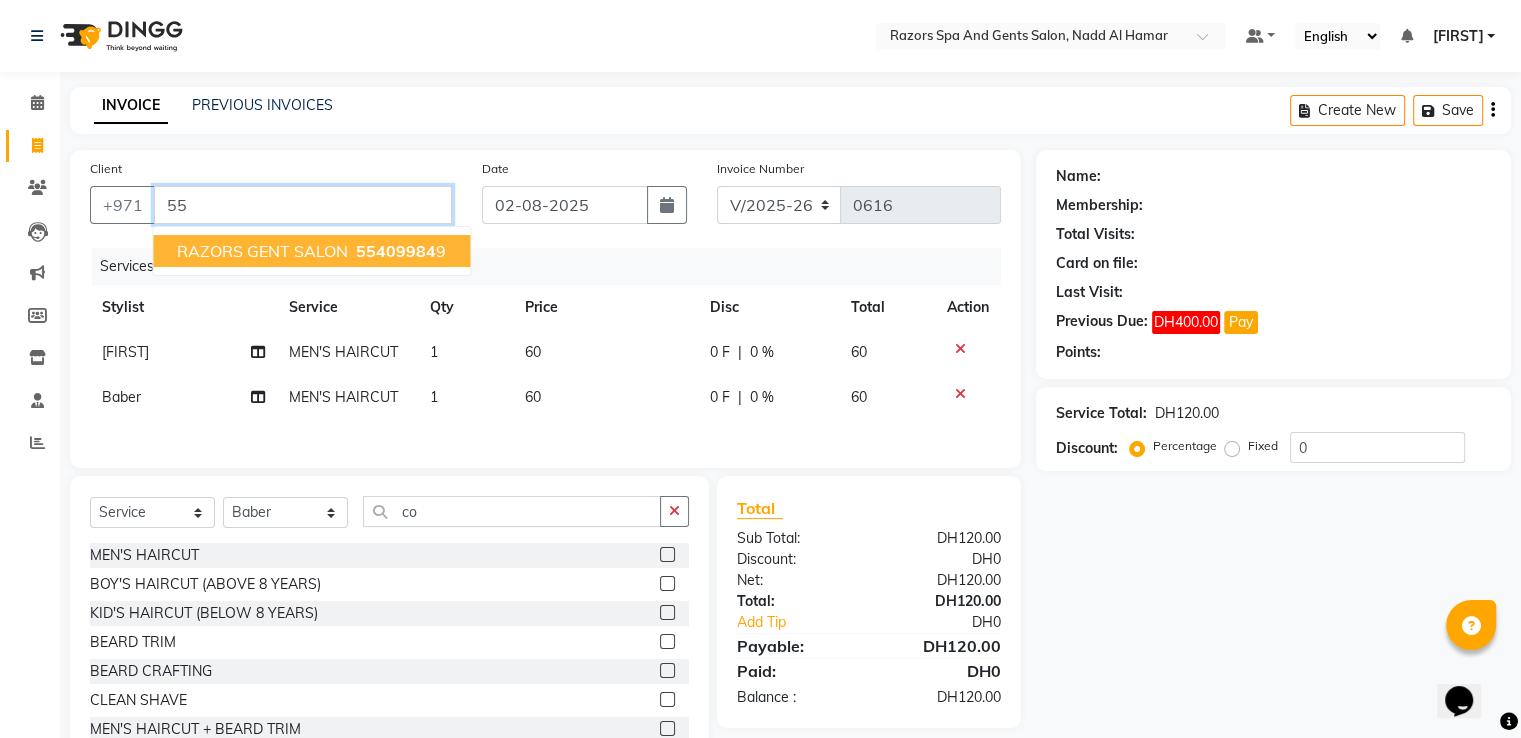 type on "5" 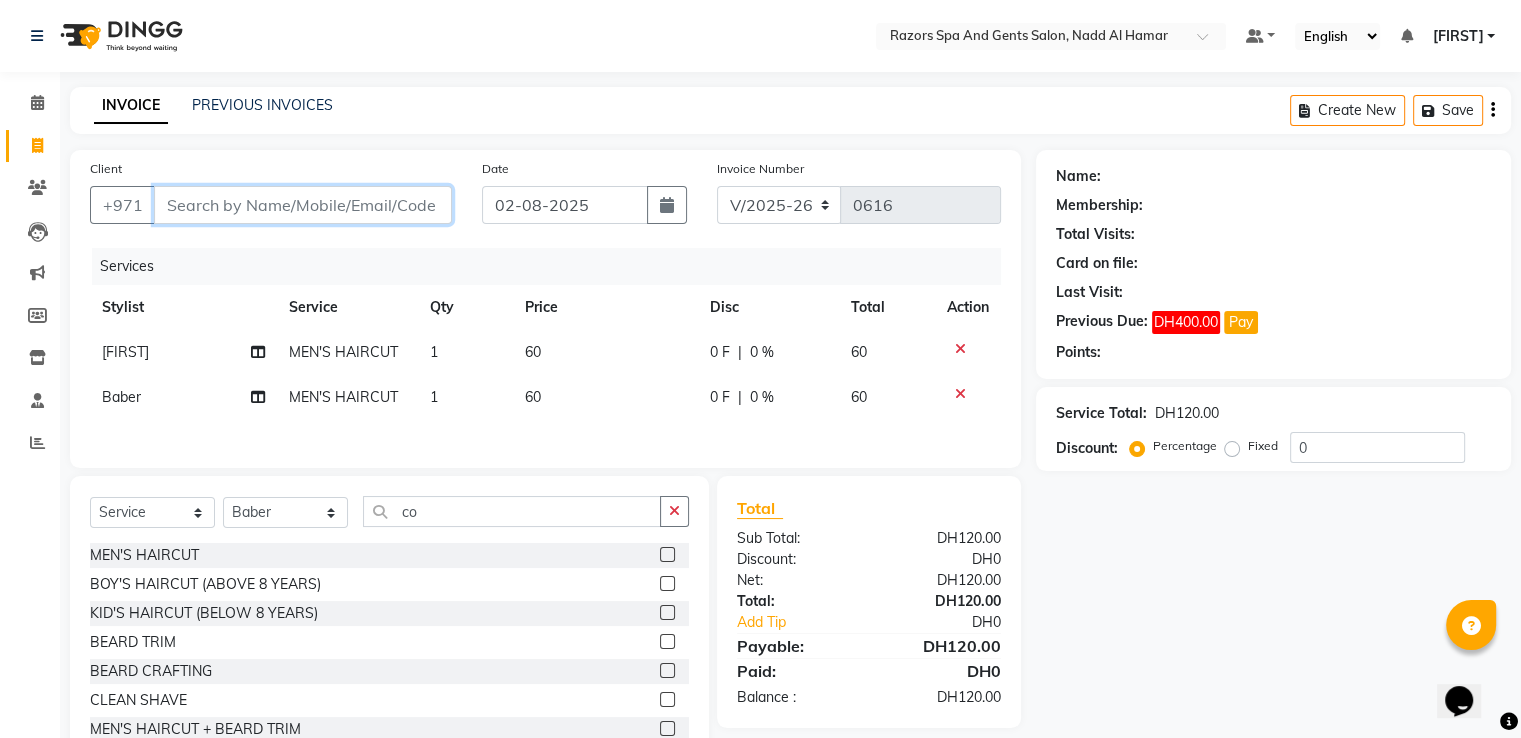 click on "Client" at bounding box center (303, 205) 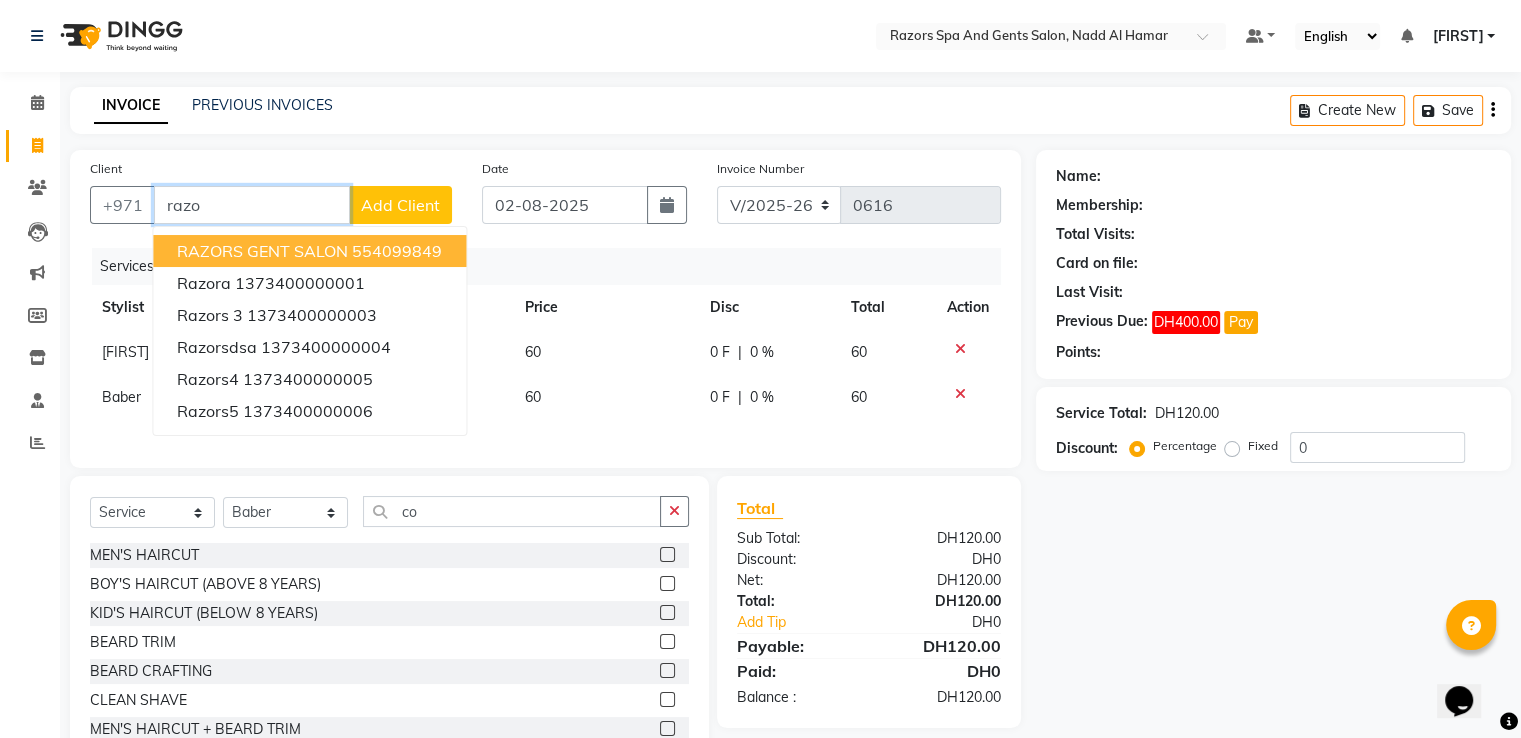 click on "RAZORS GENT SALON" at bounding box center [262, 251] 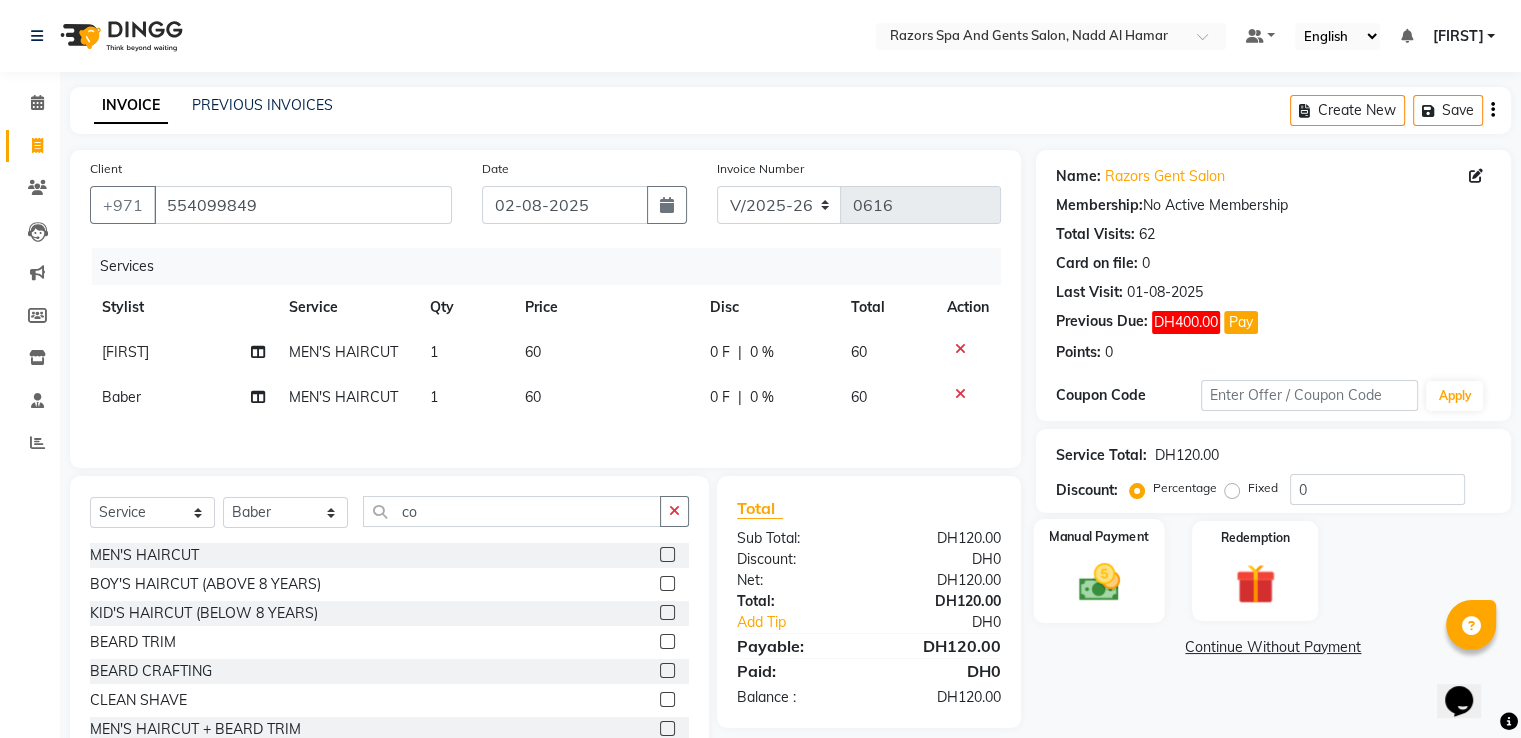 click 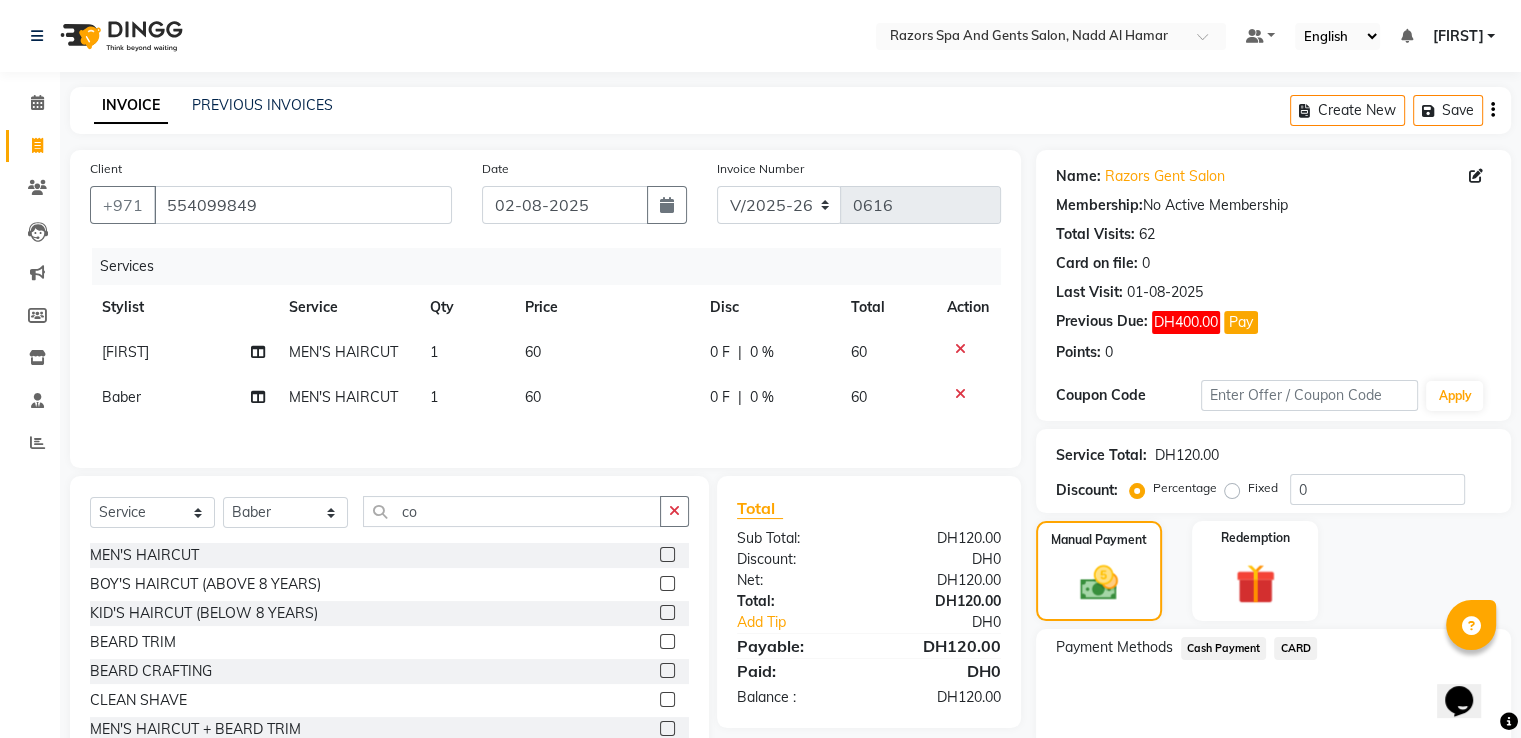 click on "Cash Payment" 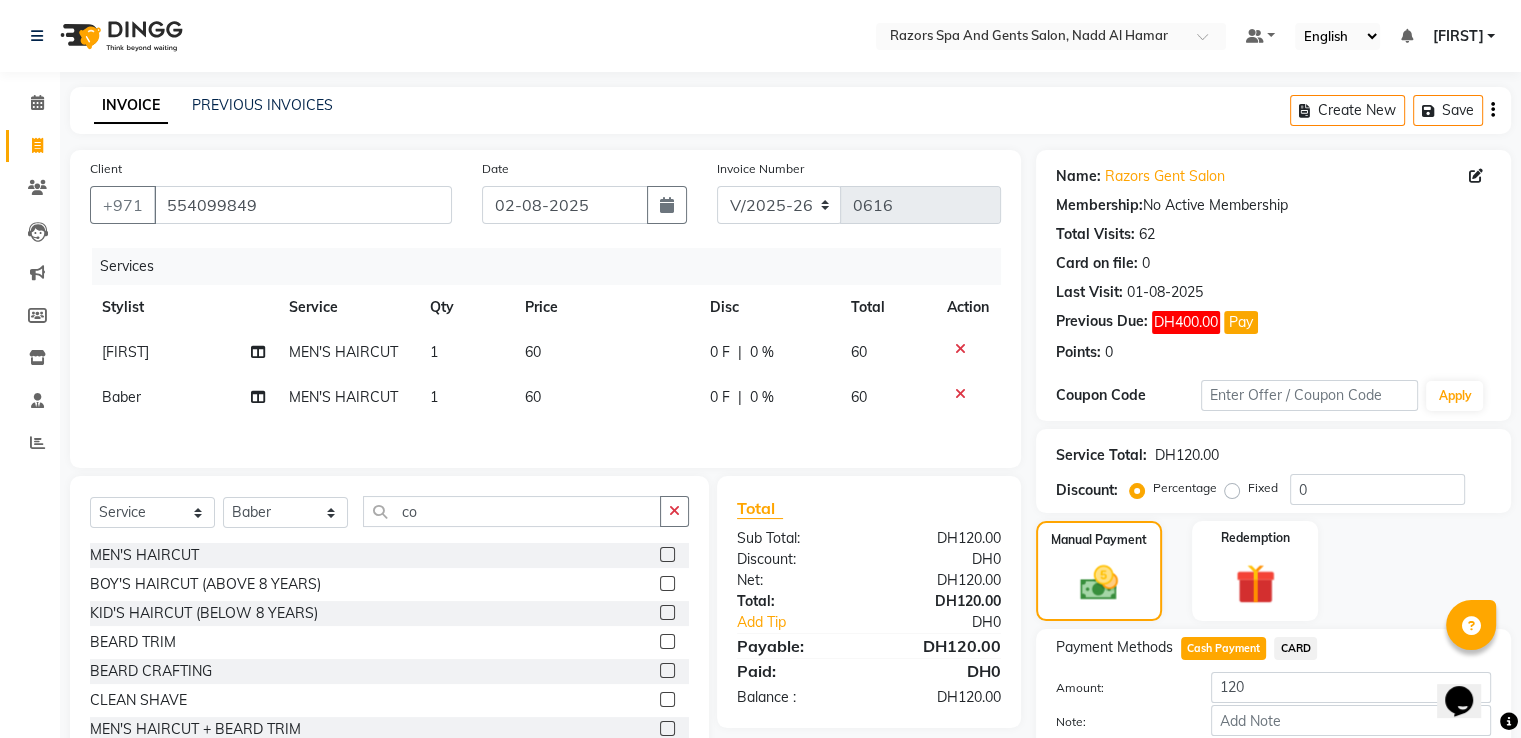 scroll, scrollTop: 112, scrollLeft: 0, axis: vertical 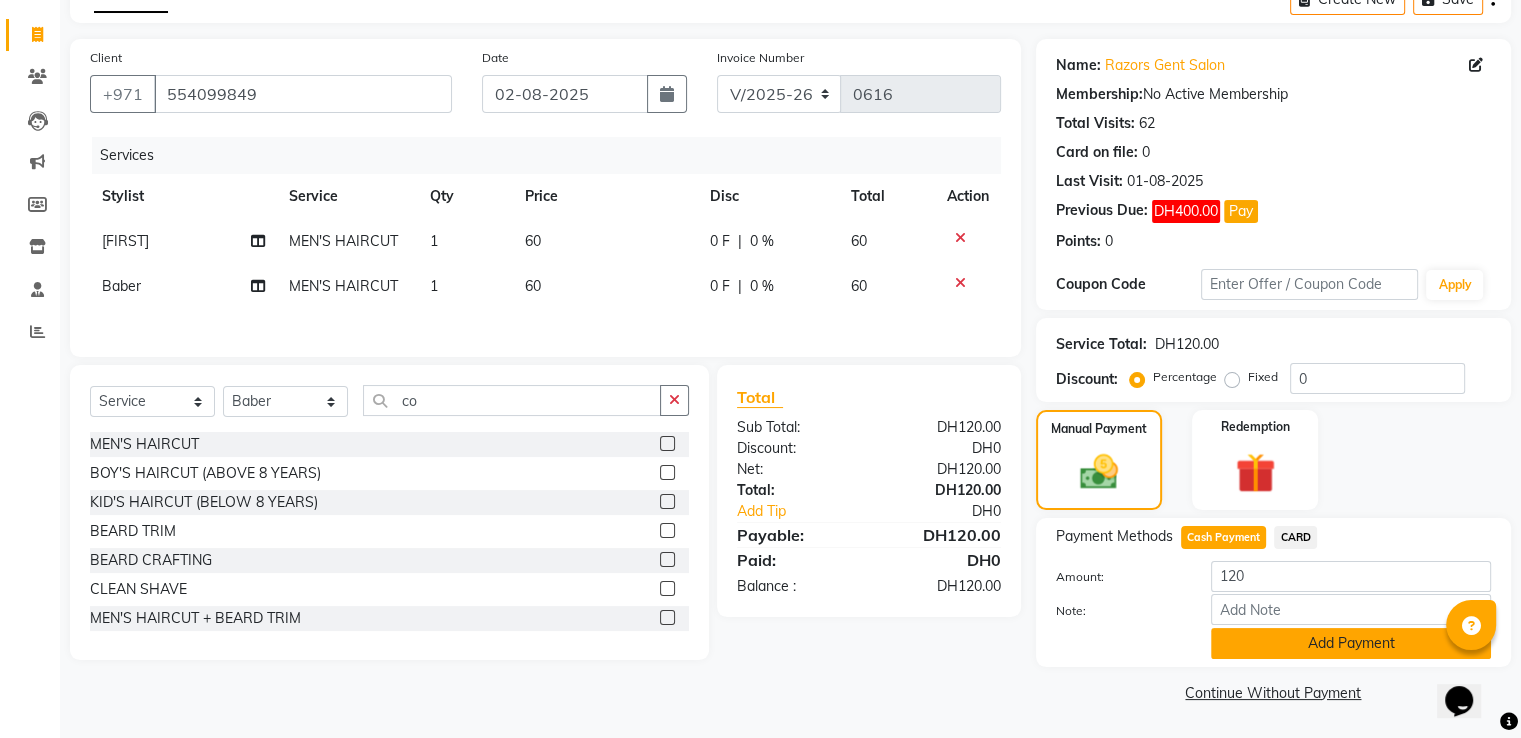 click on "Add Payment" 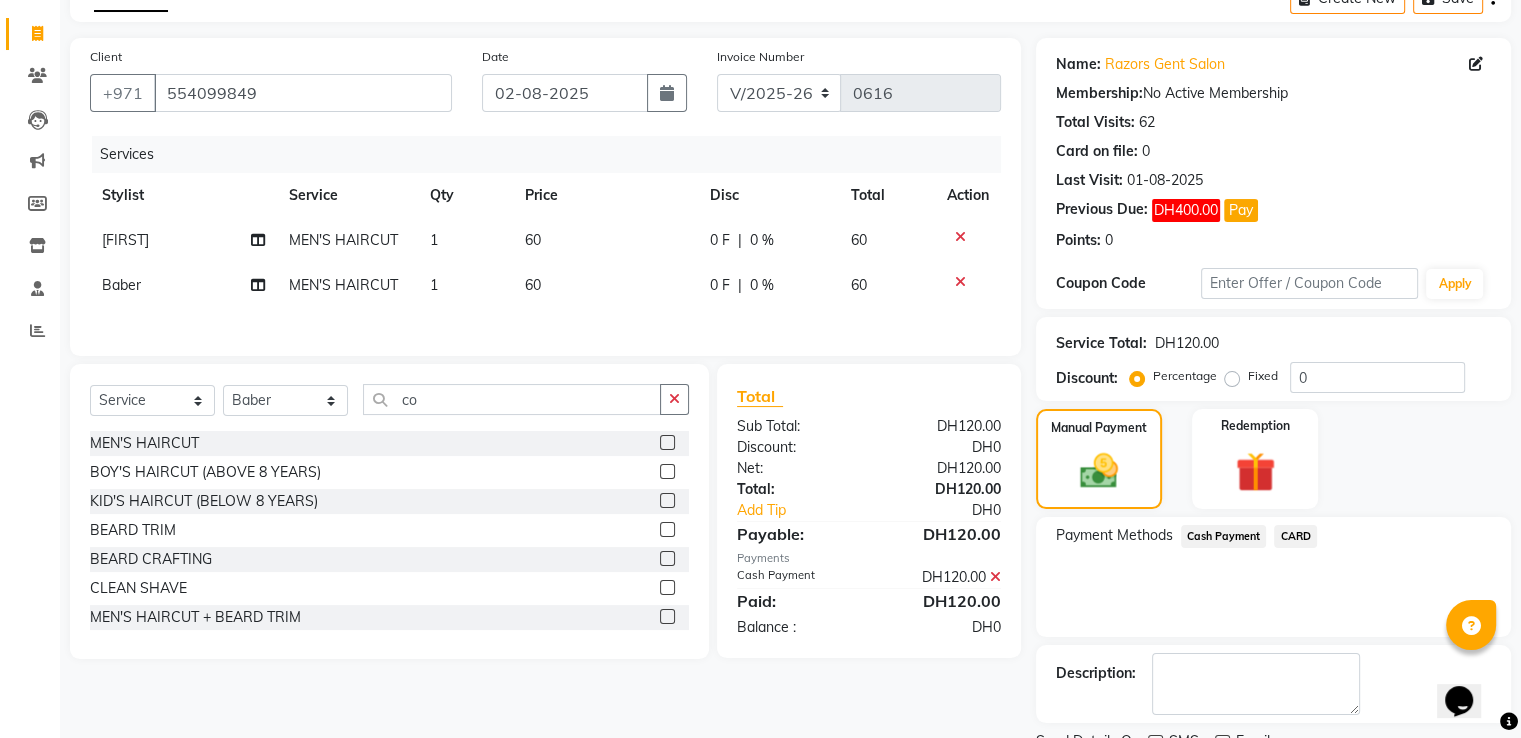 scroll, scrollTop: 193, scrollLeft: 0, axis: vertical 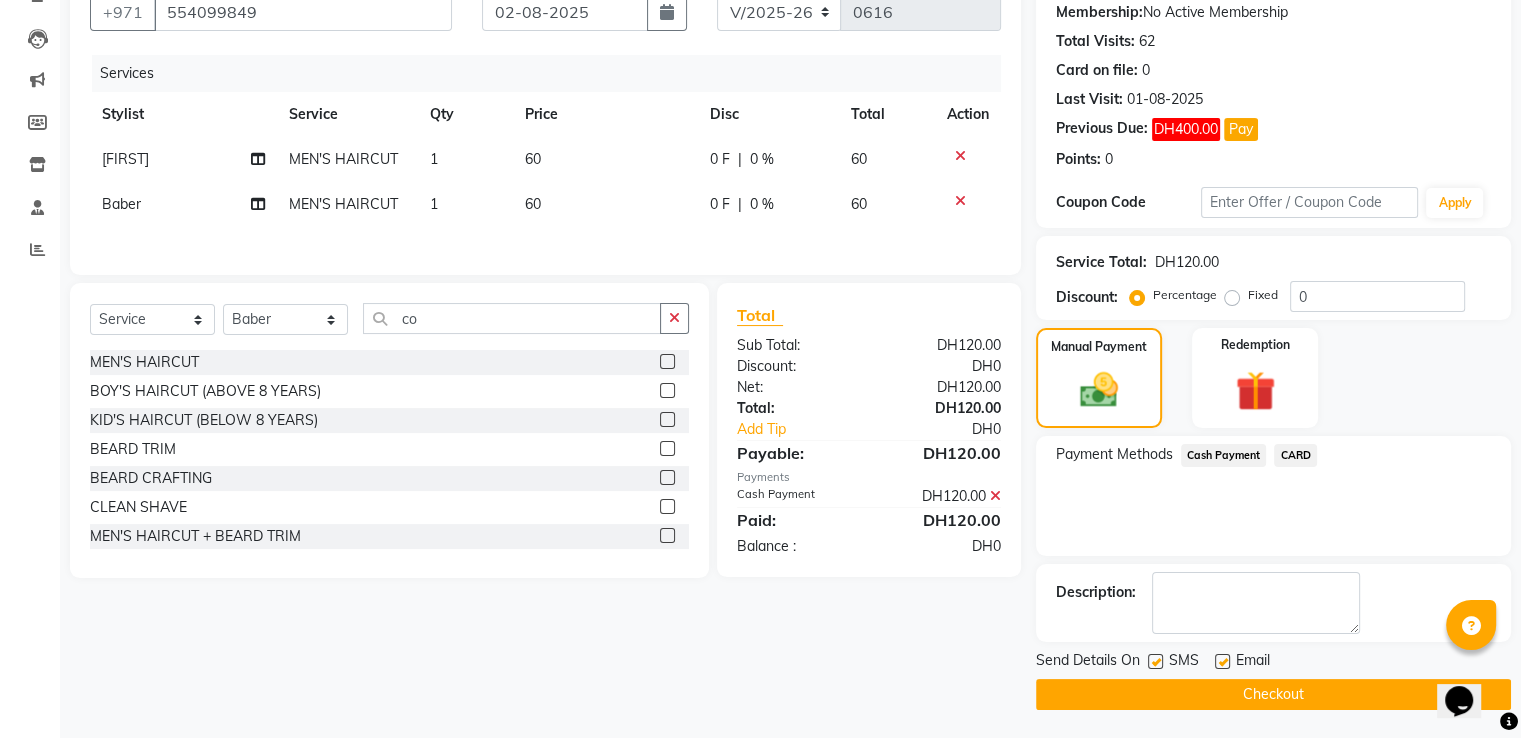 click on "Checkout" 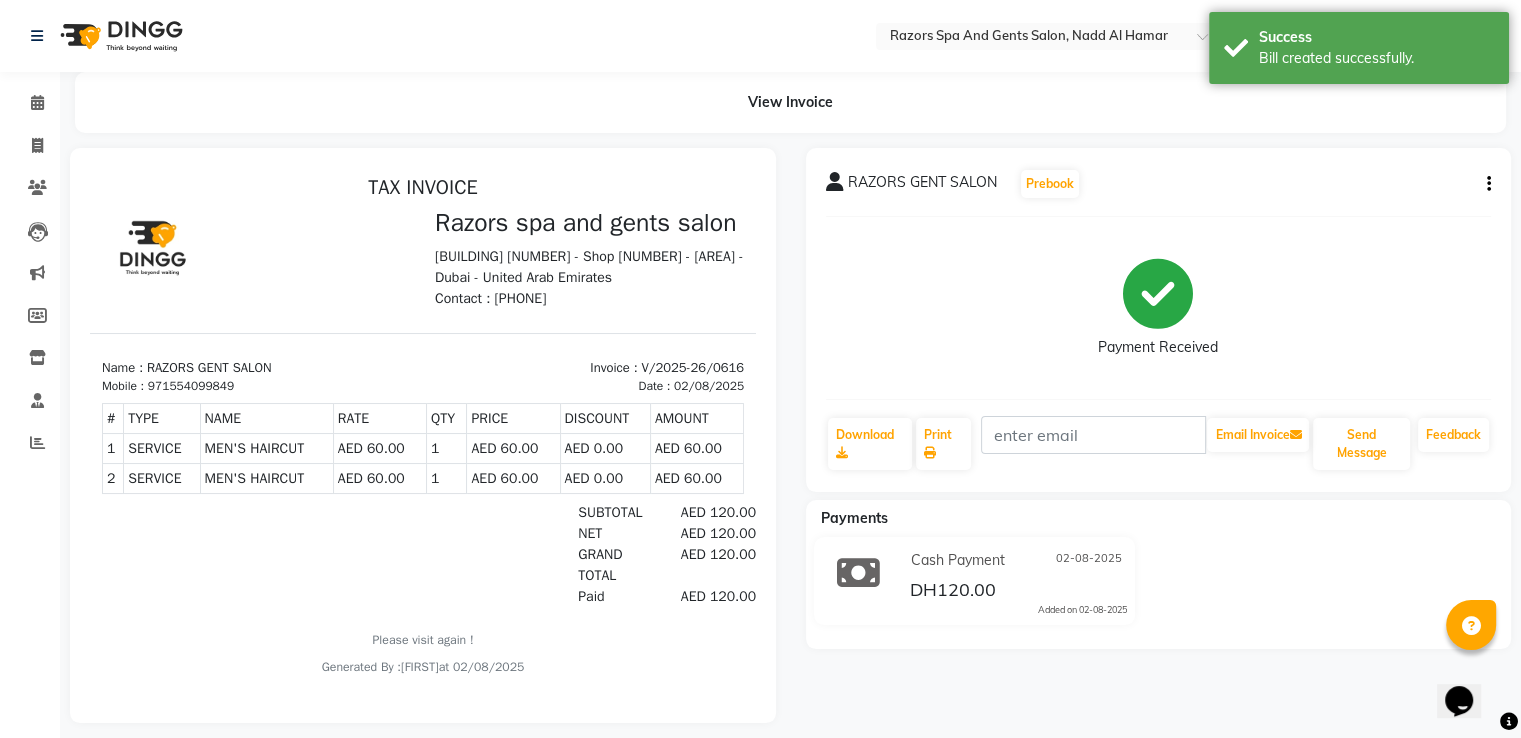 scroll, scrollTop: 0, scrollLeft: 0, axis: both 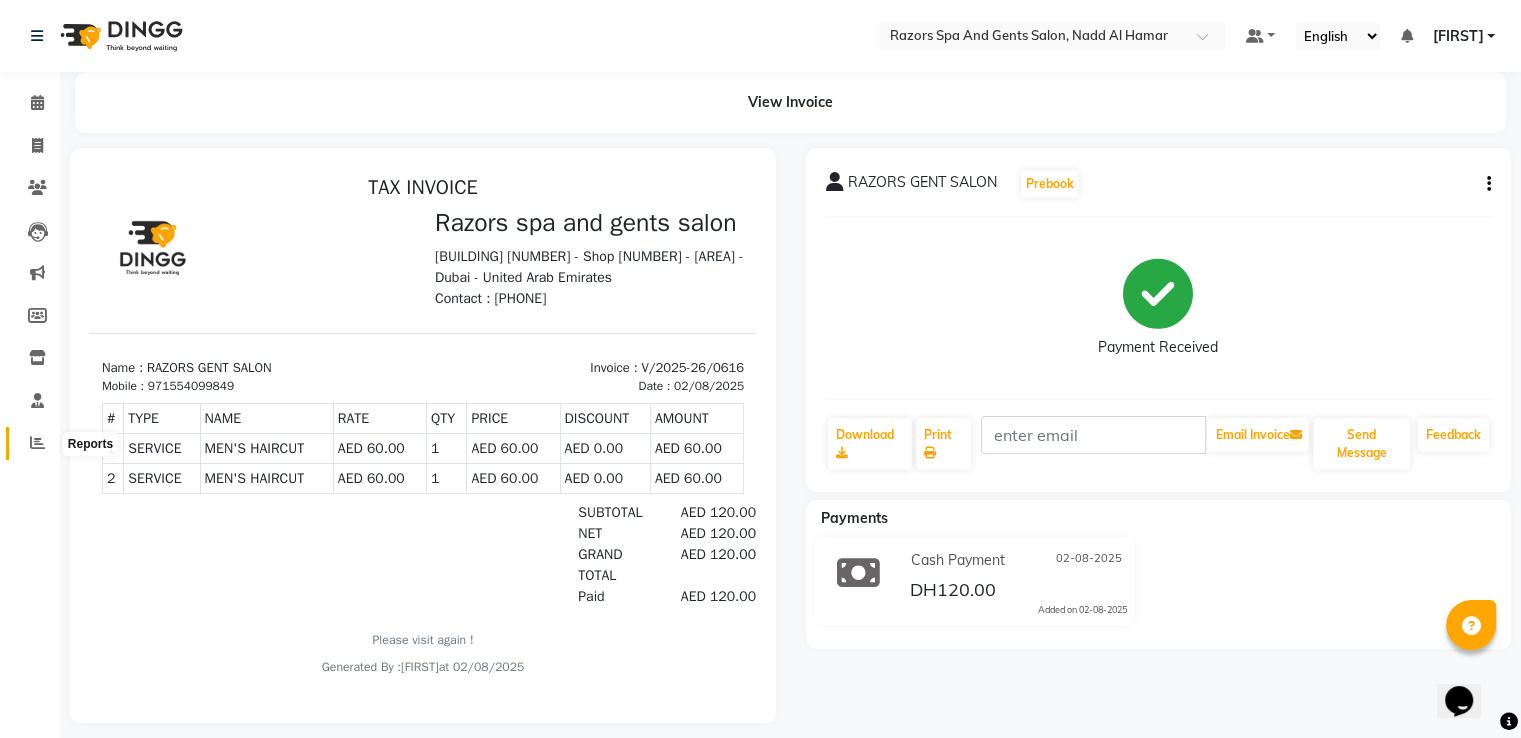 click 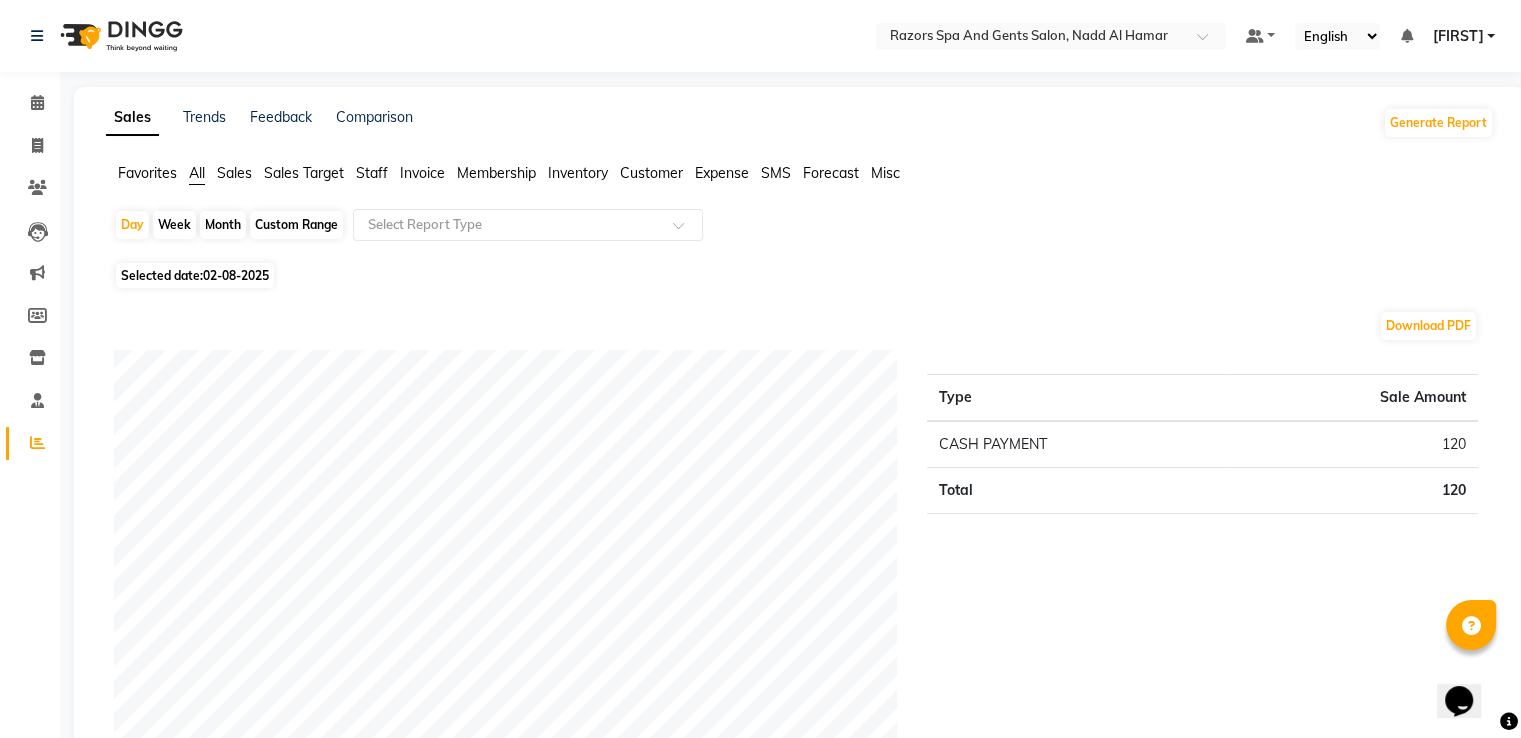 click on "Selected date:  02-08-2025" 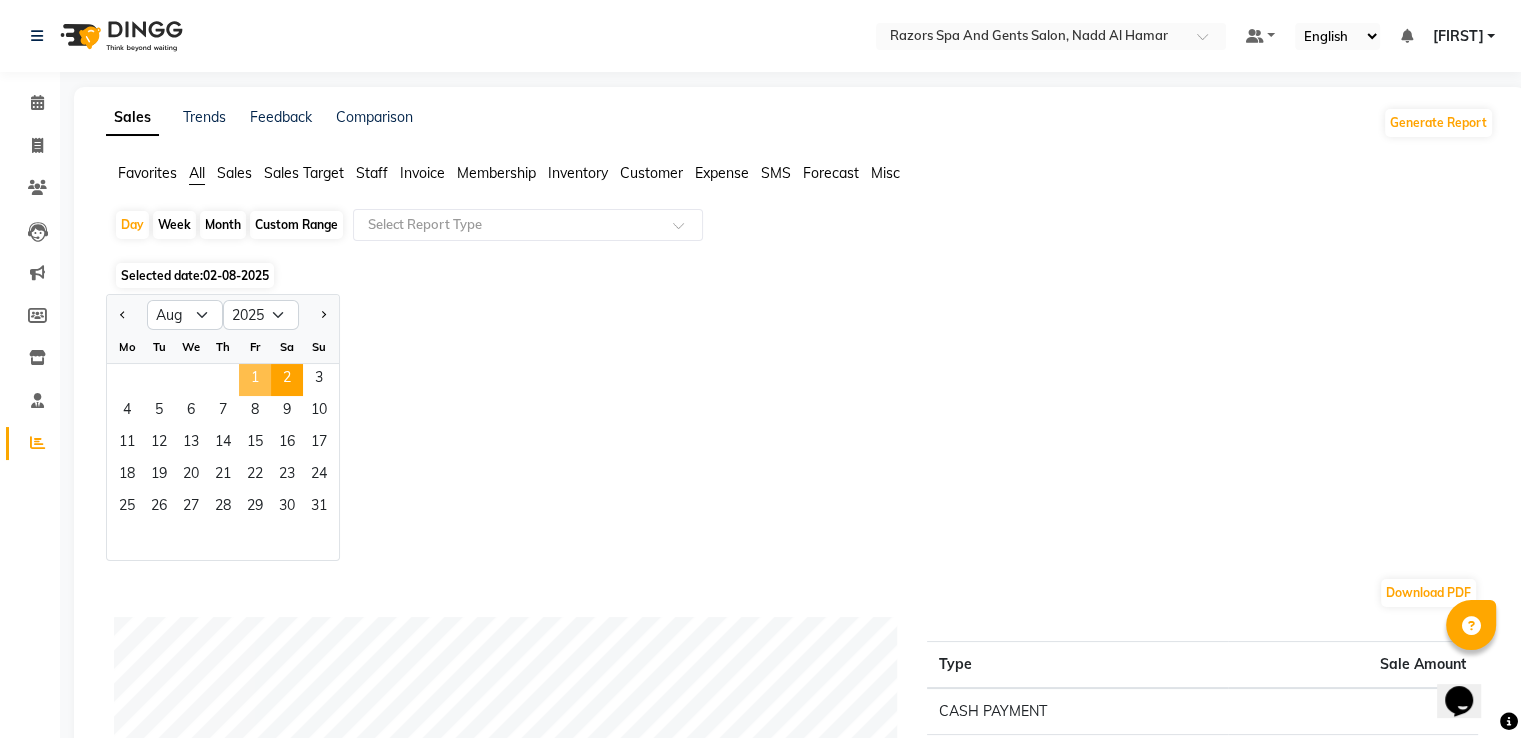click on "1" 